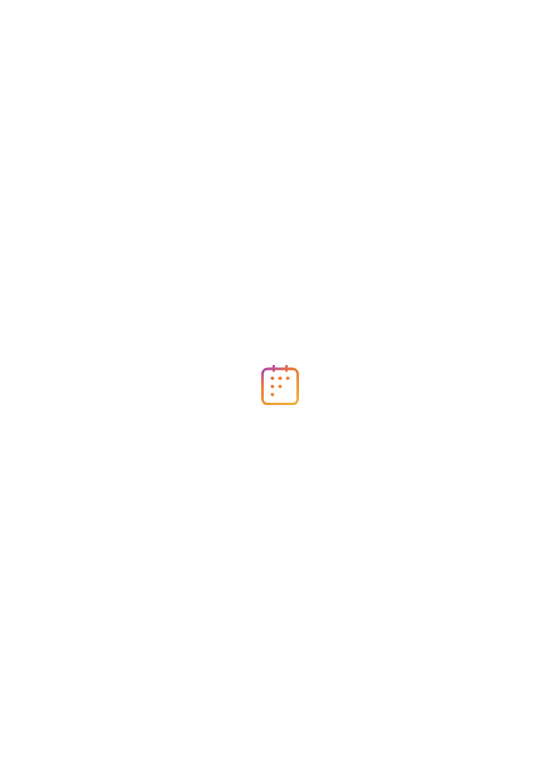scroll, scrollTop: 0, scrollLeft: 0, axis: both 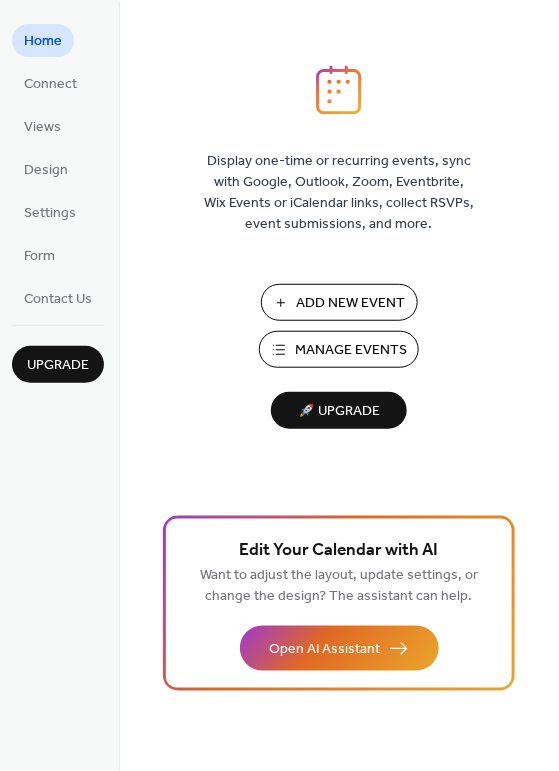 click on "Manage Events" at bounding box center [351, 351] 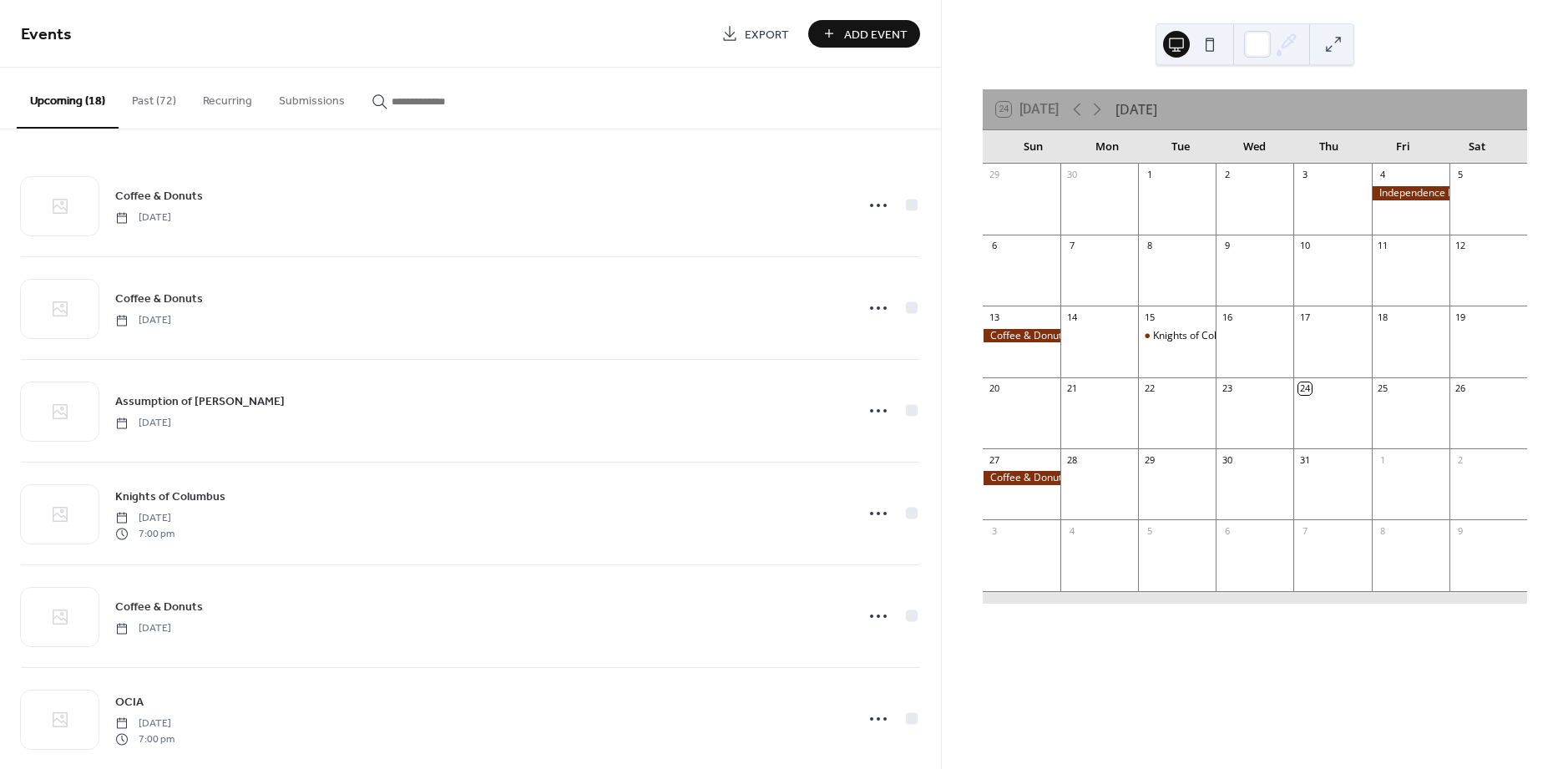 scroll, scrollTop: 0, scrollLeft: 0, axis: both 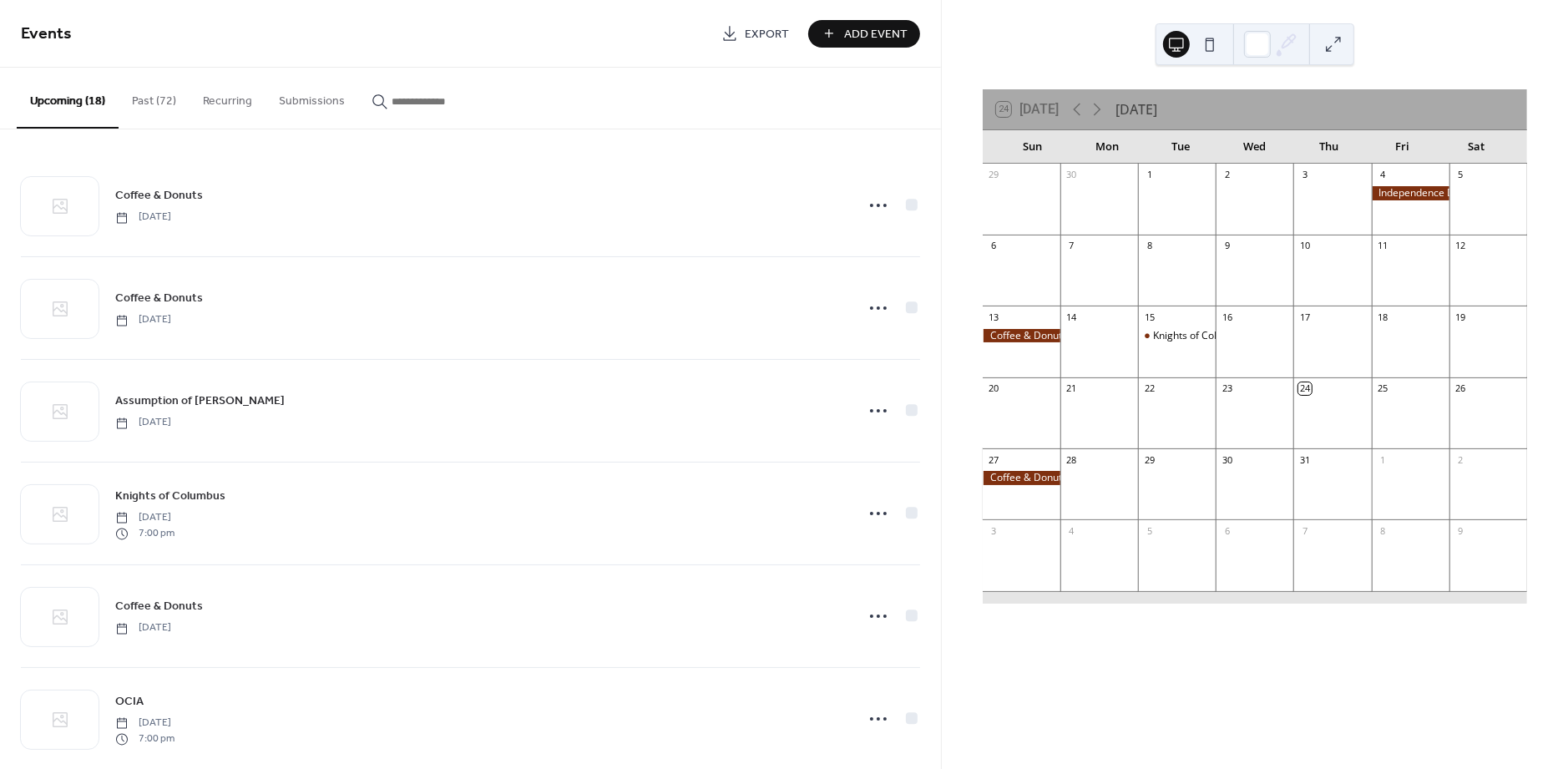 click on "Past (72)" at bounding box center (154, 97) 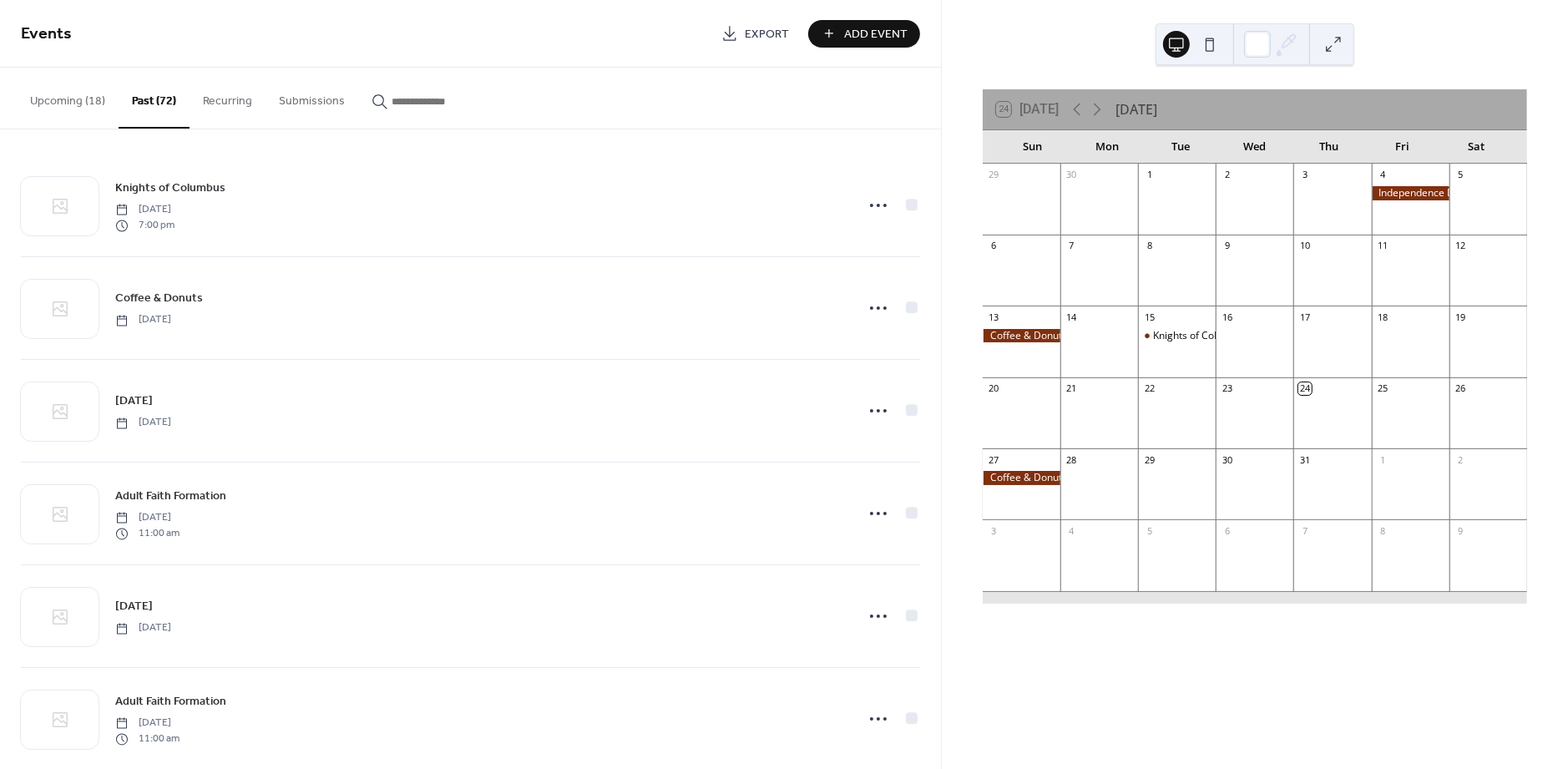 click on "Recurring" at bounding box center (227, 97) 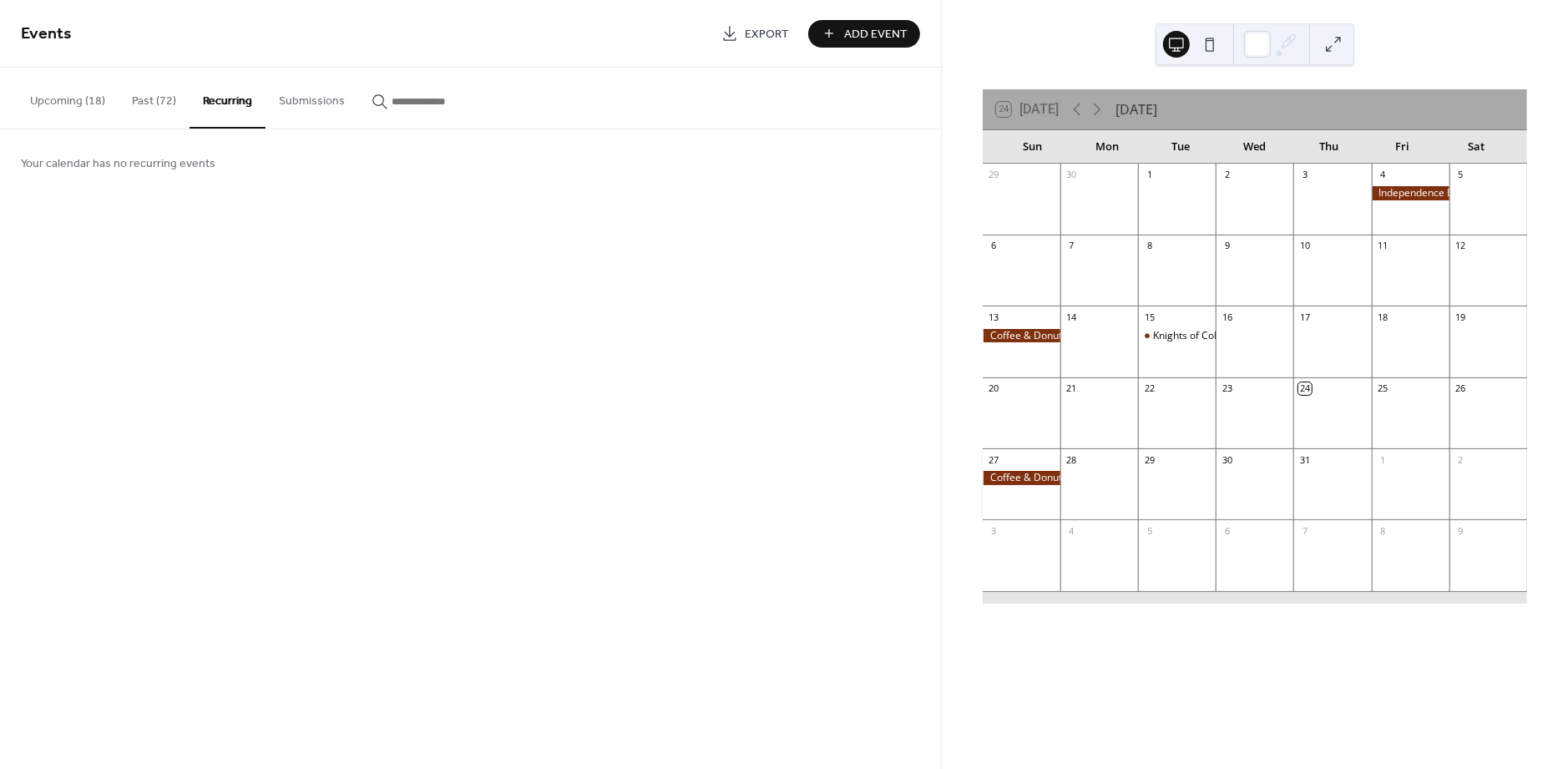 click on "Past (72)" at bounding box center [154, 97] 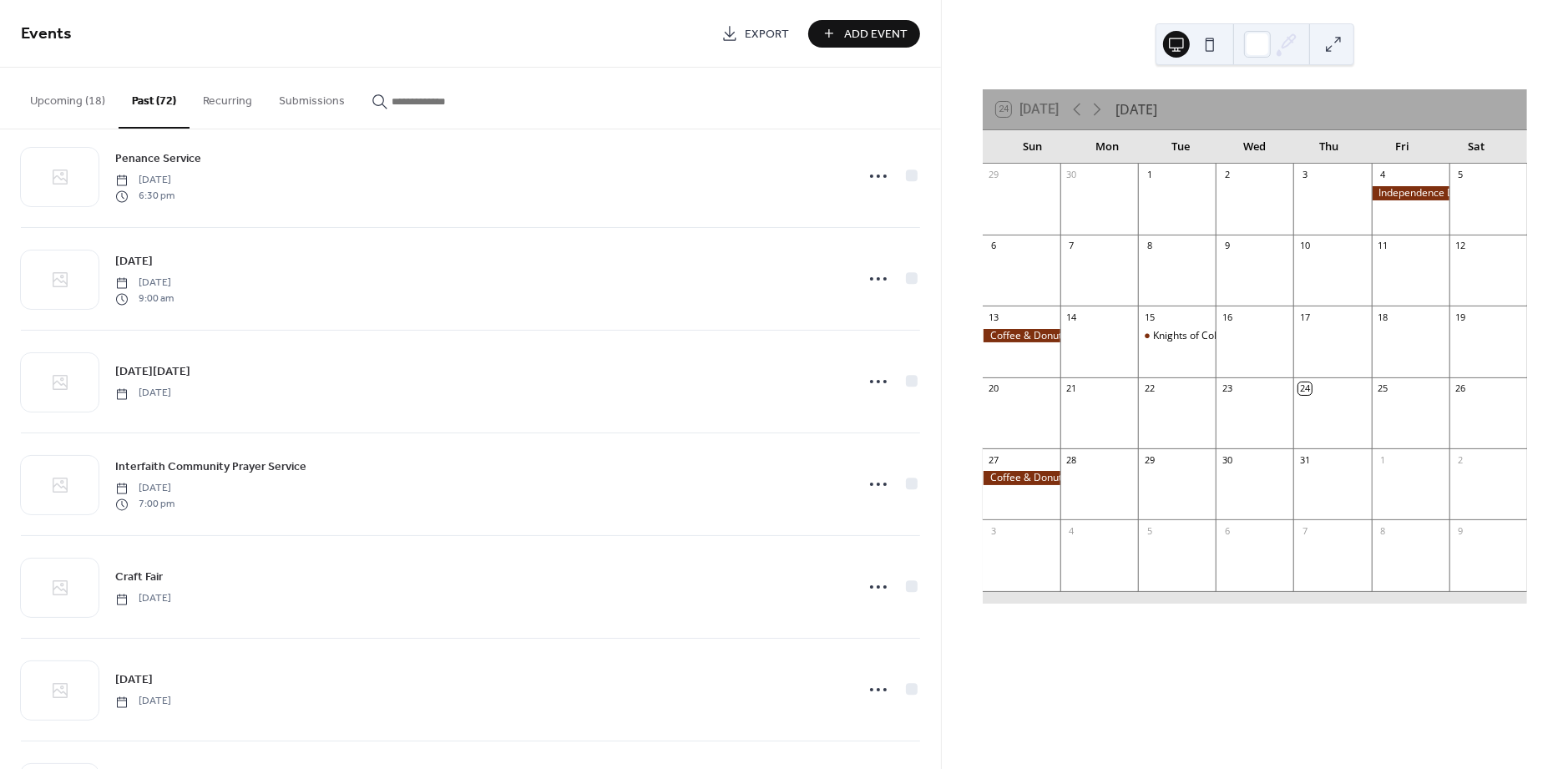 scroll, scrollTop: 5577, scrollLeft: 0, axis: vertical 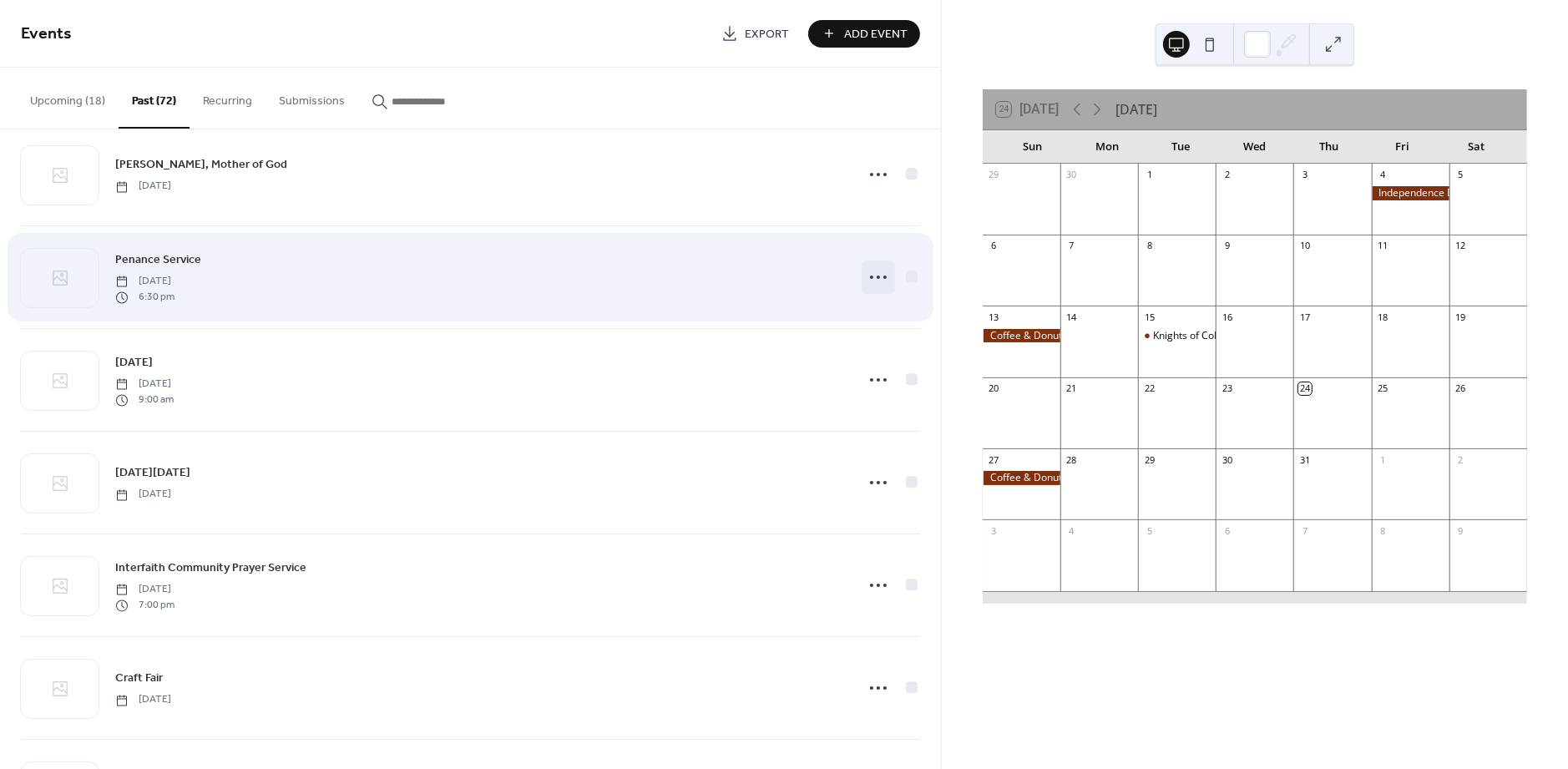 click 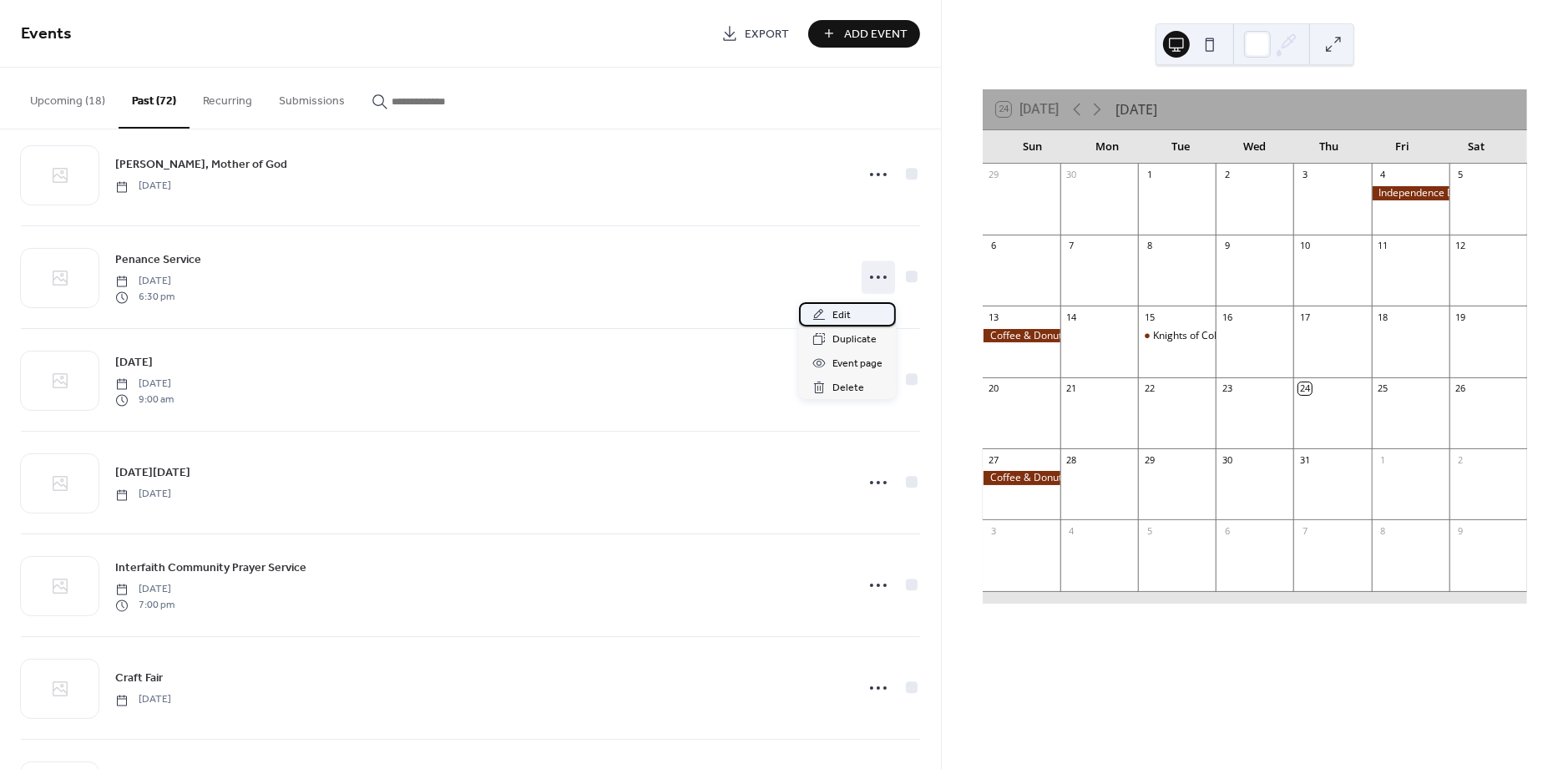 click on "Edit" at bounding box center [842, 316] 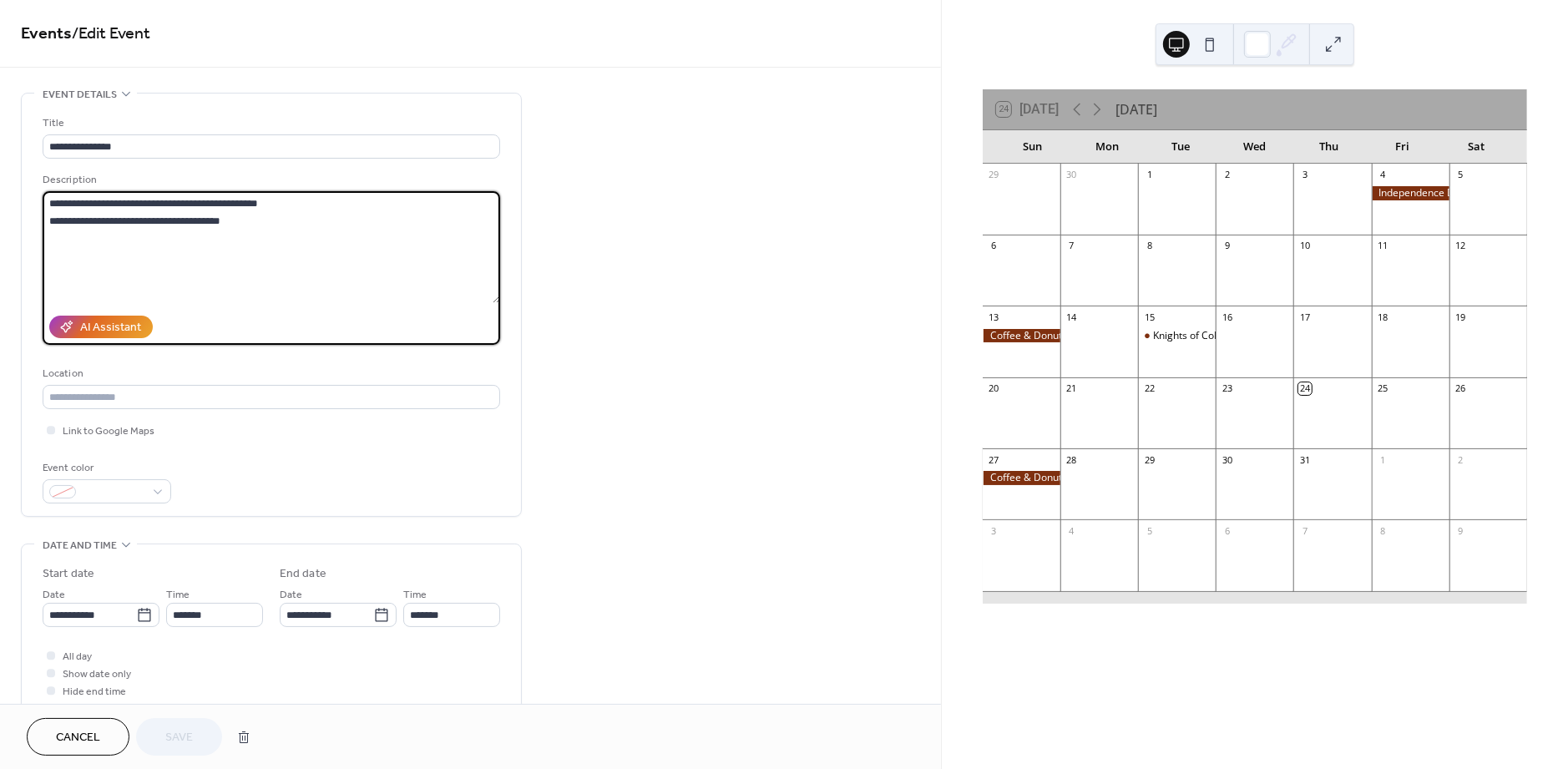 click on "**********" at bounding box center (271, 247) 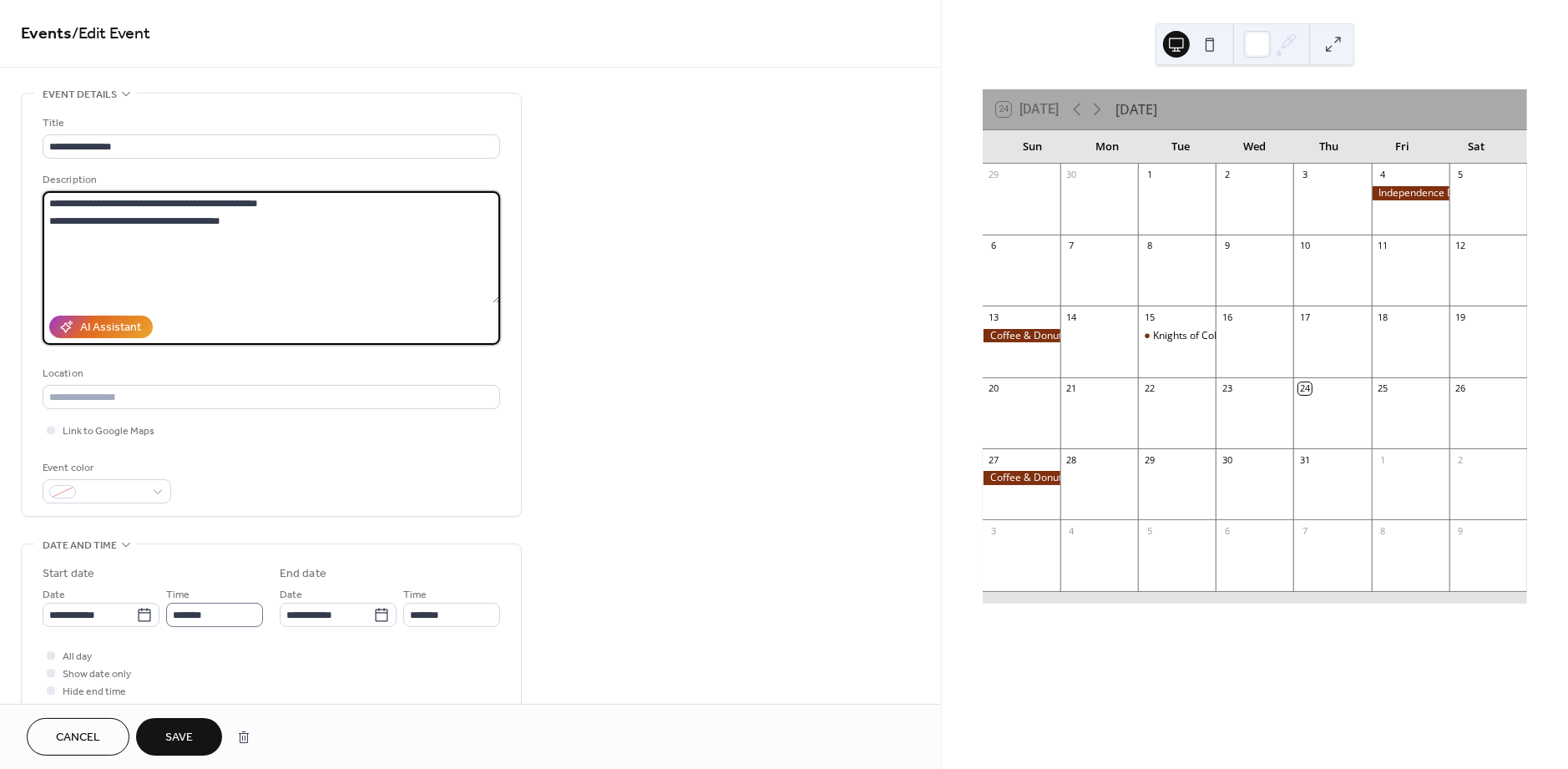 type on "**********" 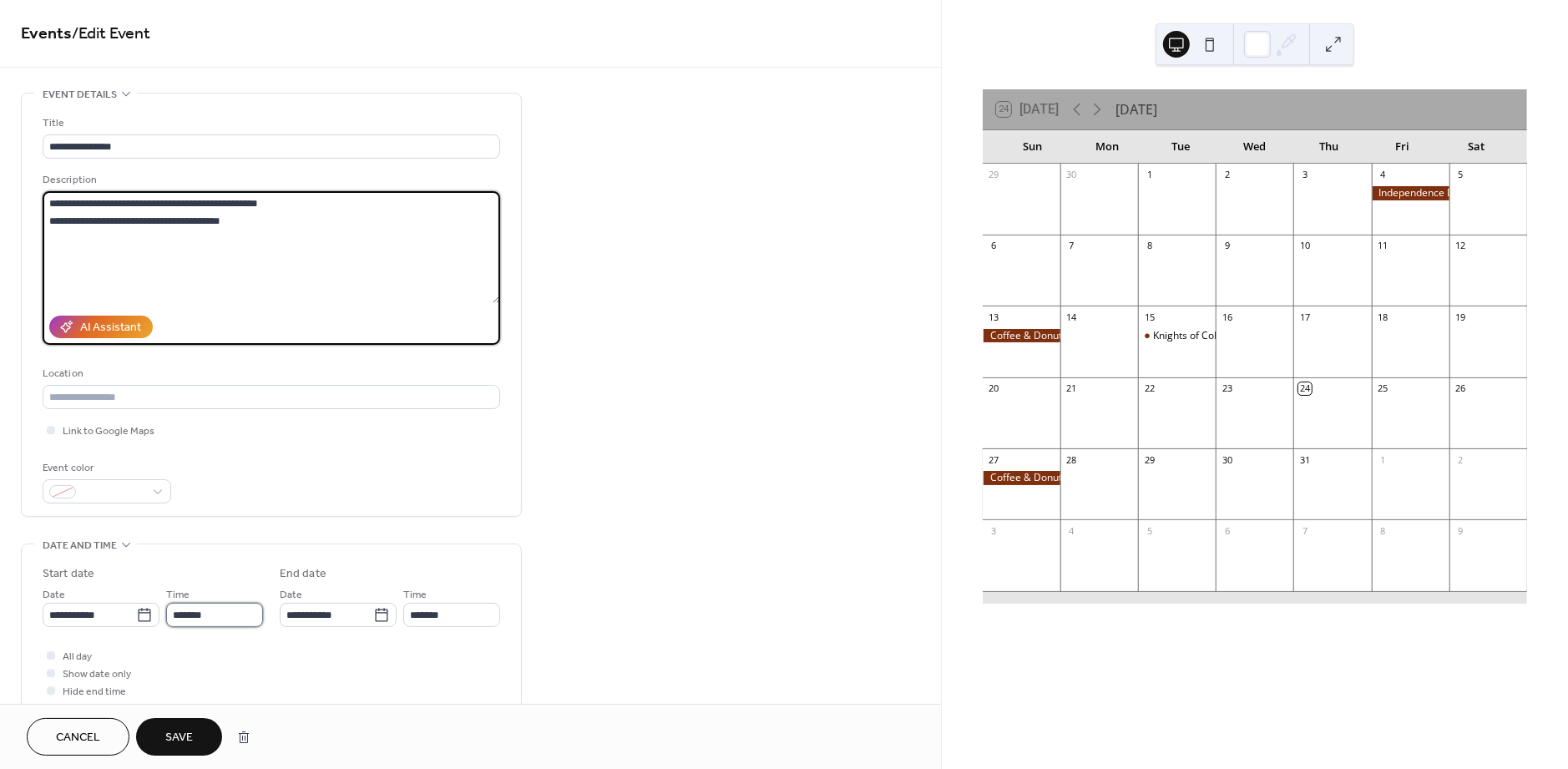 click on "*******" at bounding box center (215, 615) 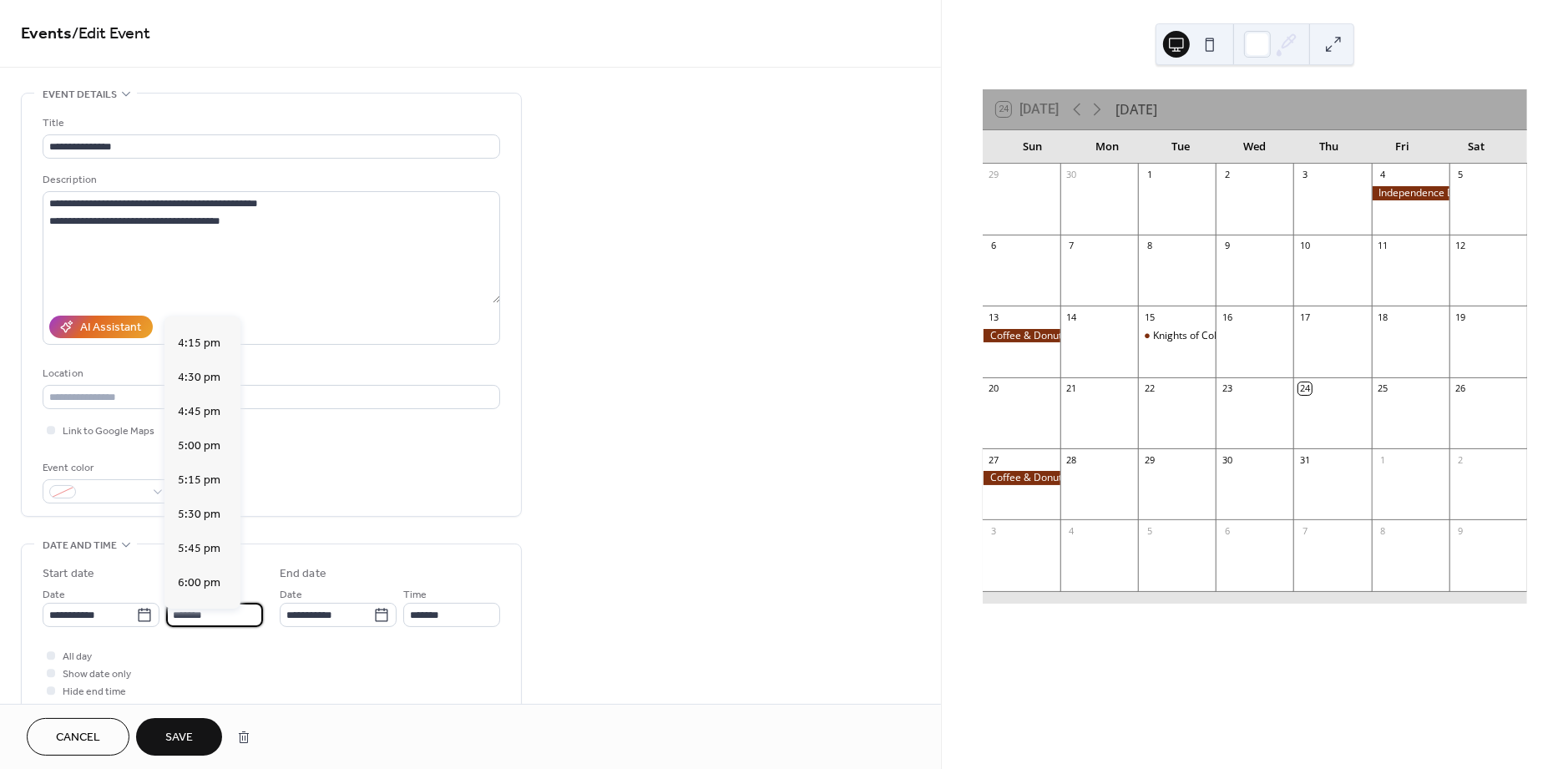 scroll, scrollTop: 2058, scrollLeft: 0, axis: vertical 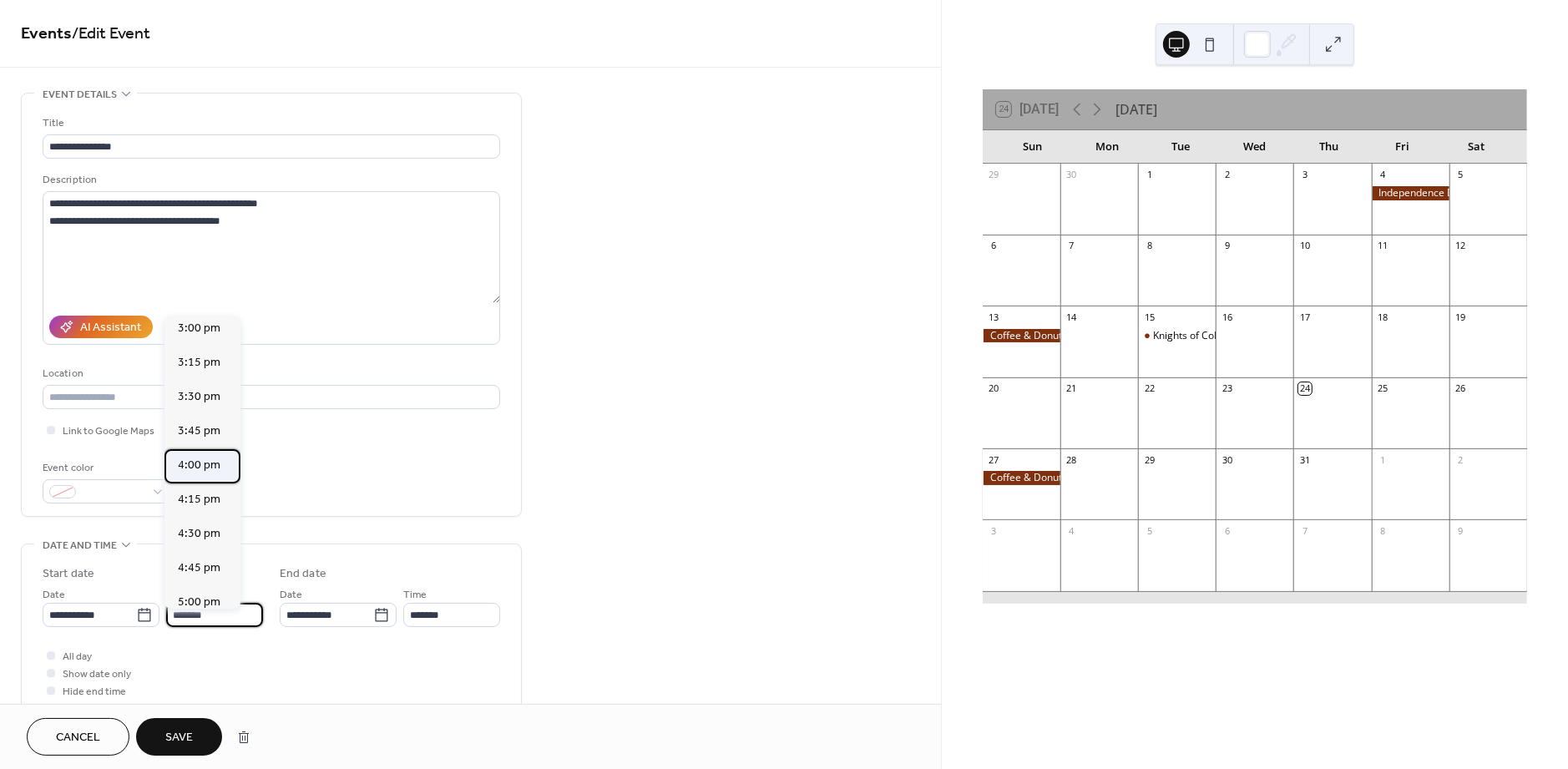 click on "4:00 pm" at bounding box center (199, 466) 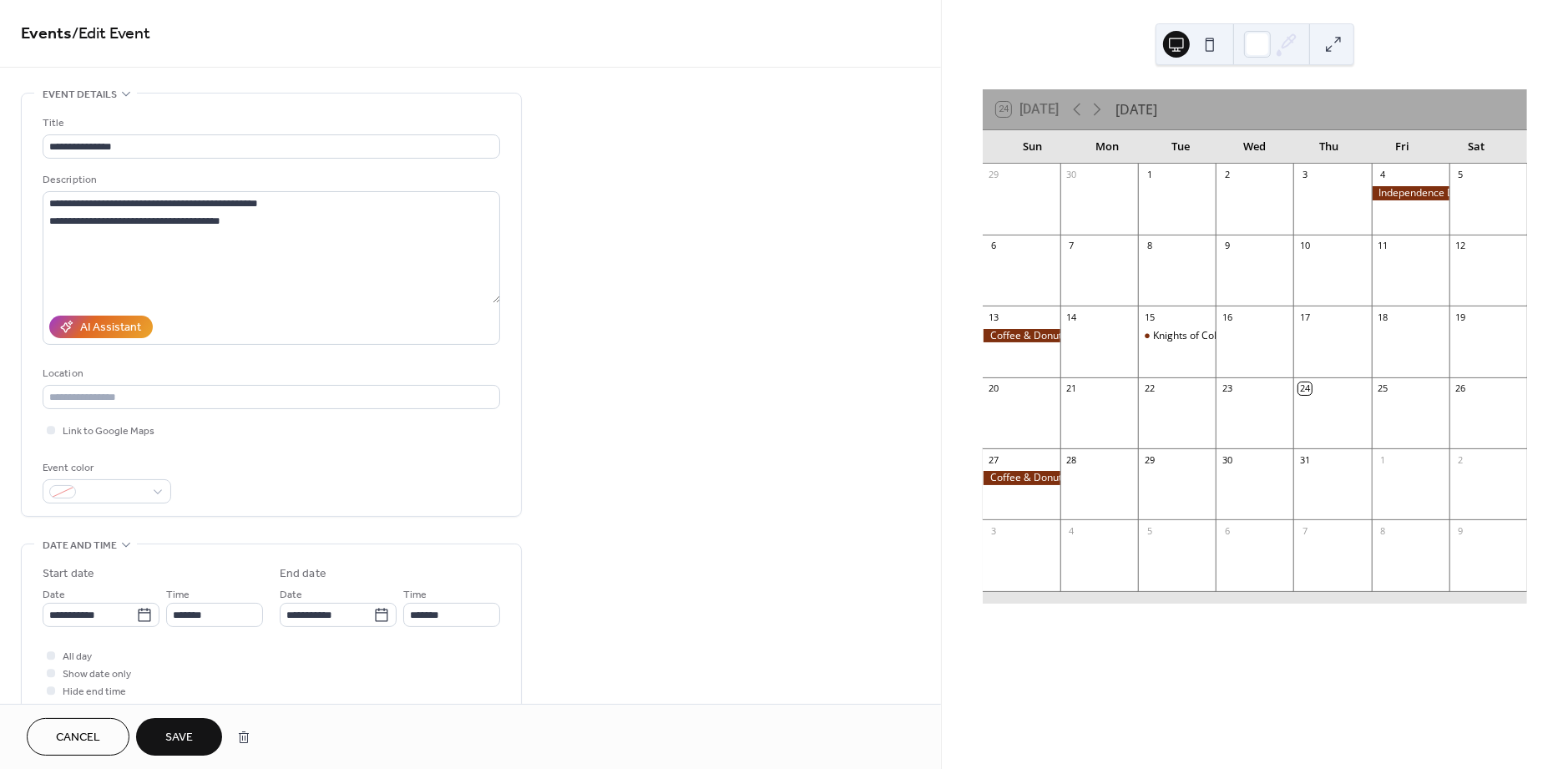 type on "*******" 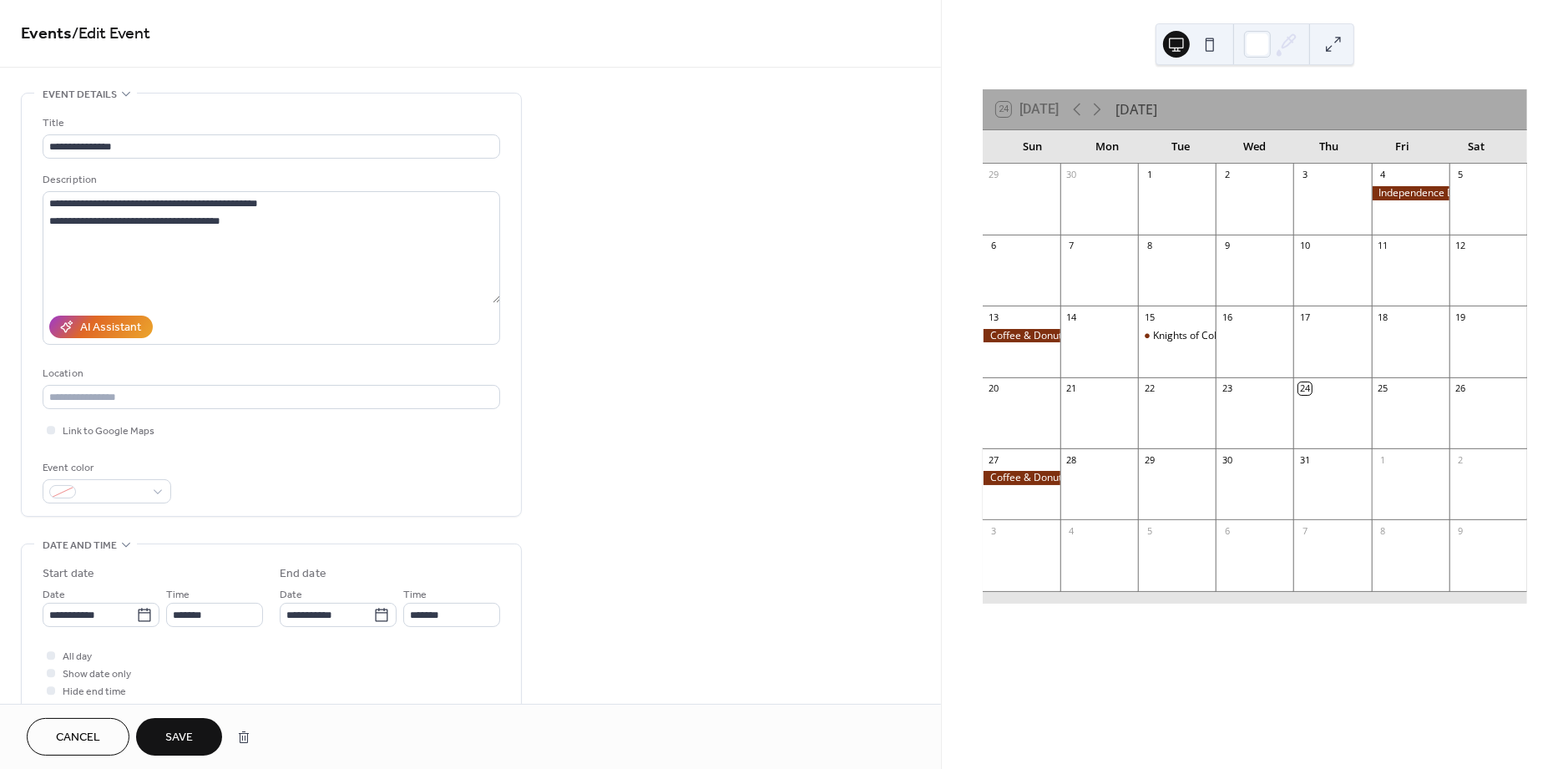 type on "*******" 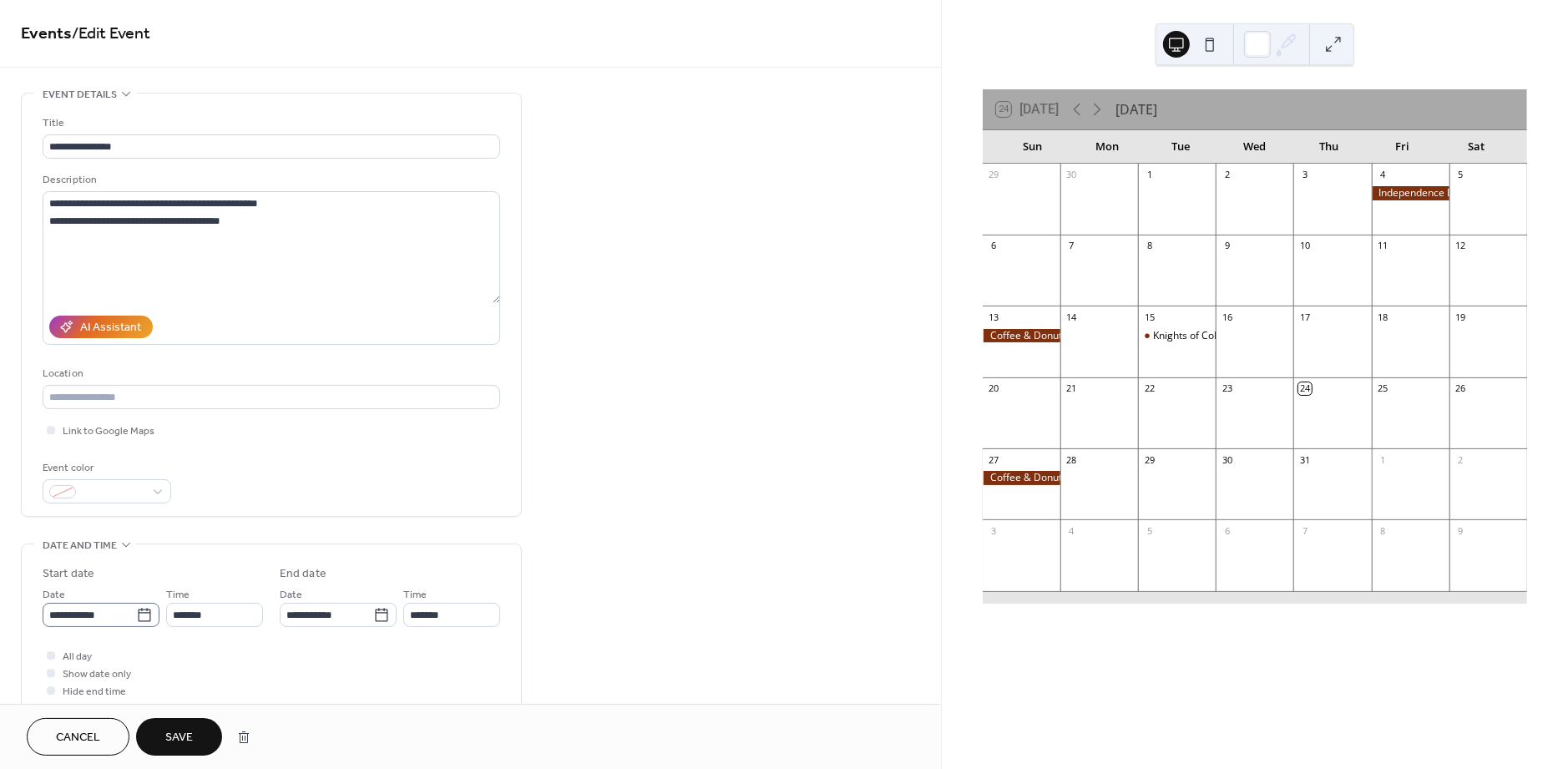 click 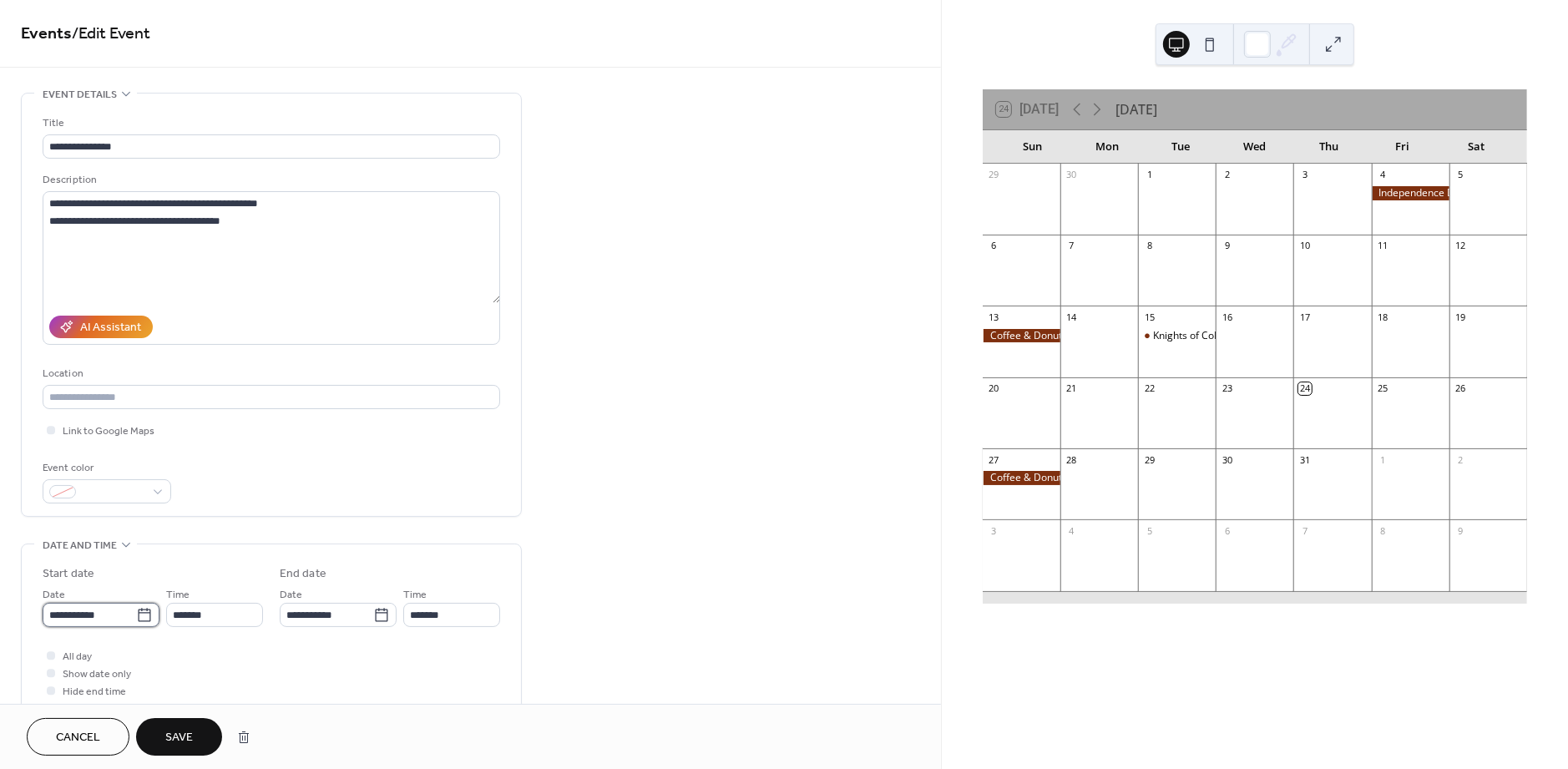 click on "**********" at bounding box center (89, 615) 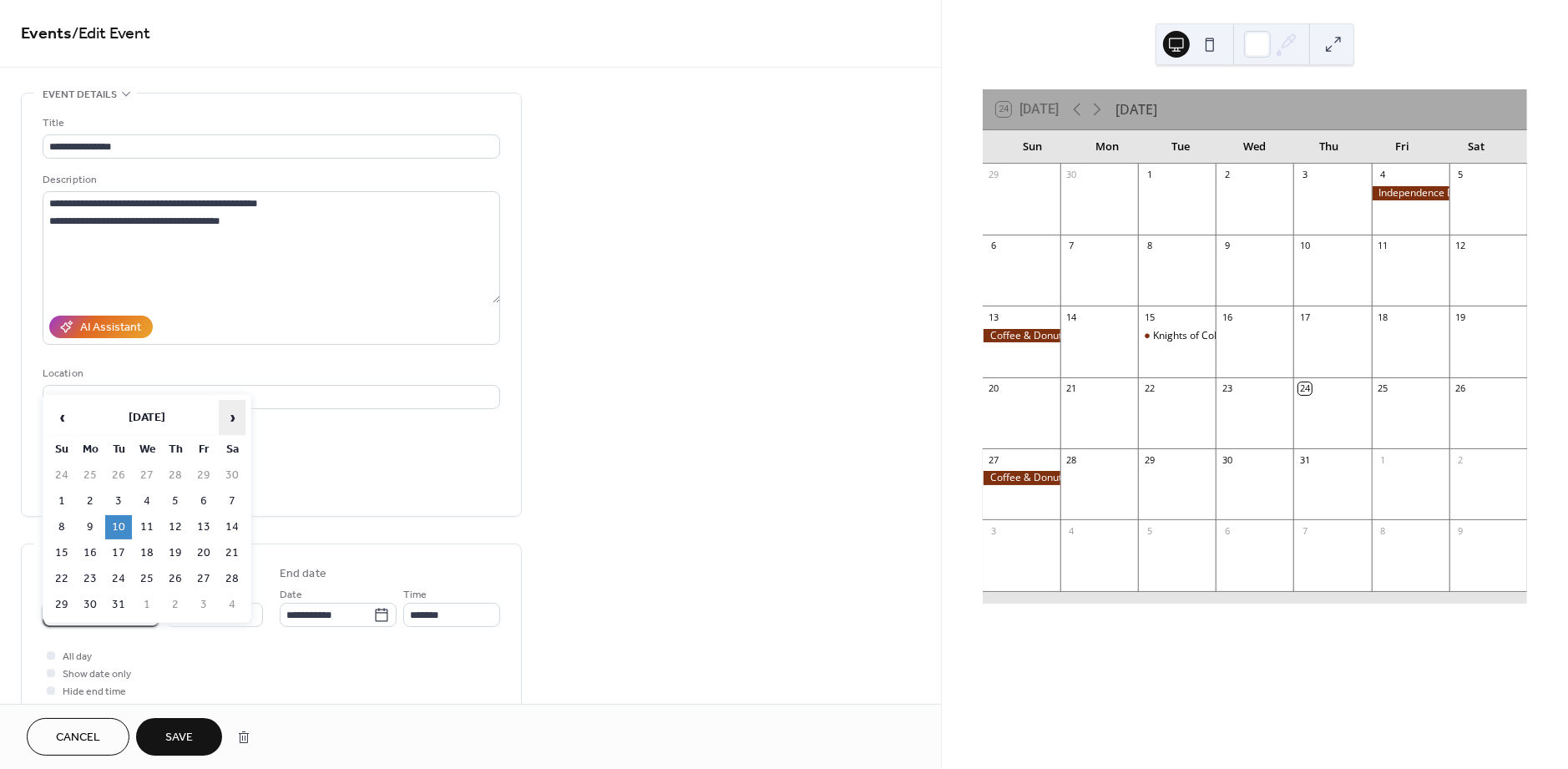click on "›" at bounding box center [232, 417] 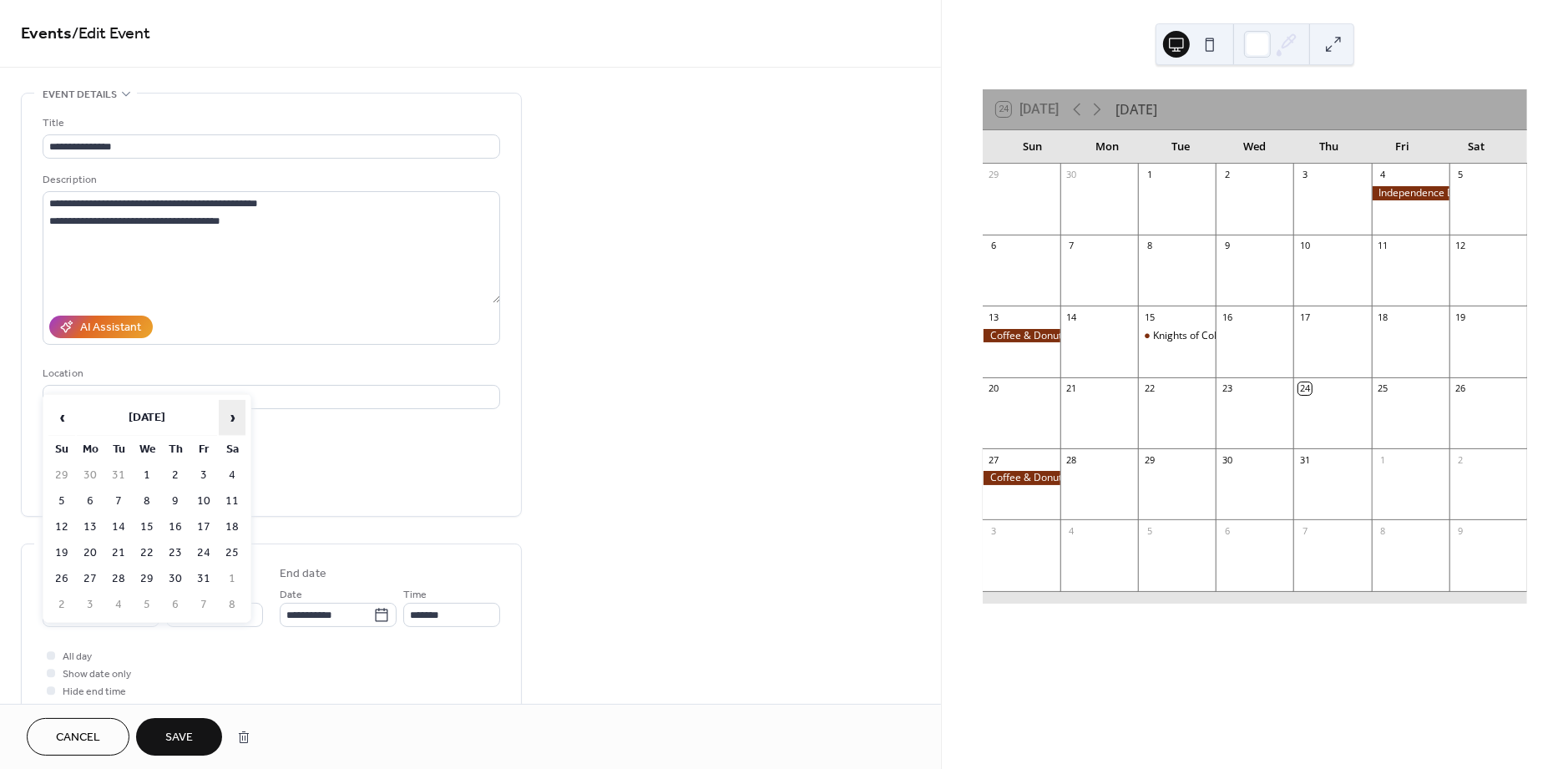 click on "›" at bounding box center (232, 417) 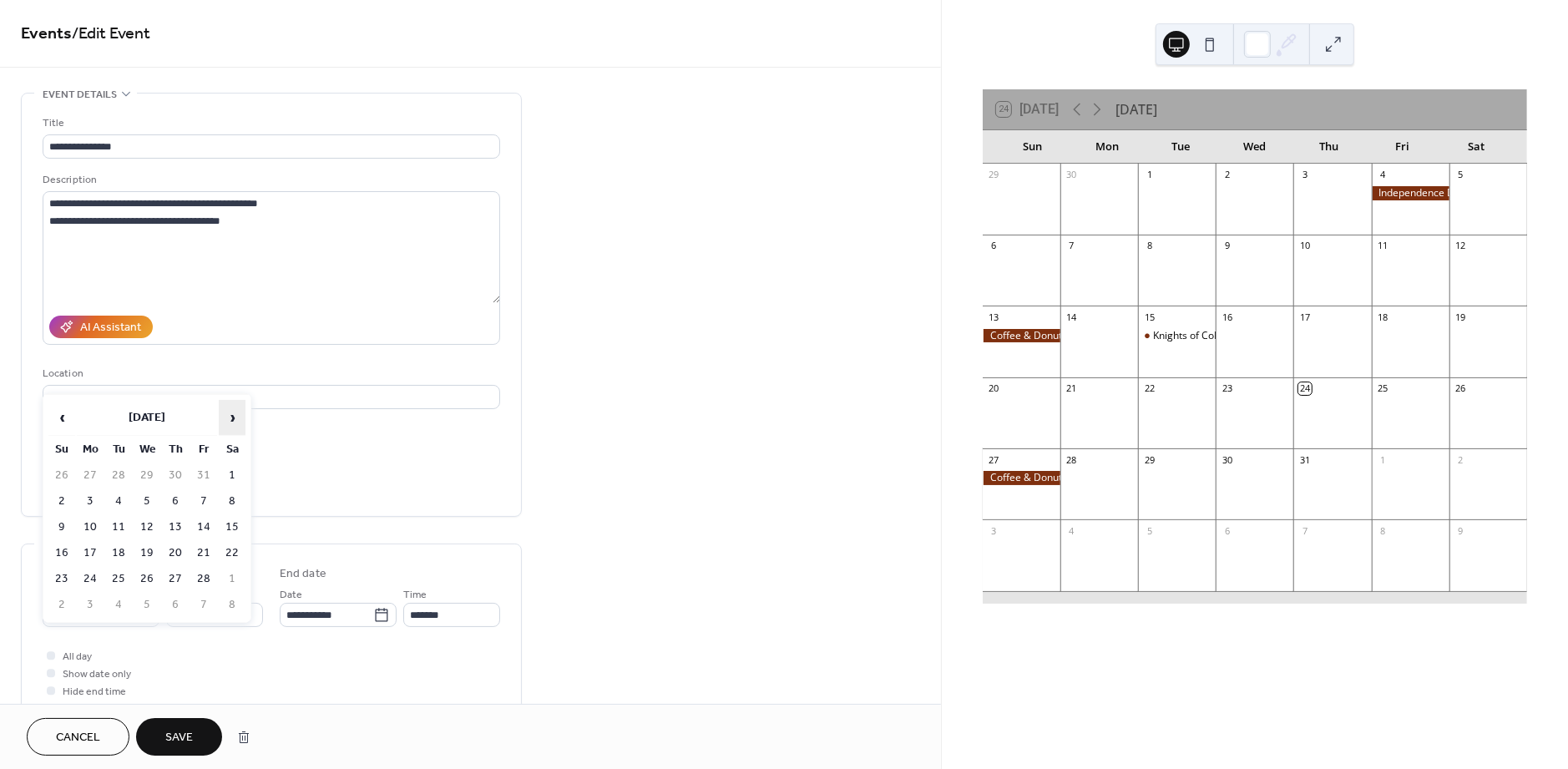 click on "›" at bounding box center (232, 417) 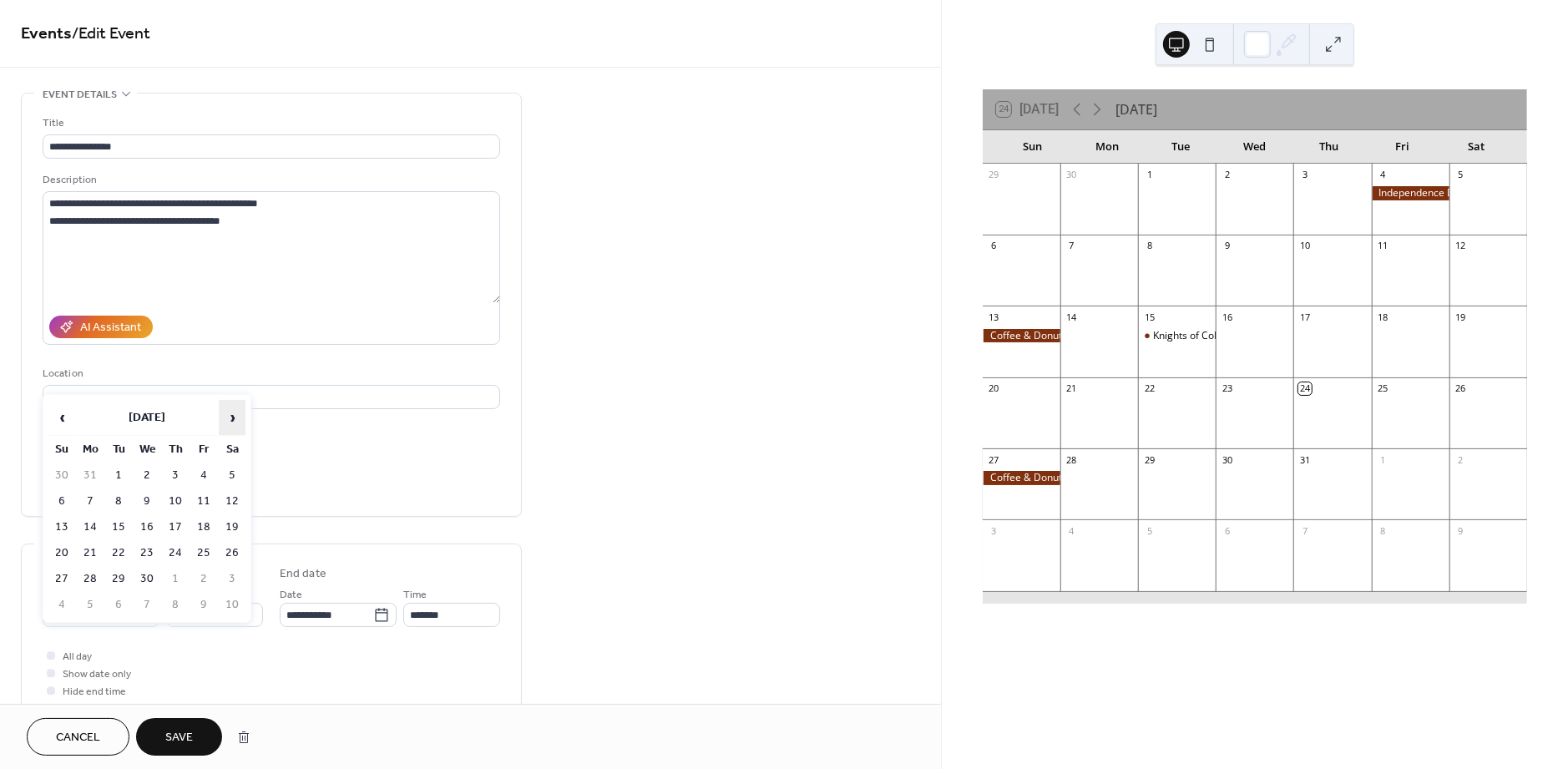 click on "›" at bounding box center [232, 417] 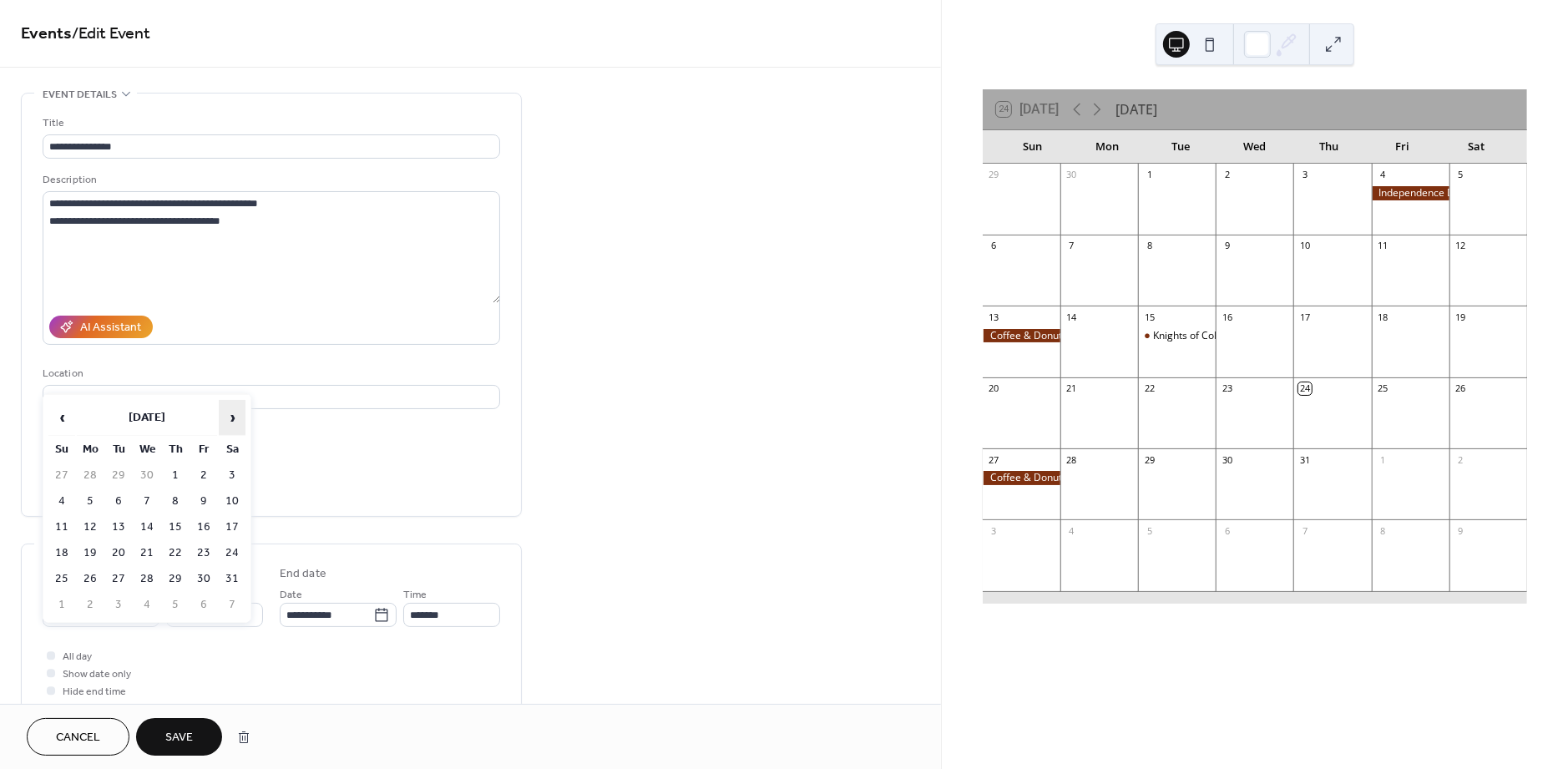 click on "›" at bounding box center (232, 417) 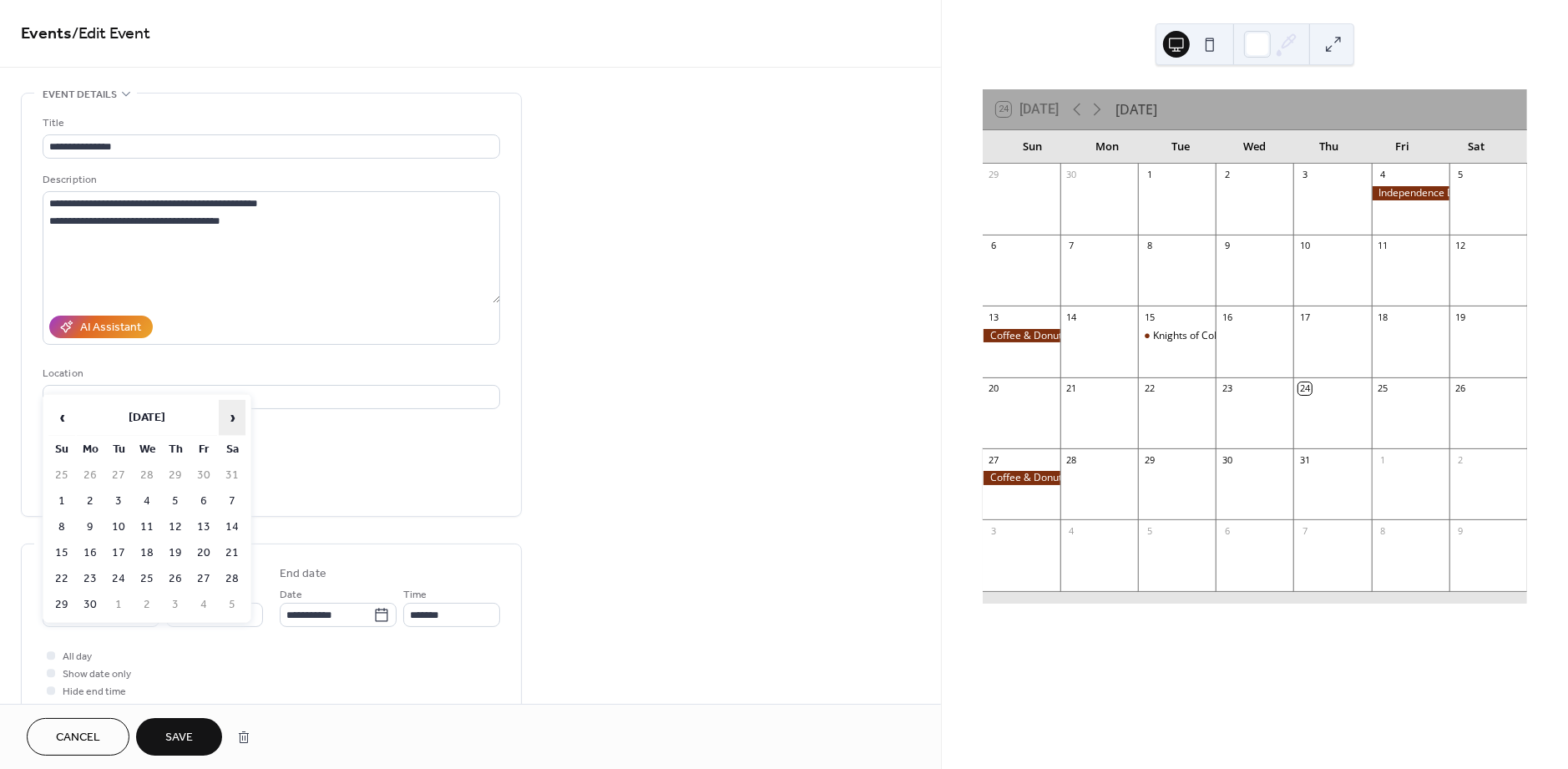 click on "›" at bounding box center (232, 417) 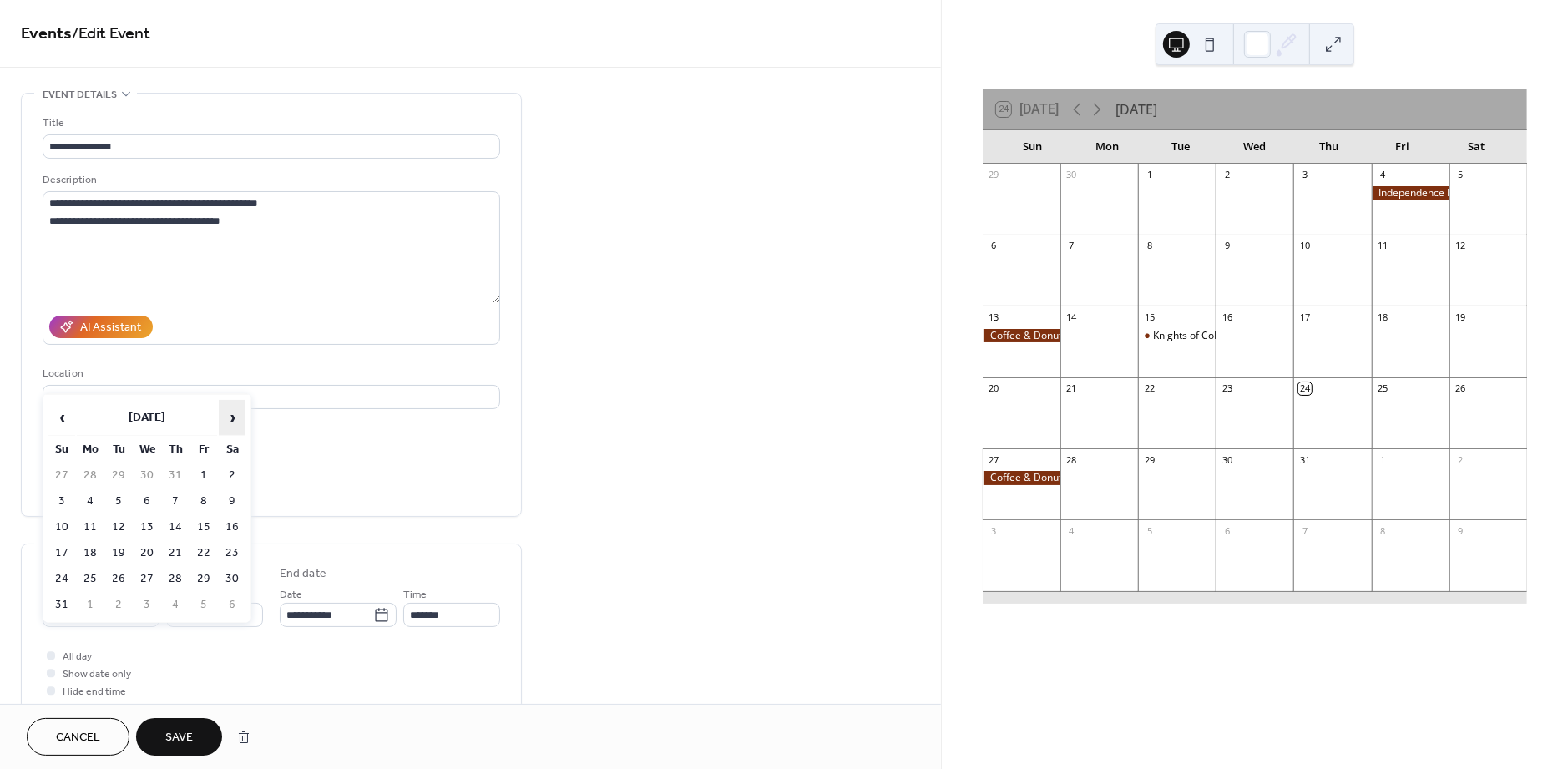 click on "›" at bounding box center (232, 417) 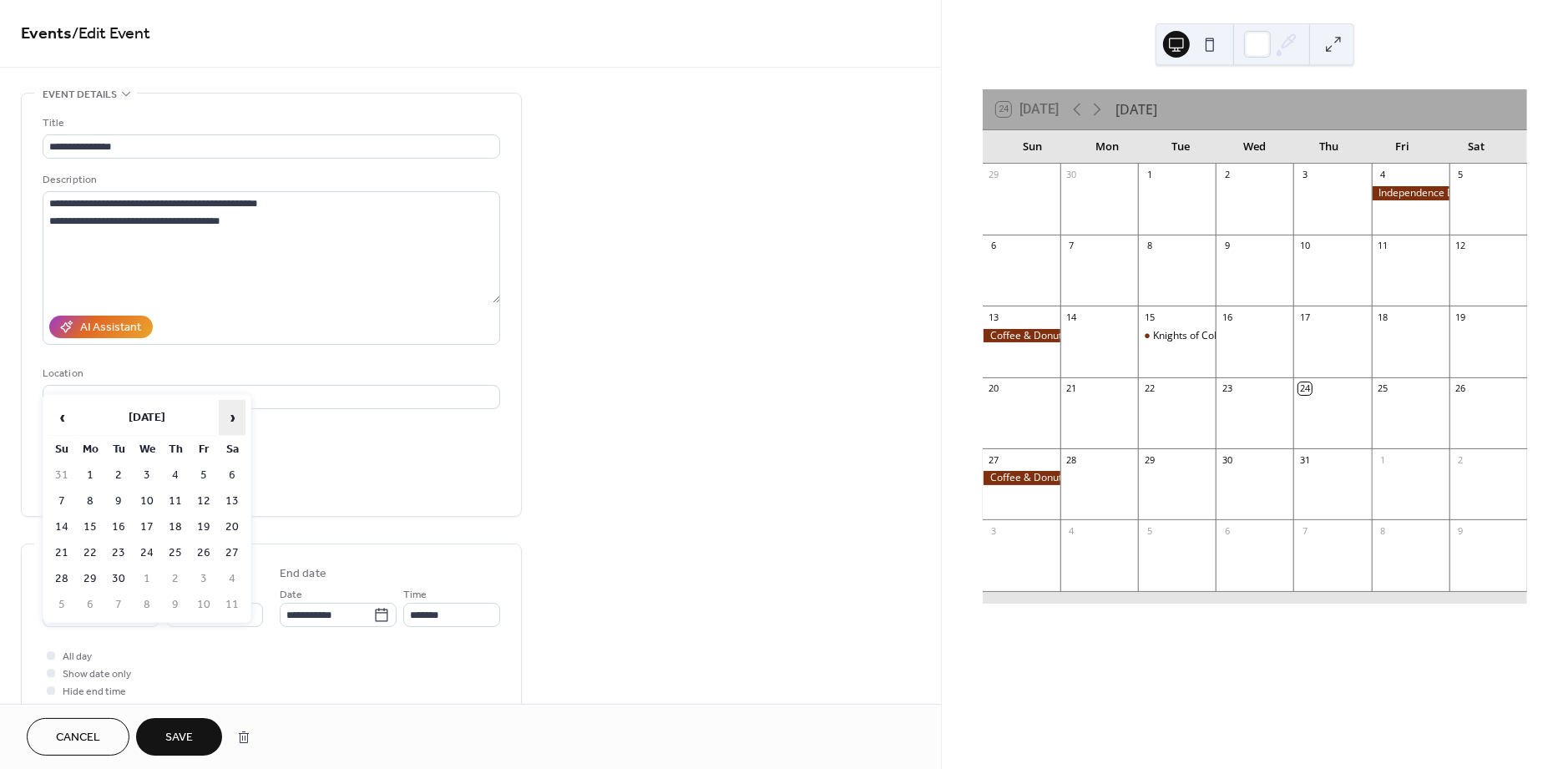 click on "›" at bounding box center (232, 417) 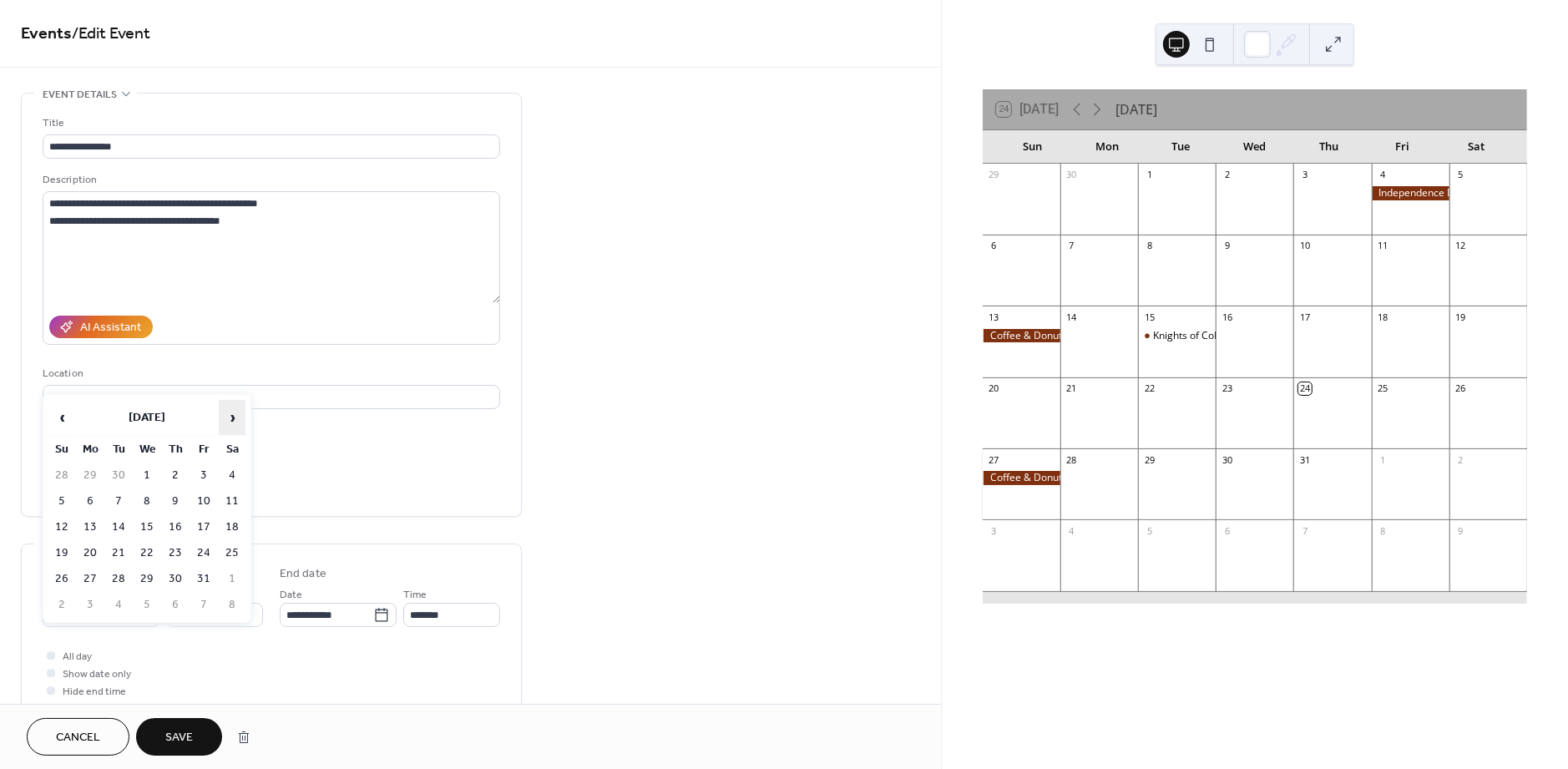 click on "›" at bounding box center [232, 417] 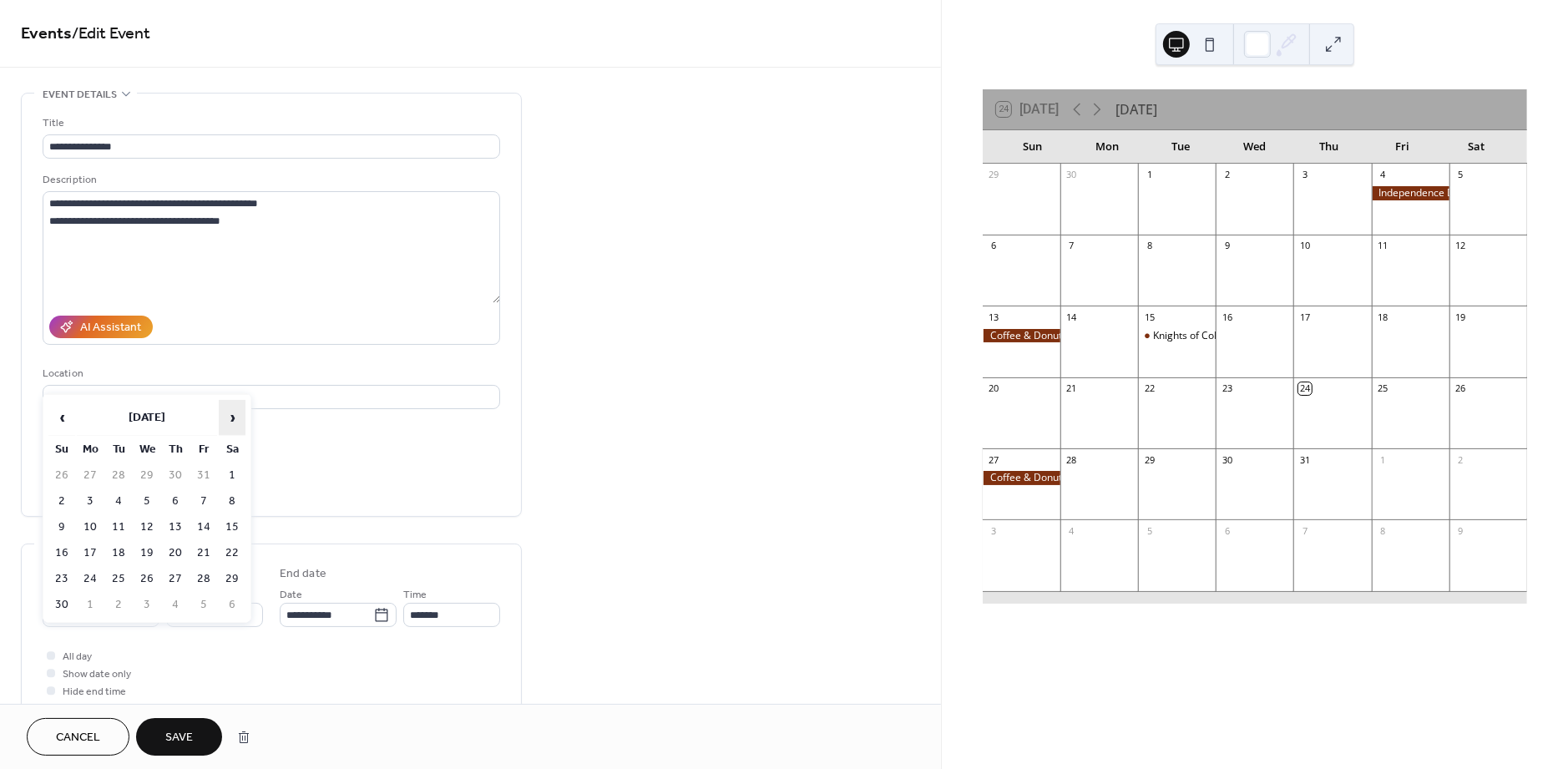 click on "›" at bounding box center [232, 417] 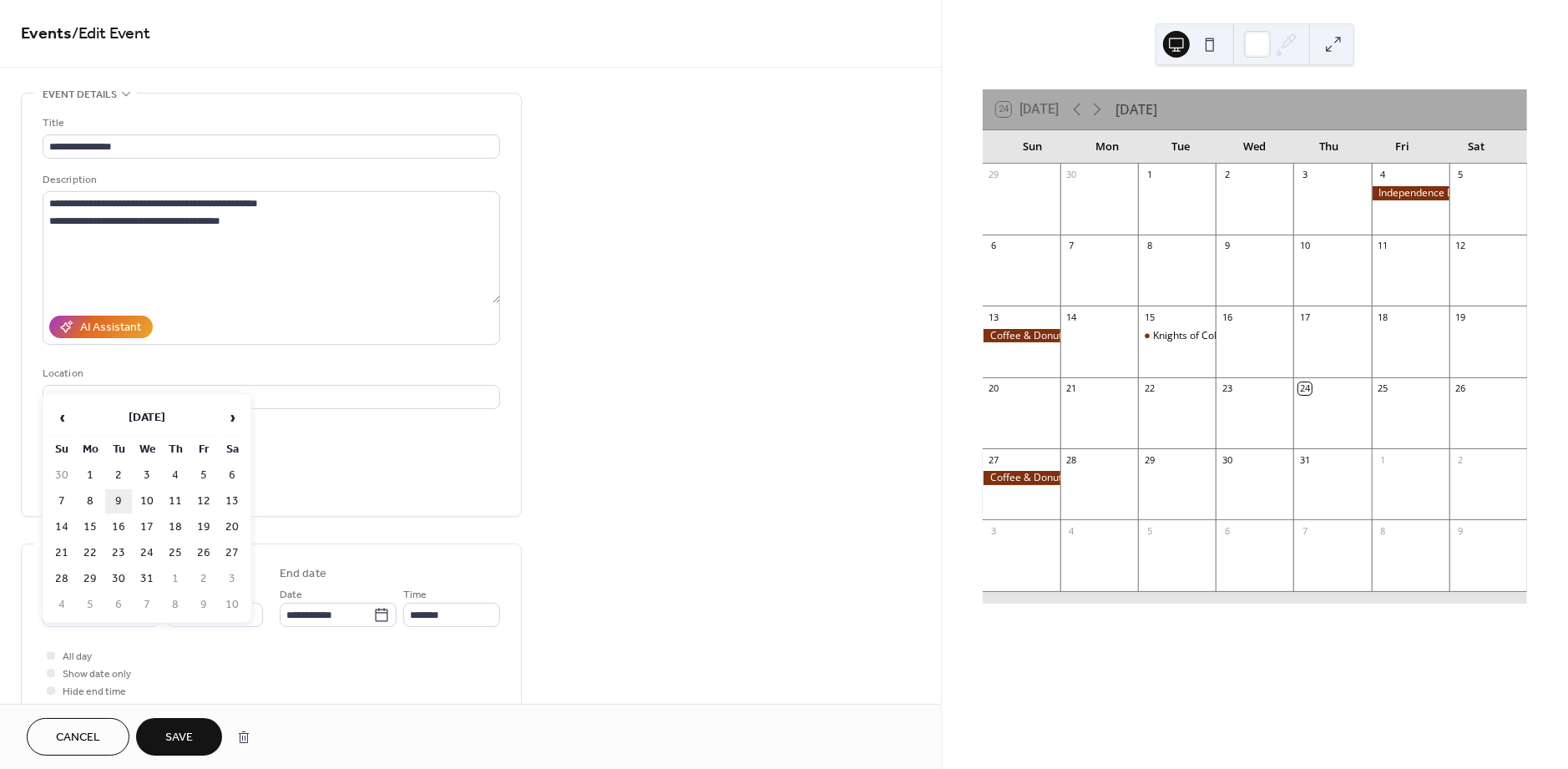 click on "9" at bounding box center [119, 501] 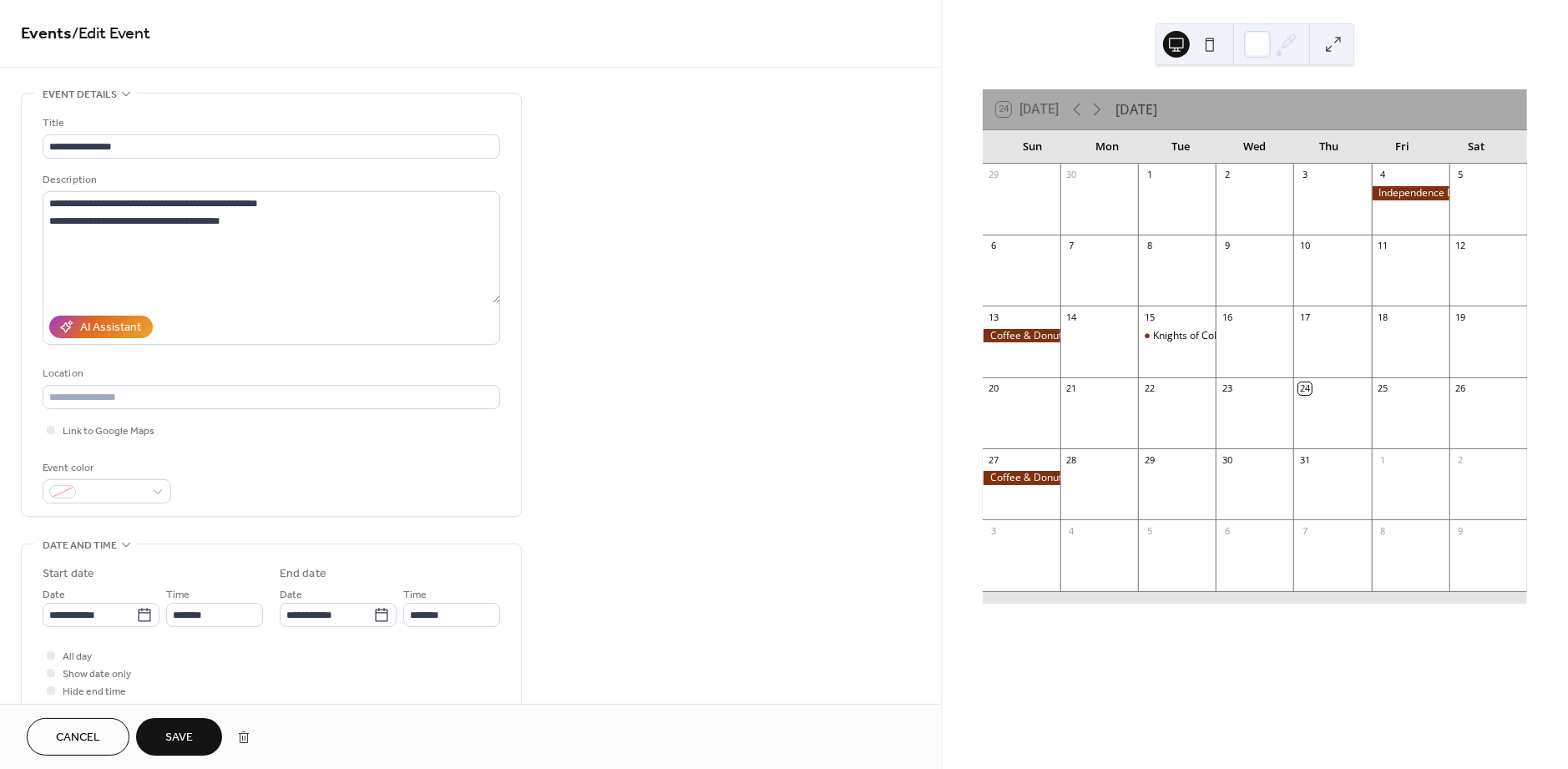 type on "**********" 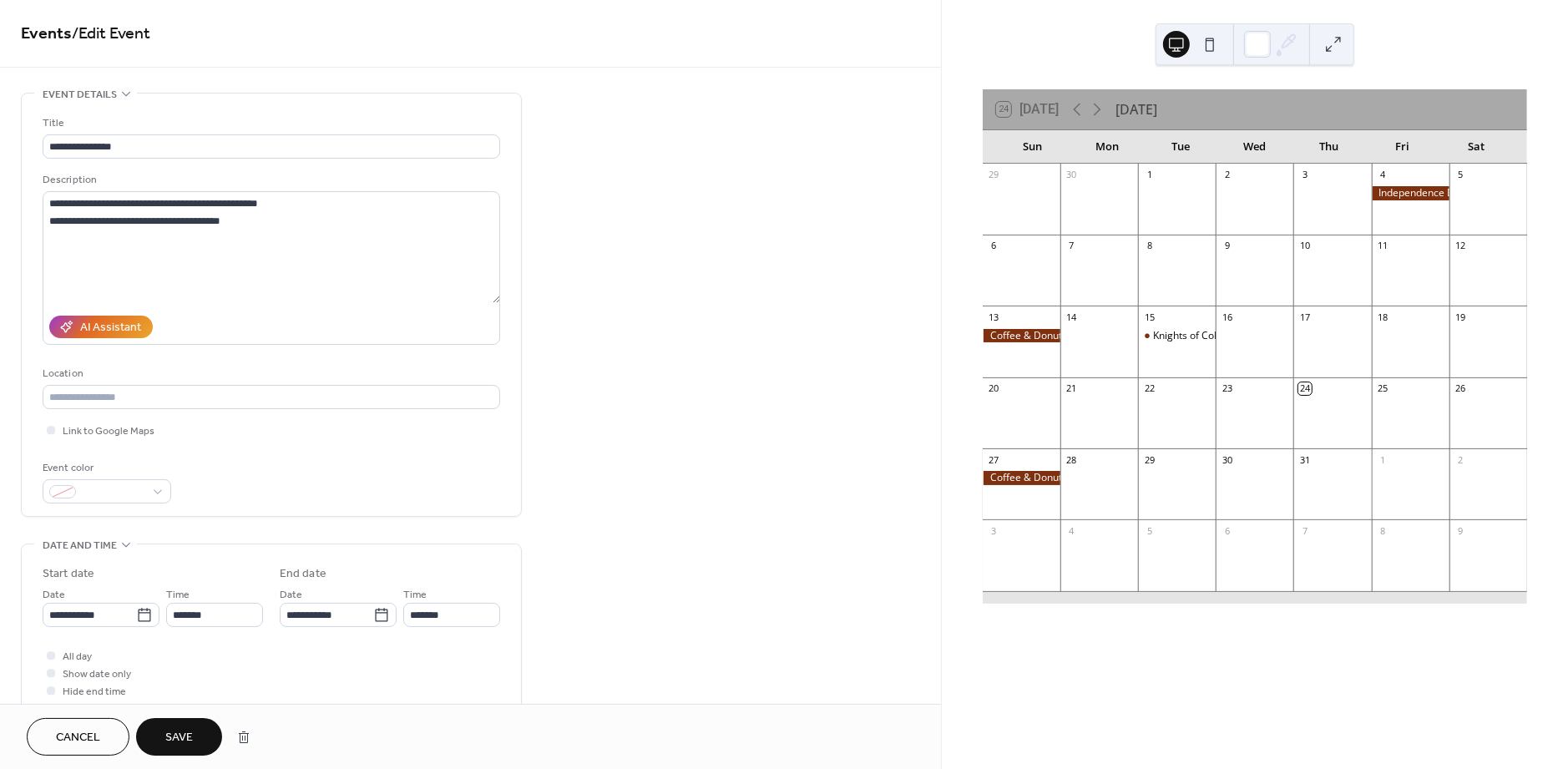 type on "**********" 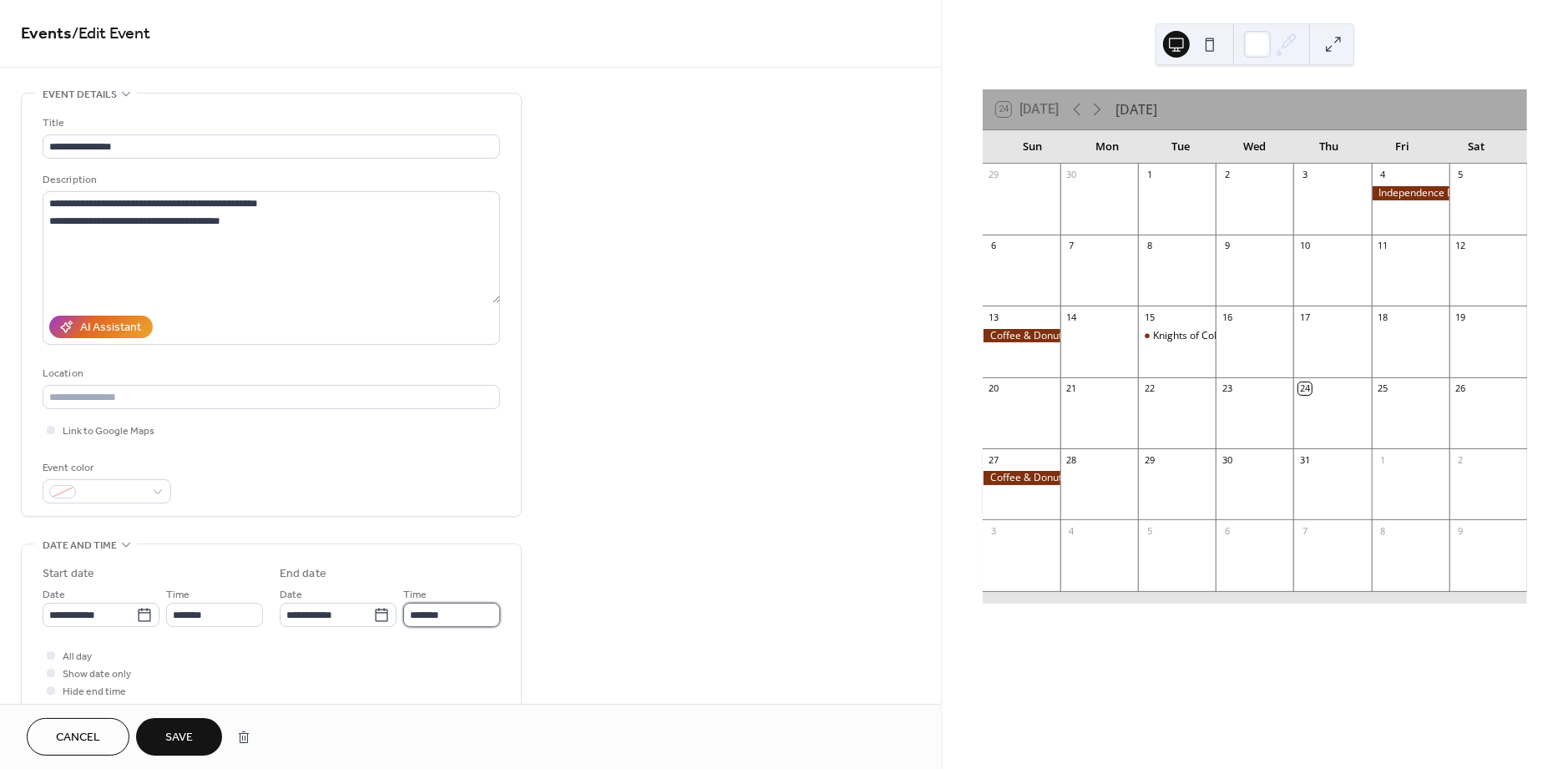 click on "*******" at bounding box center [452, 615] 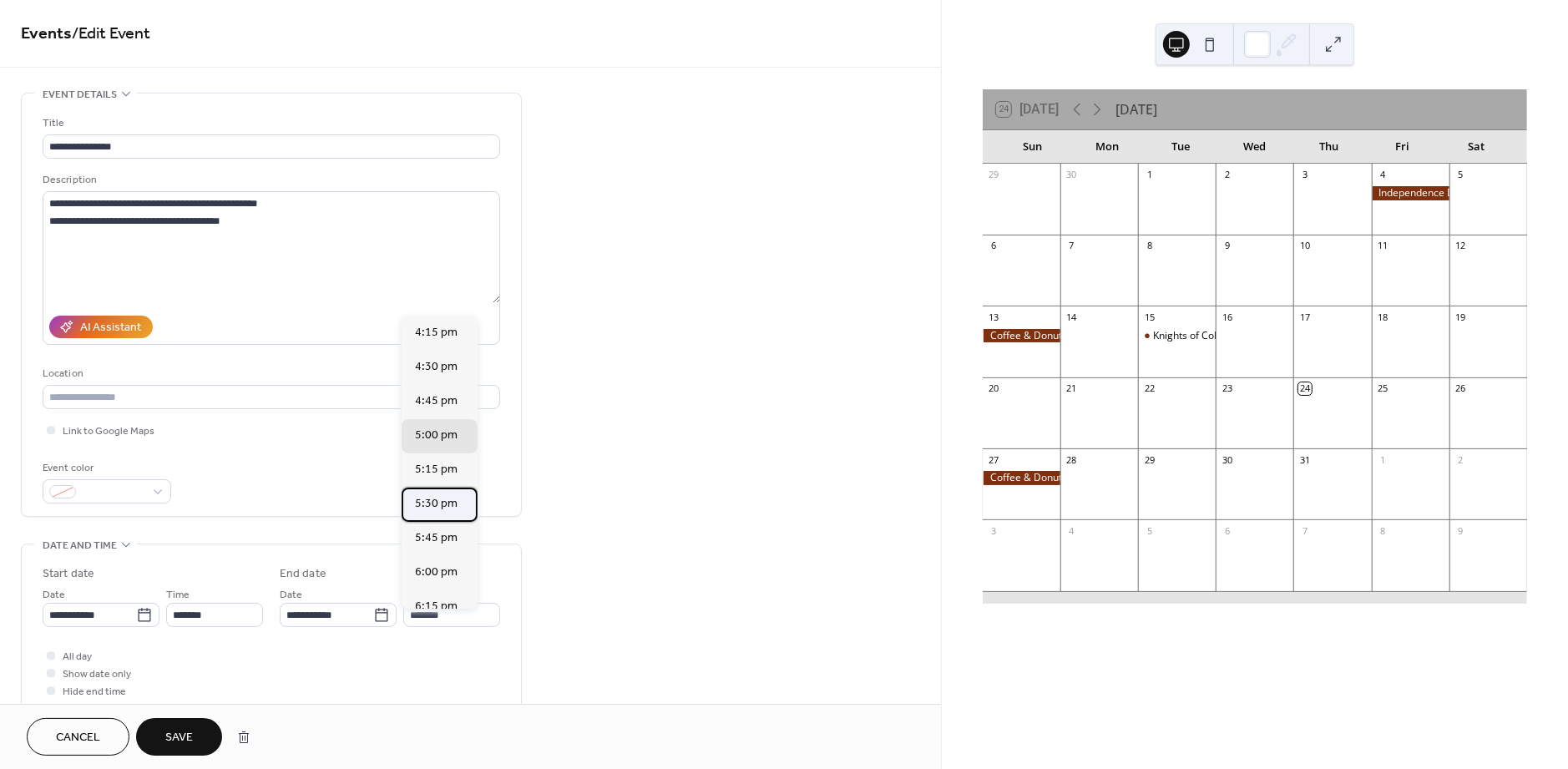 click on "5:30 pm" at bounding box center (436, 504) 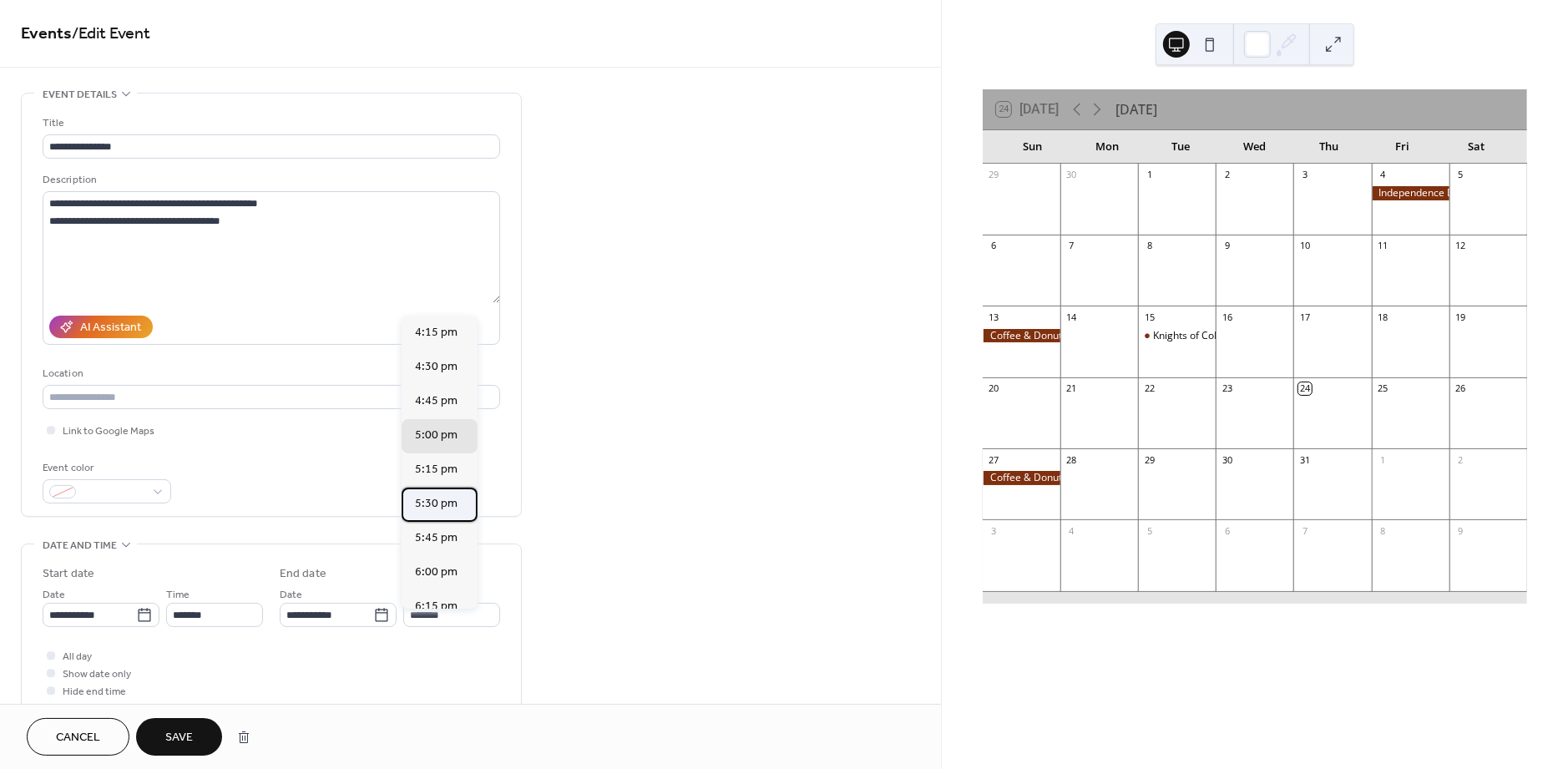 type on "*******" 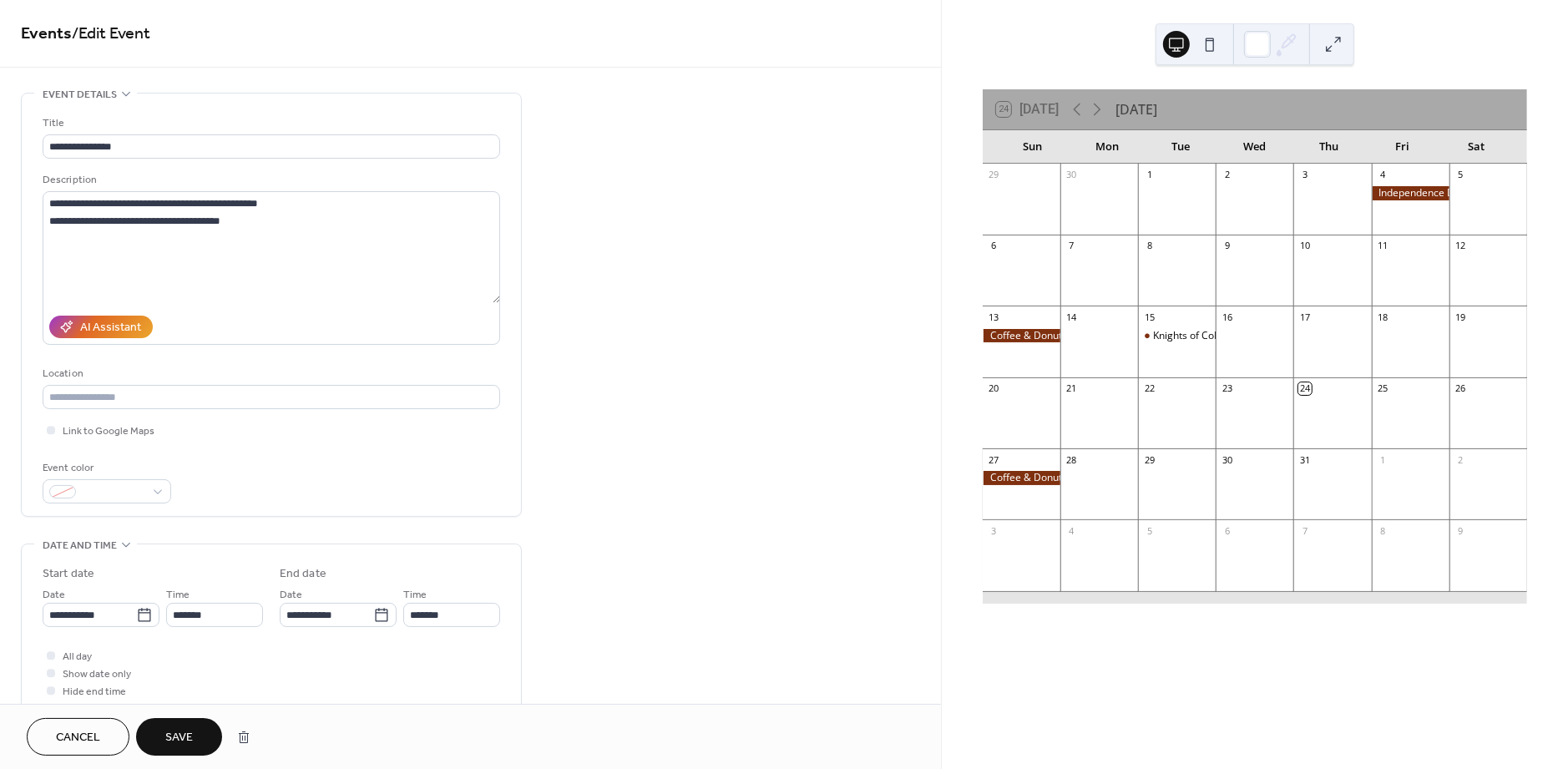 click on "Save" at bounding box center (179, 736) 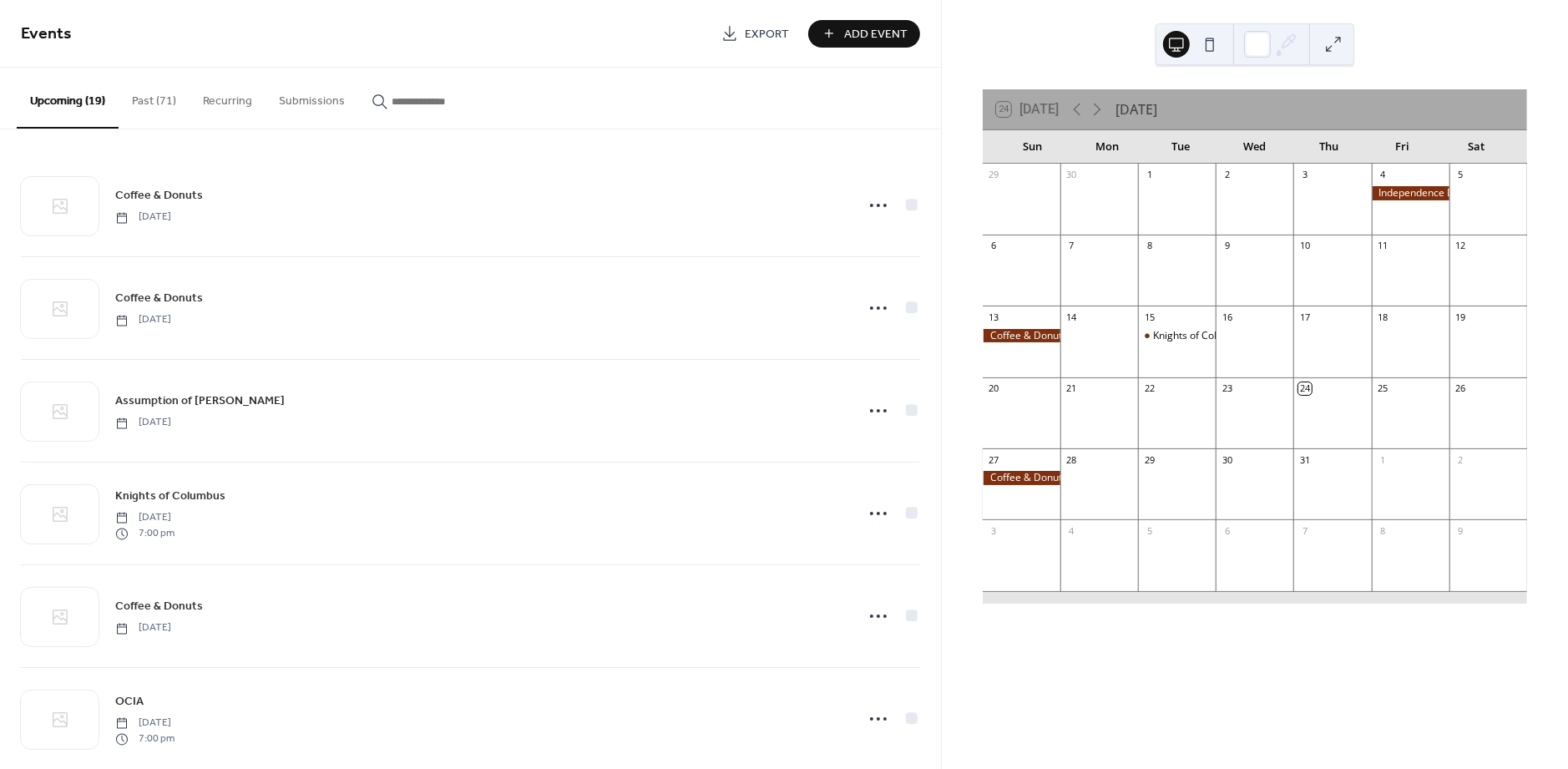 click on "Past (71)" at bounding box center [154, 97] 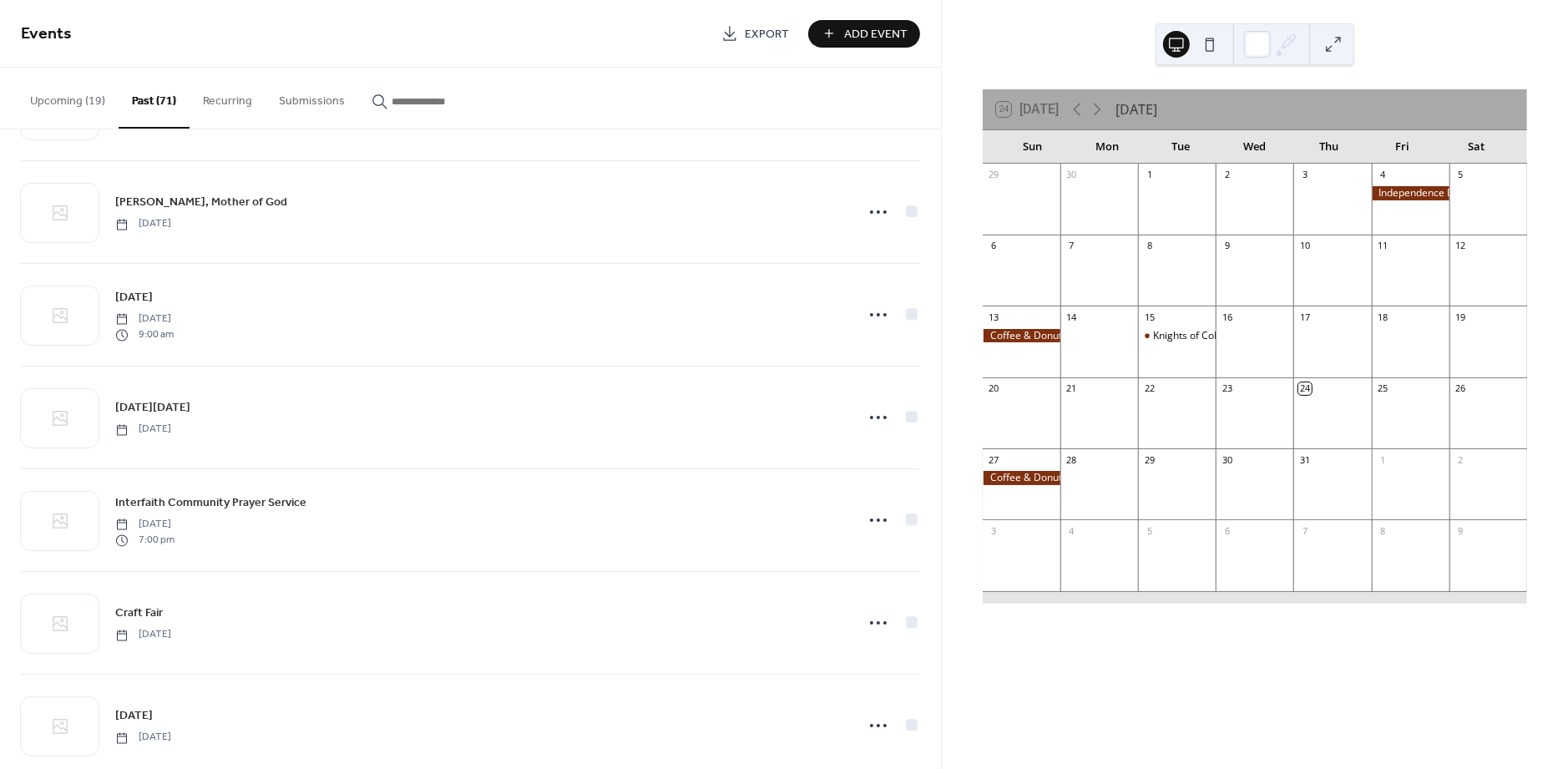 scroll, scrollTop: 5557, scrollLeft: 0, axis: vertical 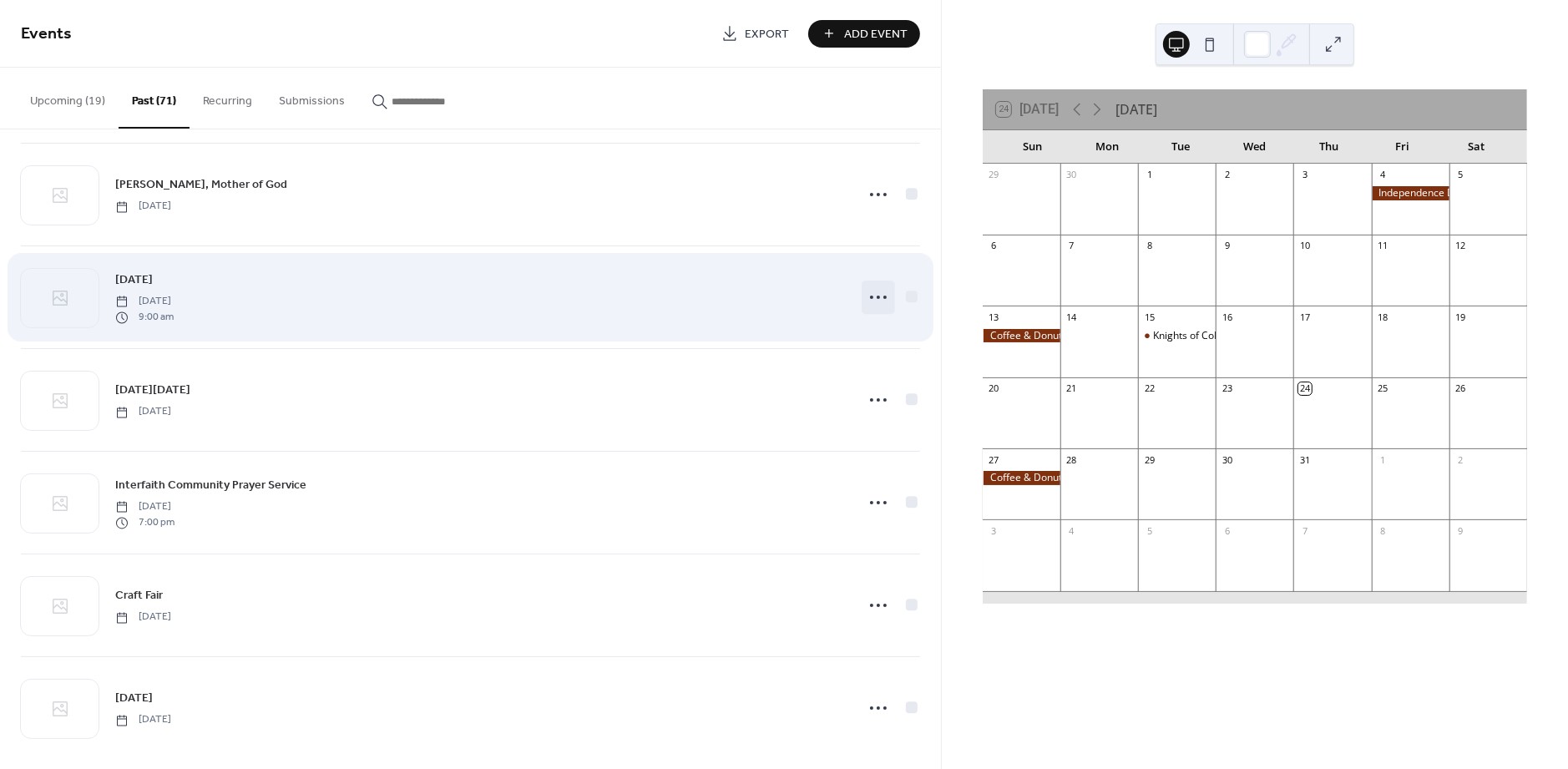 click 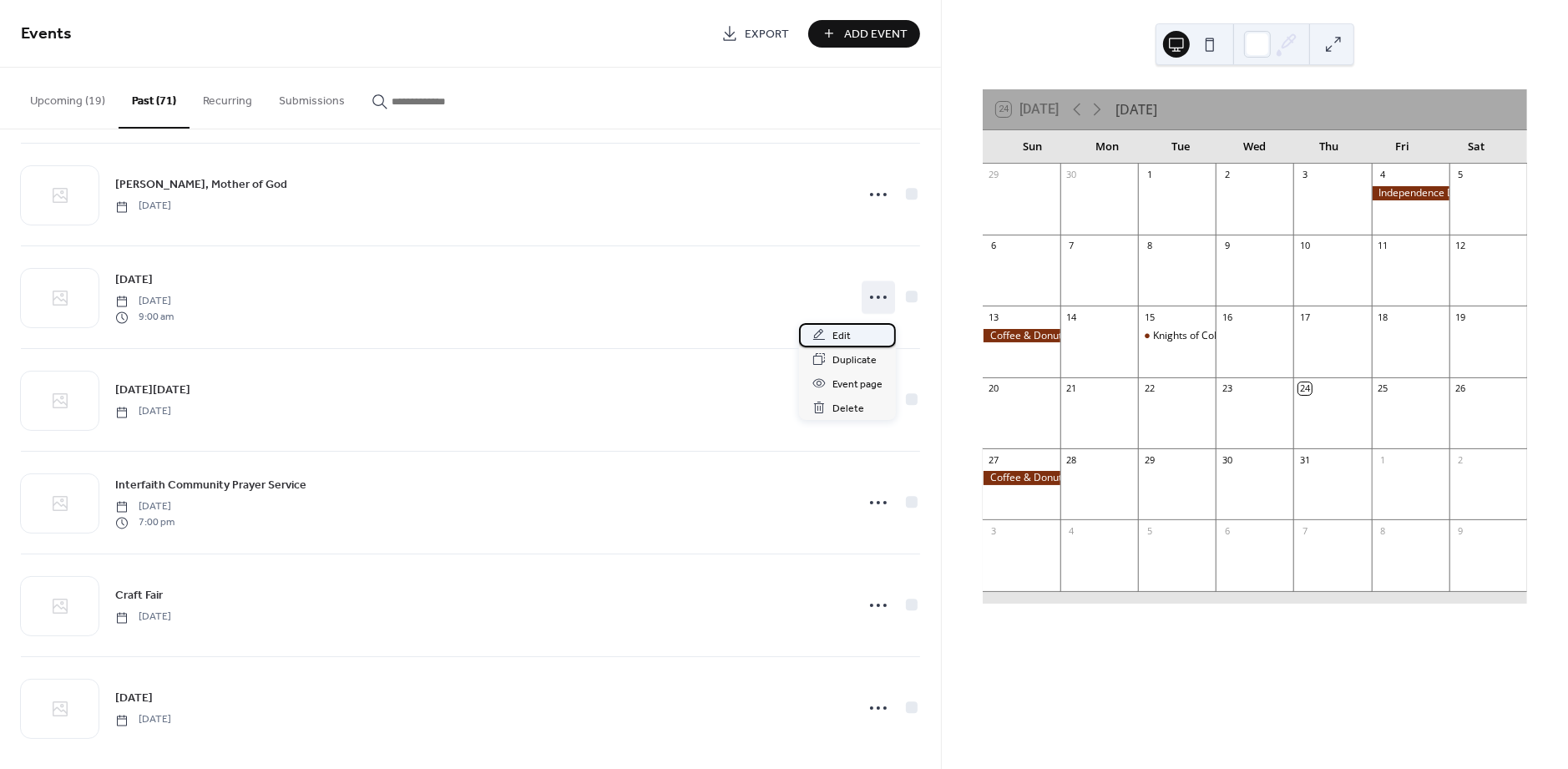 click on "Edit" at bounding box center (842, 336) 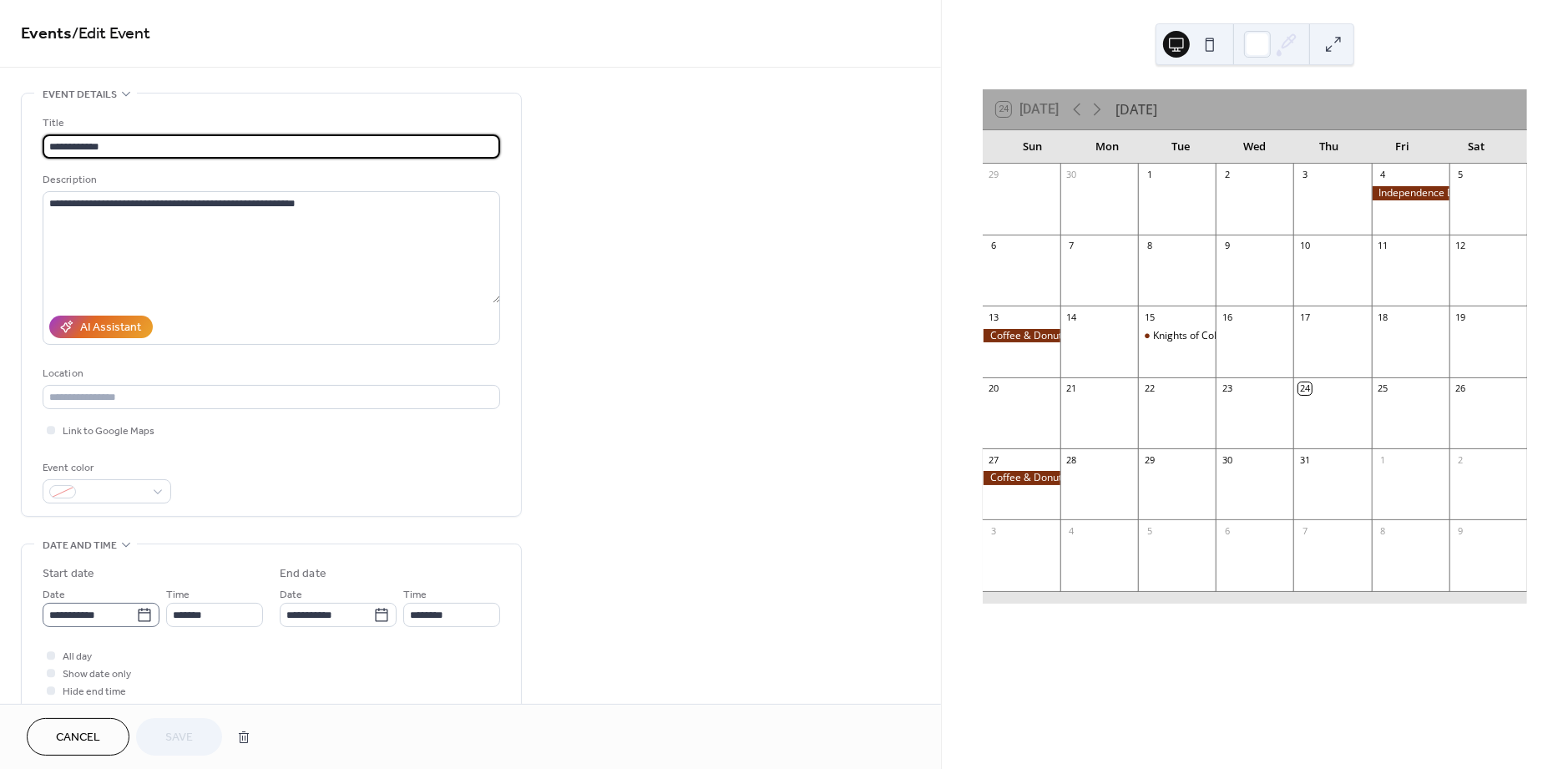 click 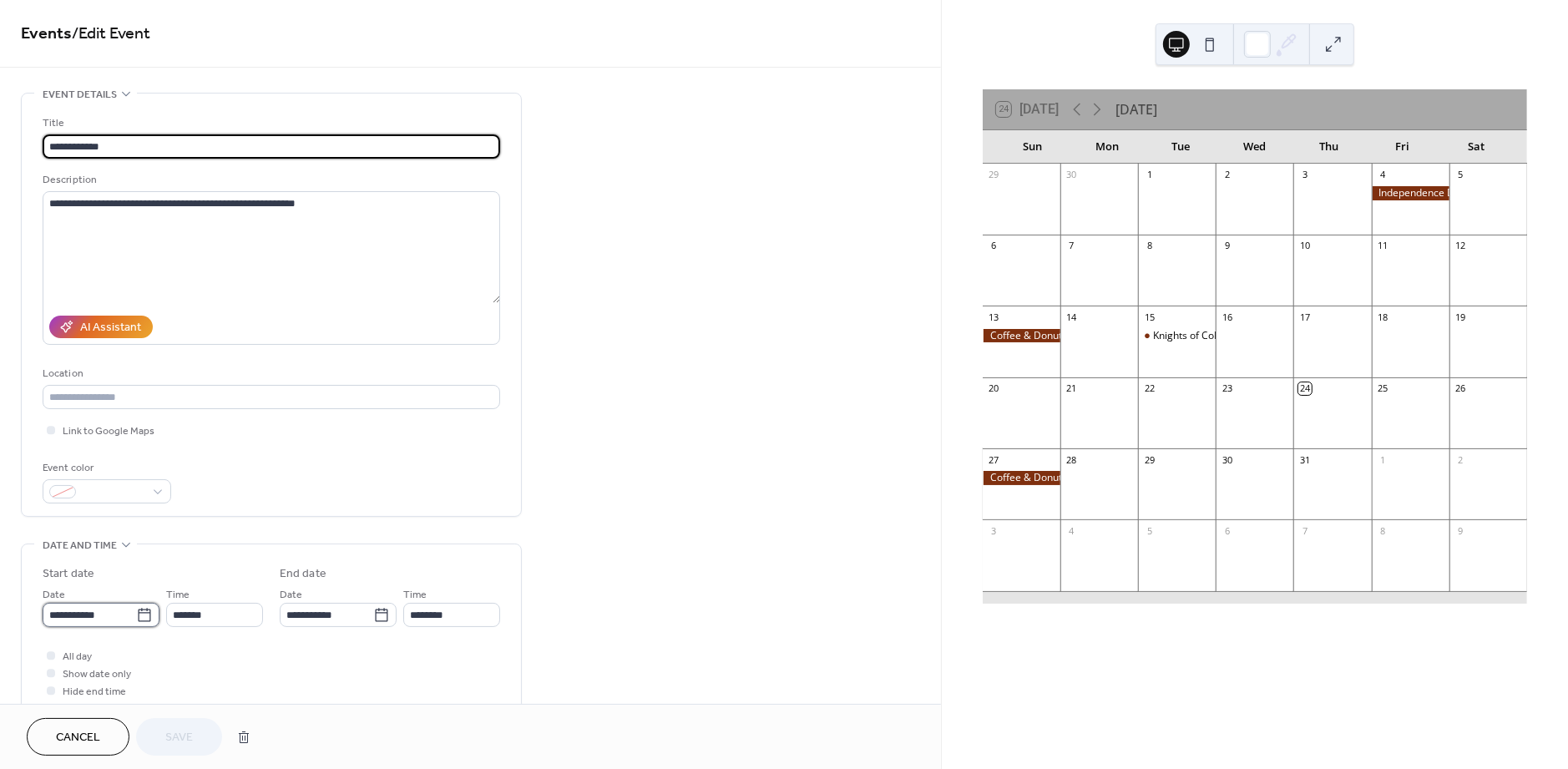 click on "**********" at bounding box center [89, 615] 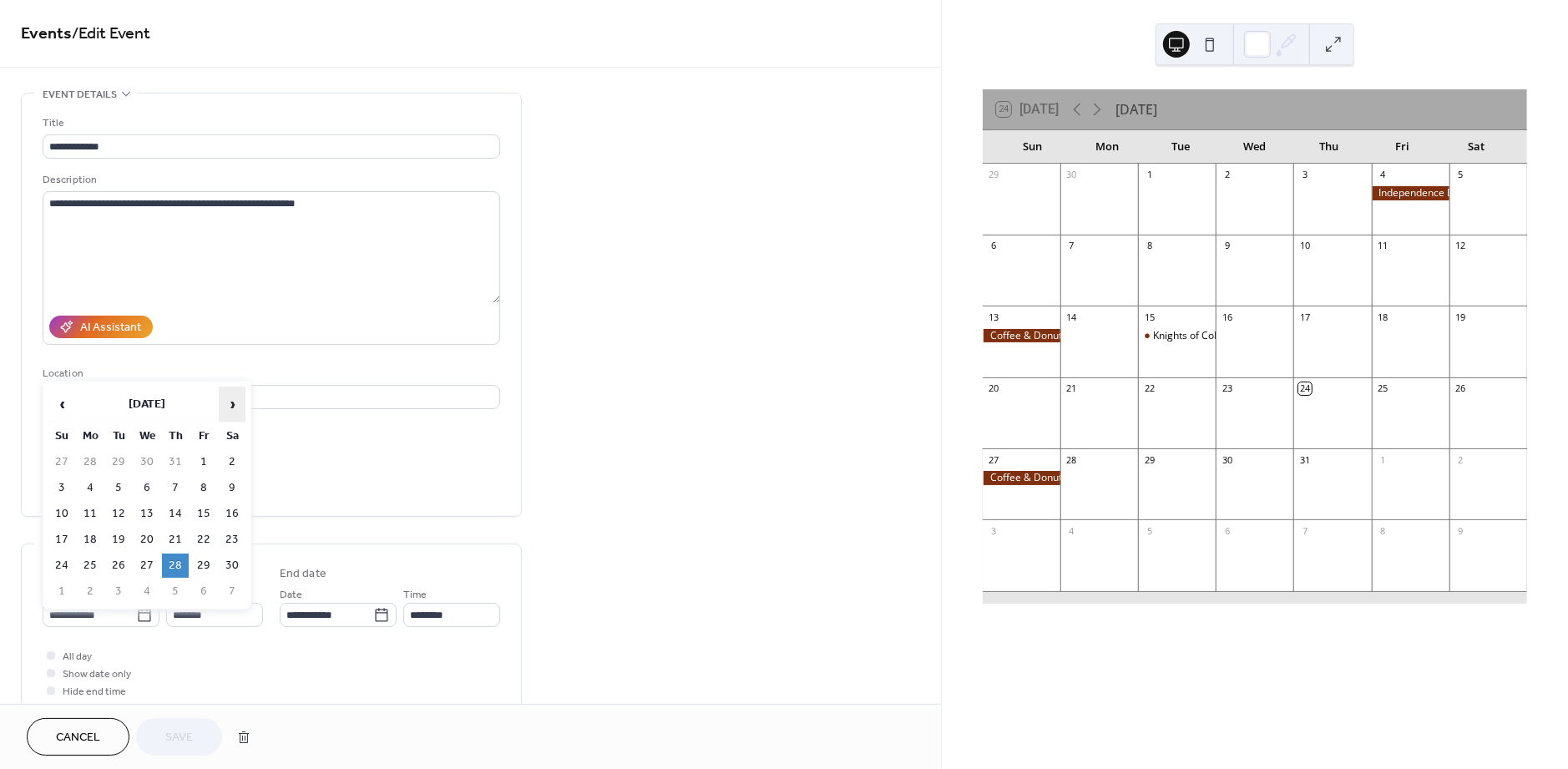 click on "›" at bounding box center (232, 404) 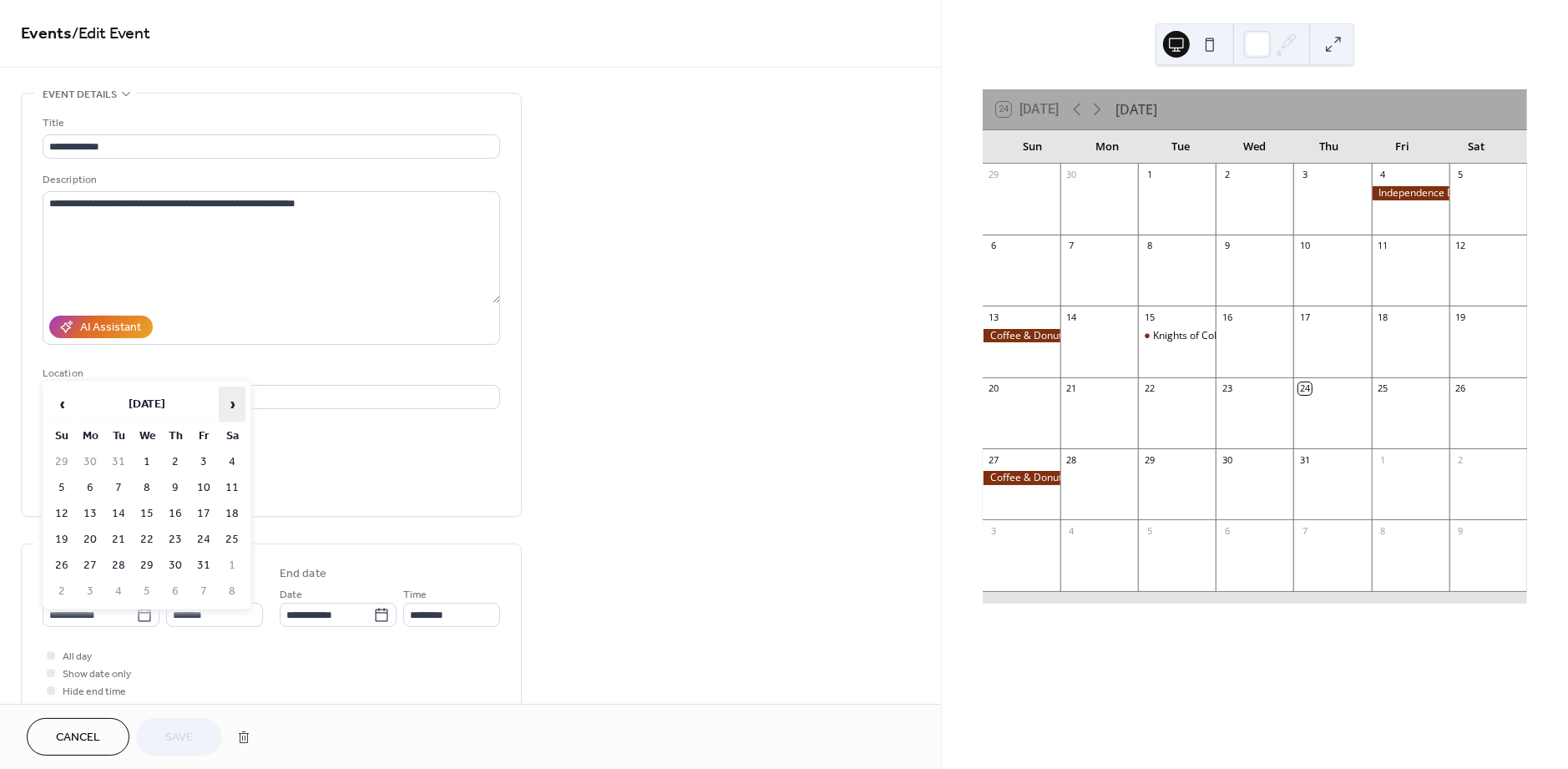 click on "›" at bounding box center [232, 404] 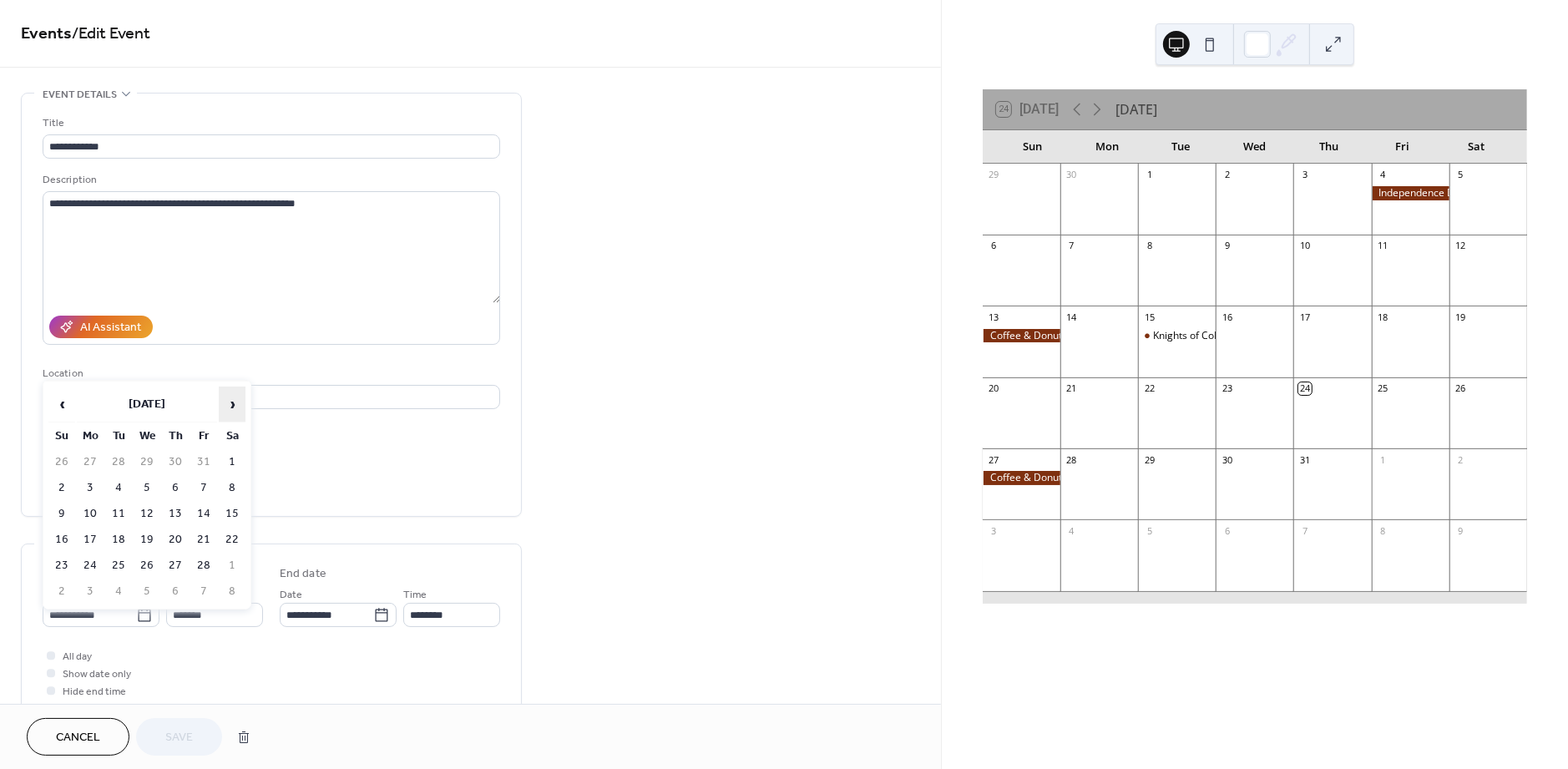 click on "›" at bounding box center (232, 404) 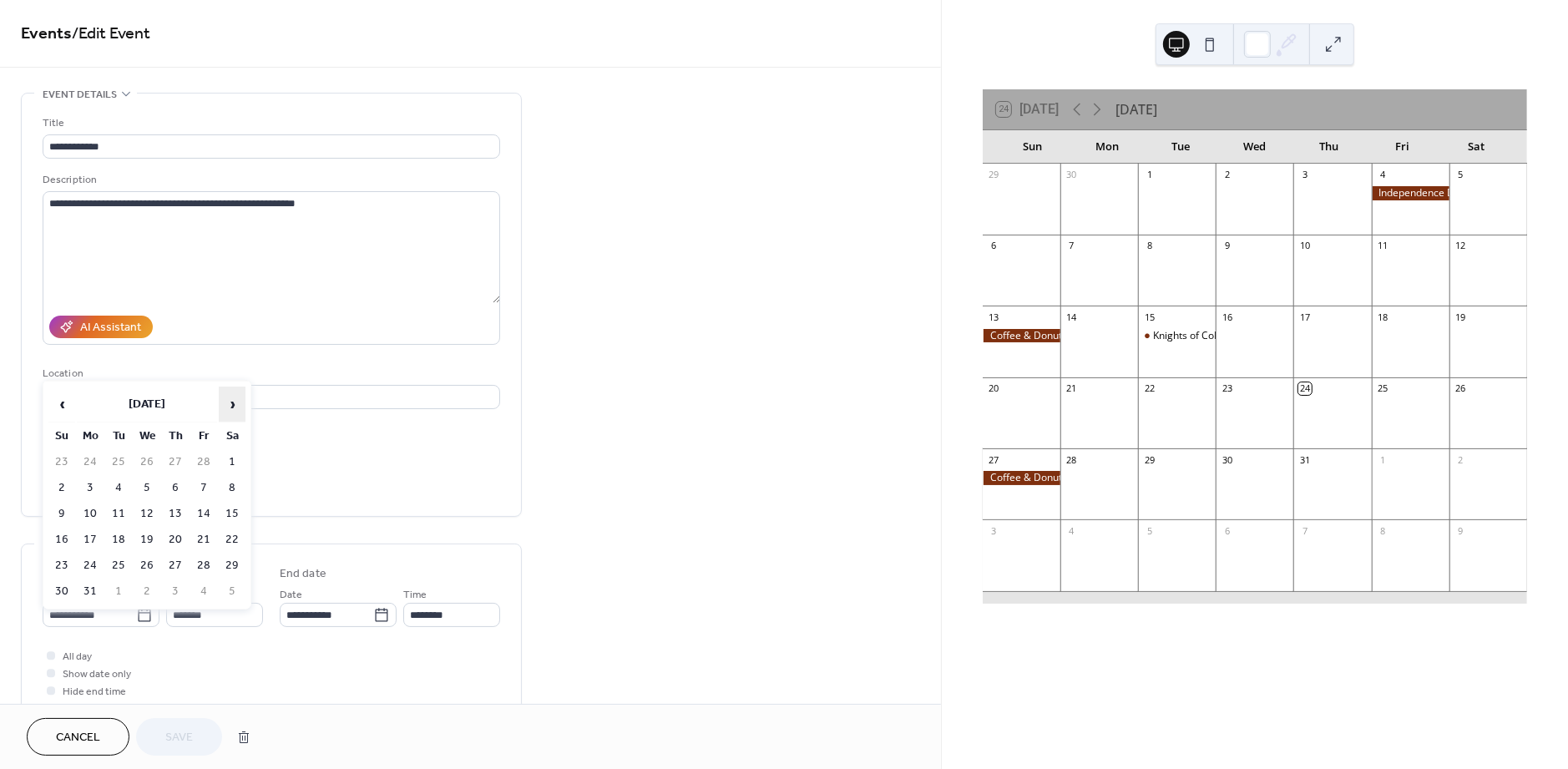 click on "›" at bounding box center (232, 404) 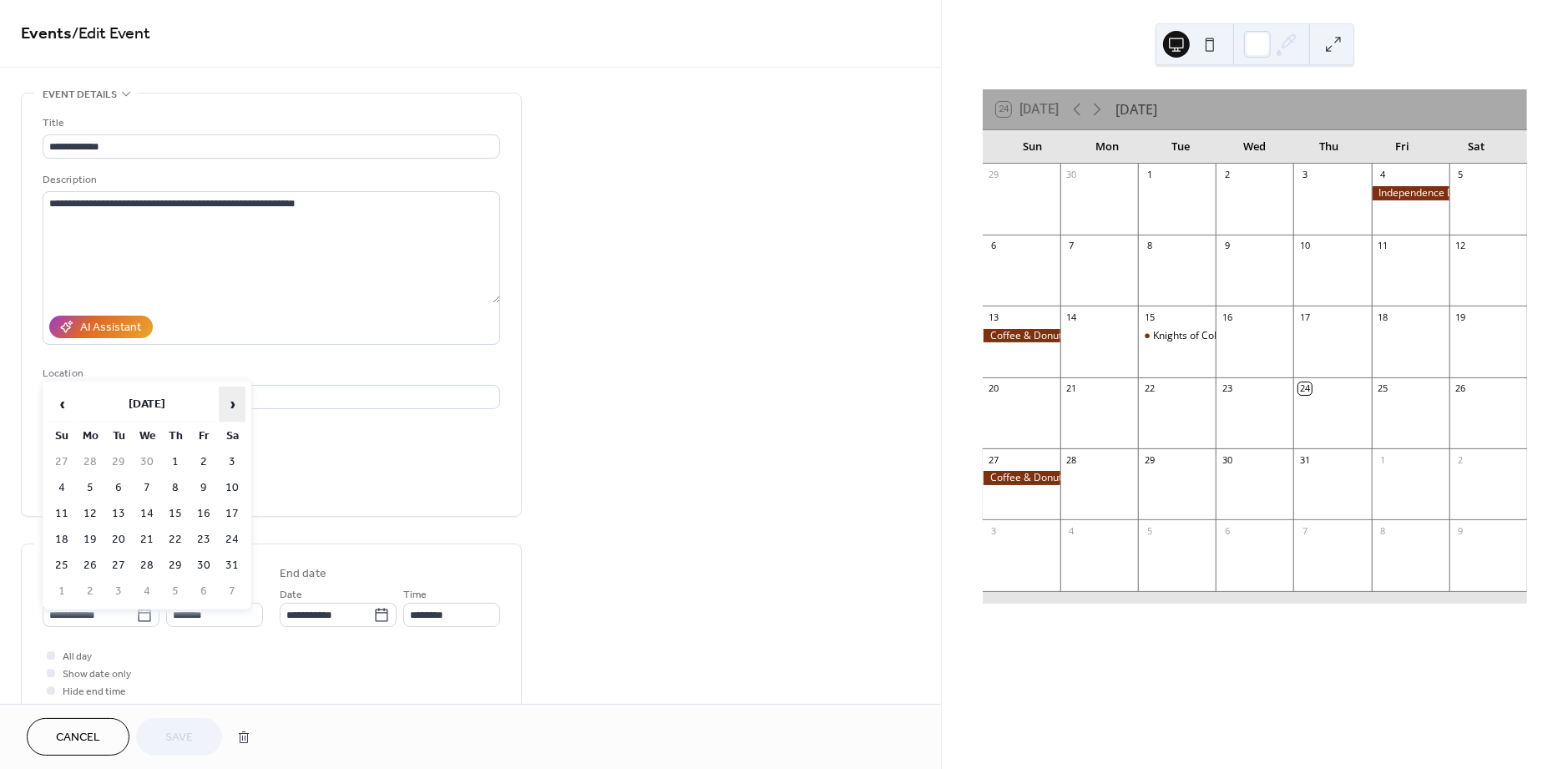 click on "›" at bounding box center [232, 404] 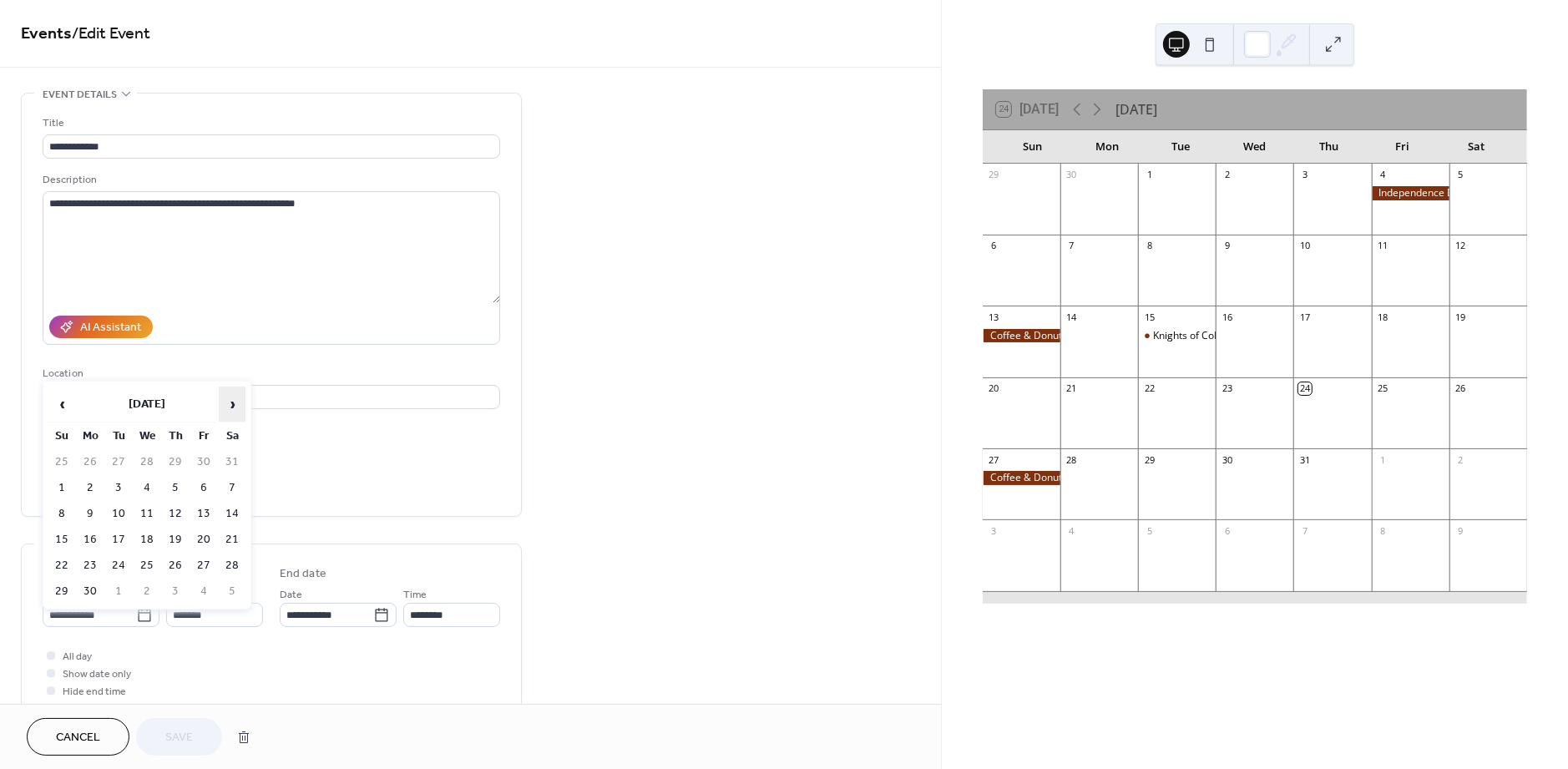 click on "›" at bounding box center [232, 404] 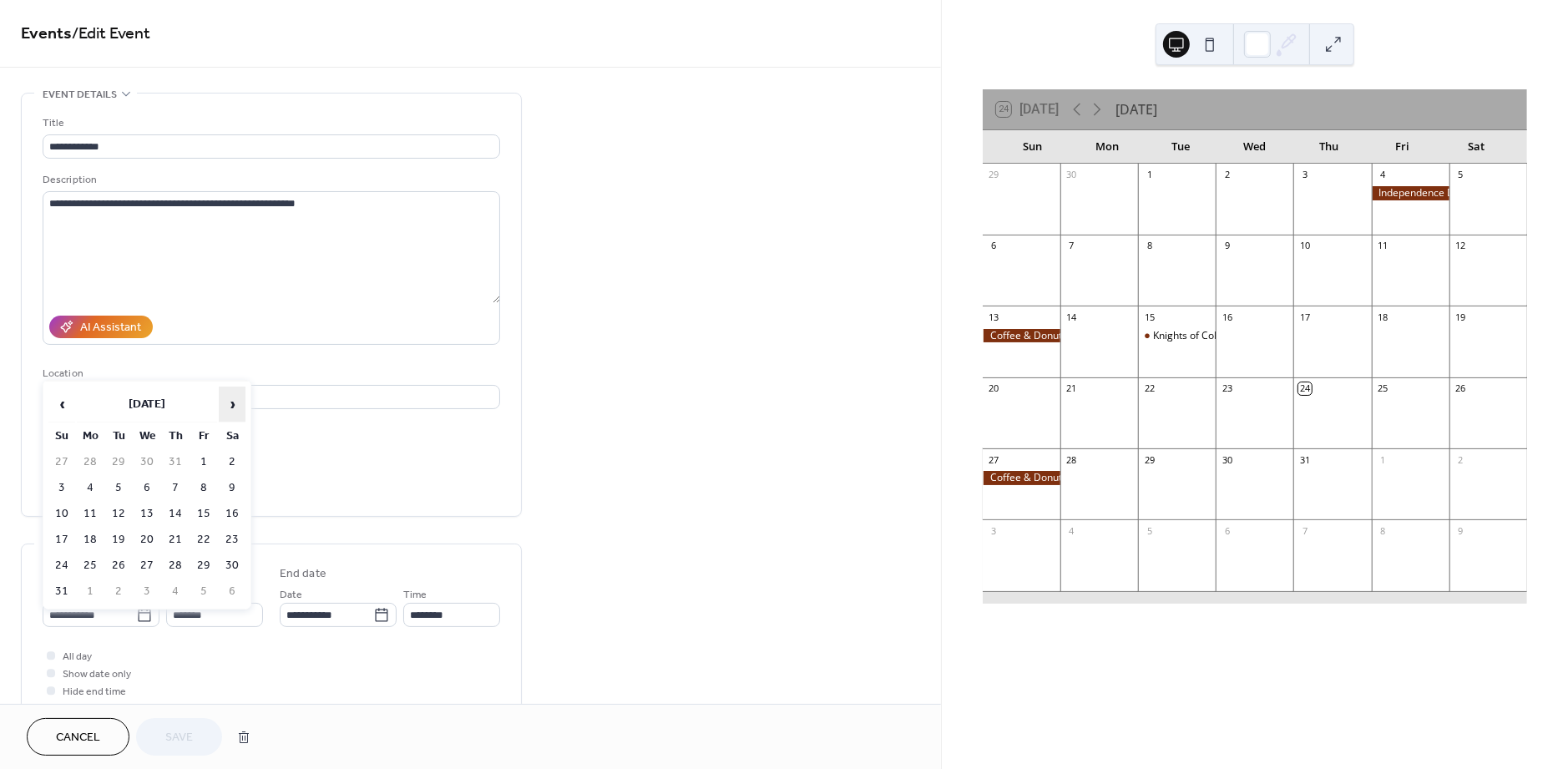 click on "›" at bounding box center [232, 404] 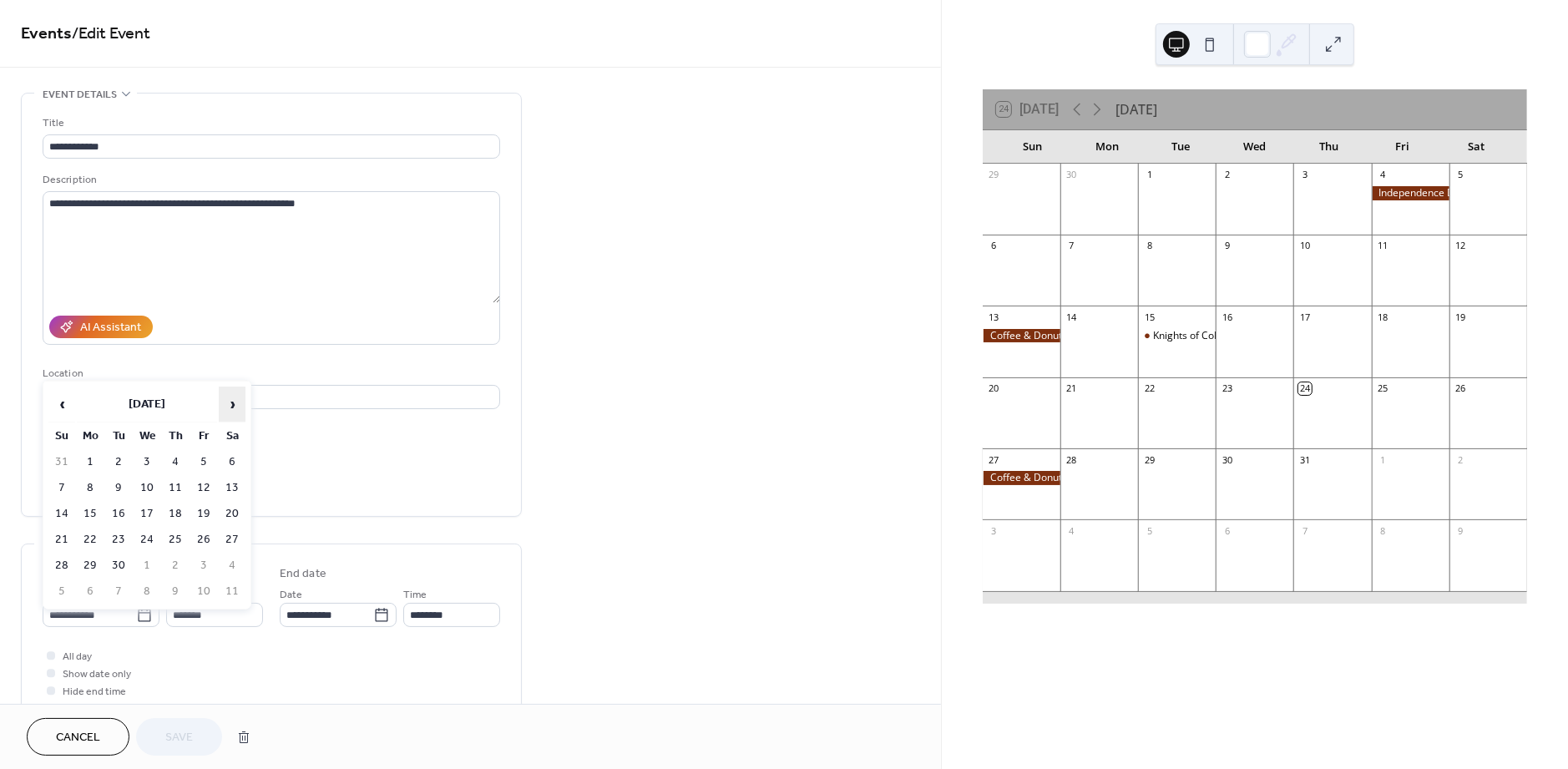 click on "›" at bounding box center (232, 404) 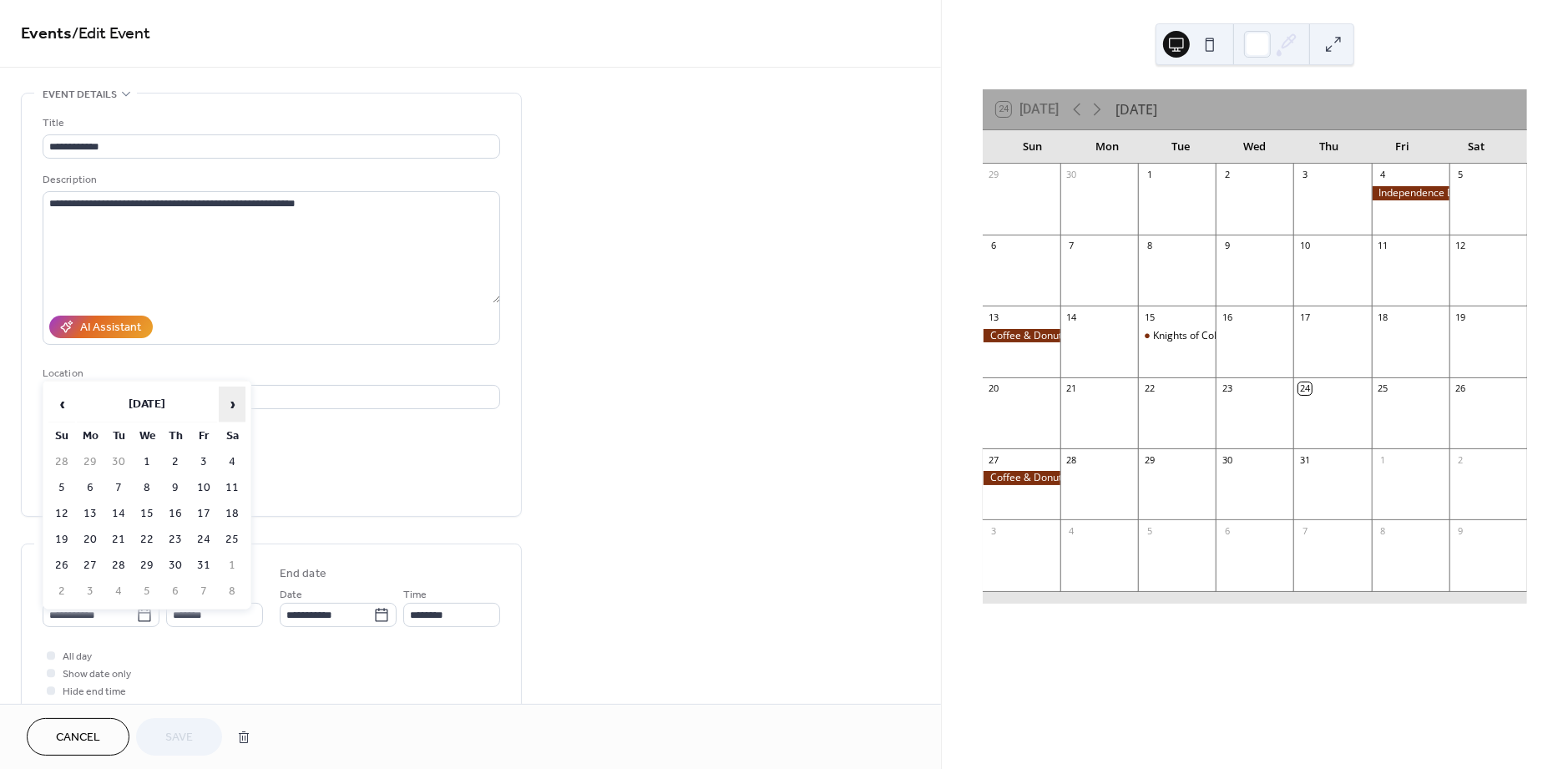 click on "›" at bounding box center (232, 404) 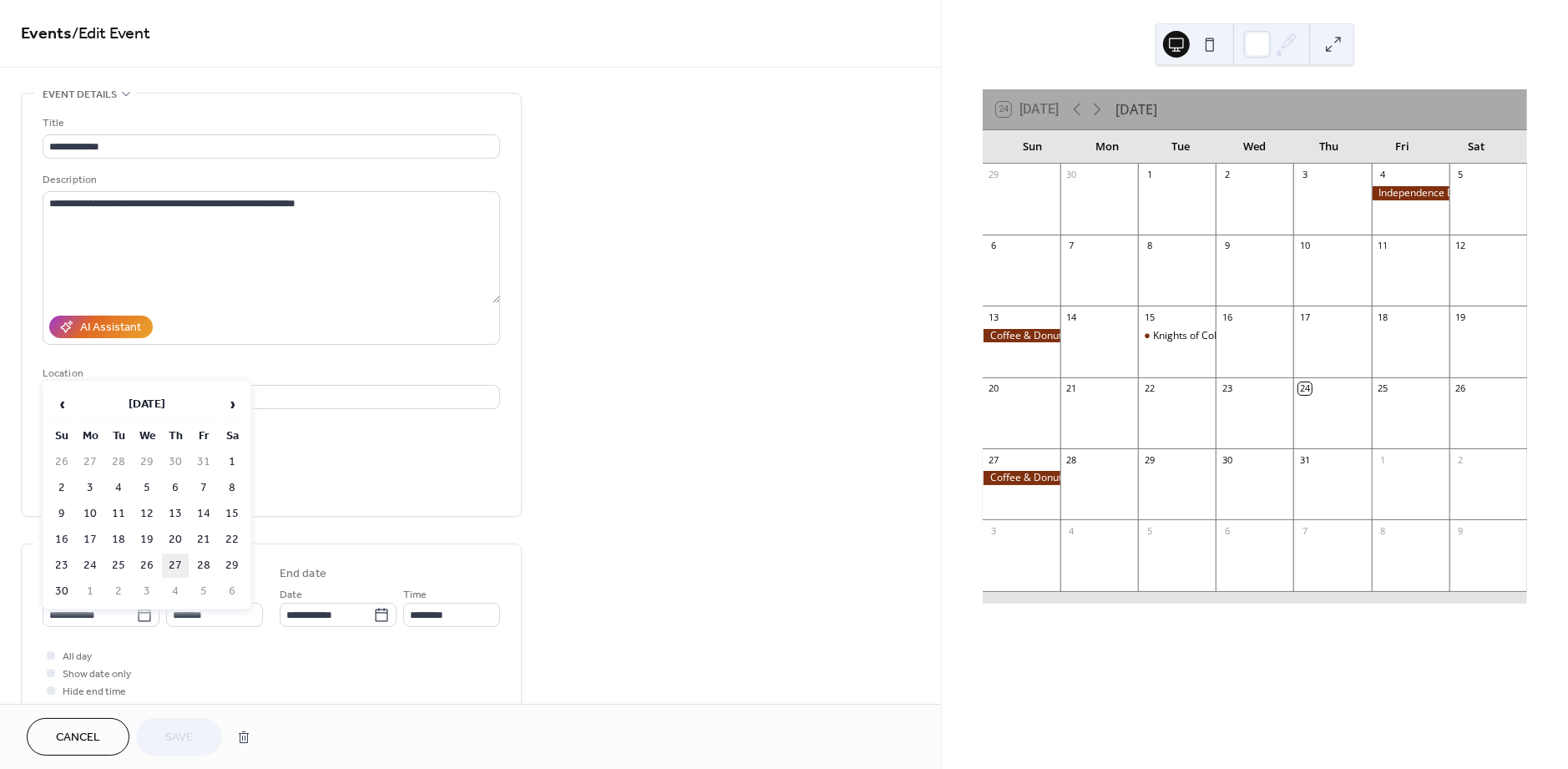 click on "27" at bounding box center (175, 565) 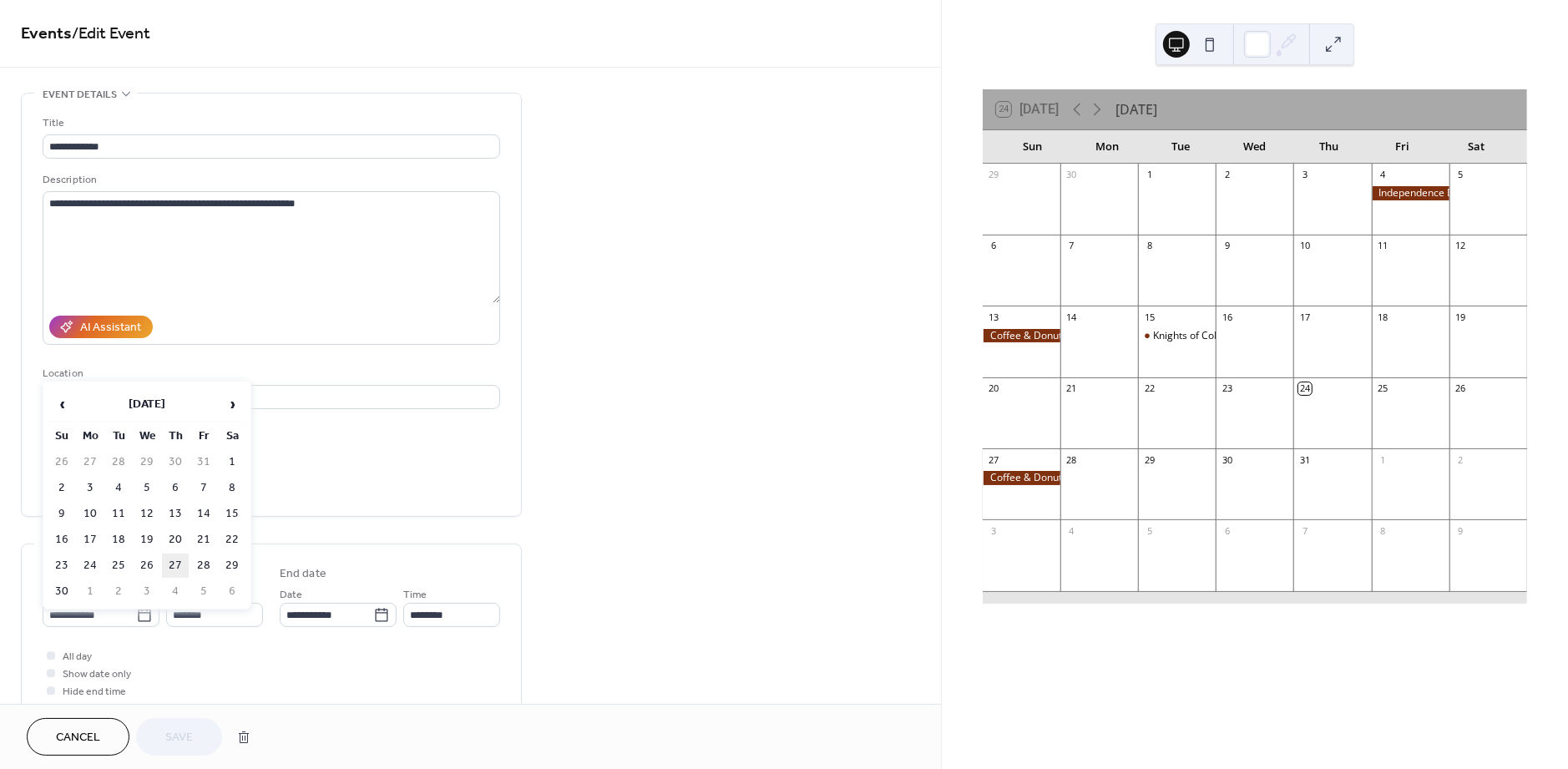 type on "**********" 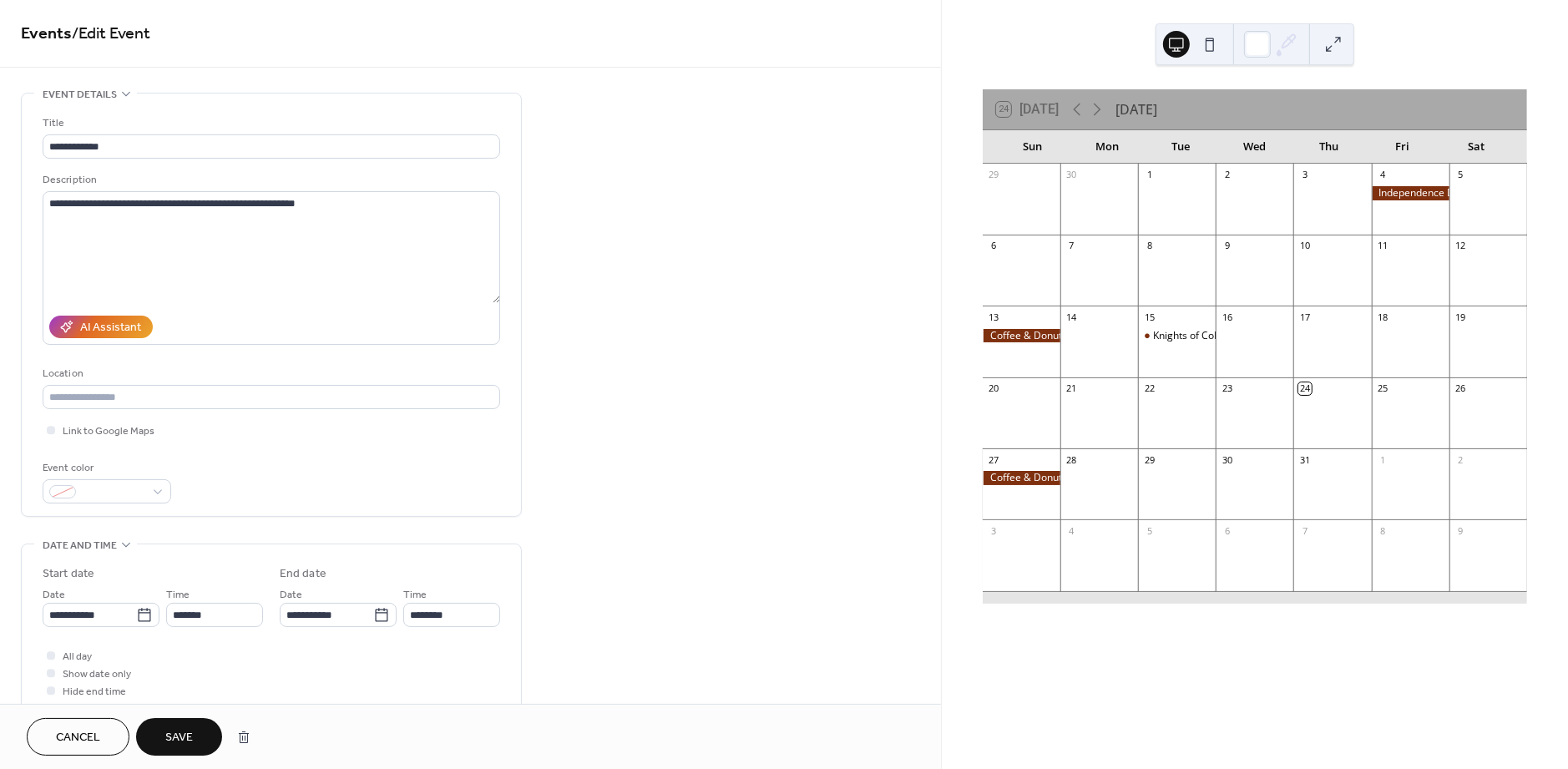 click on "Save" at bounding box center [179, 738] 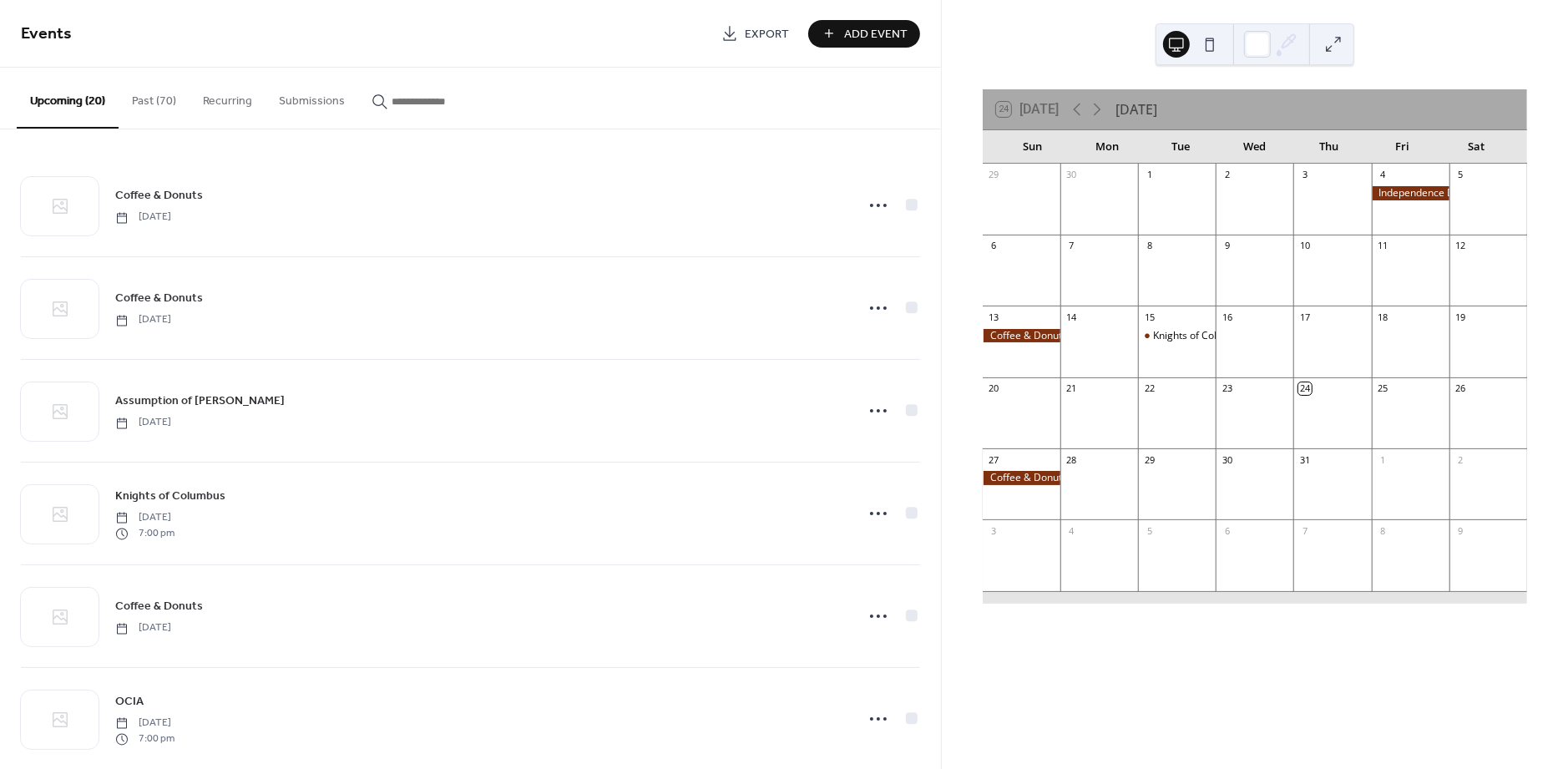 click on "Past (70)" at bounding box center [154, 97] 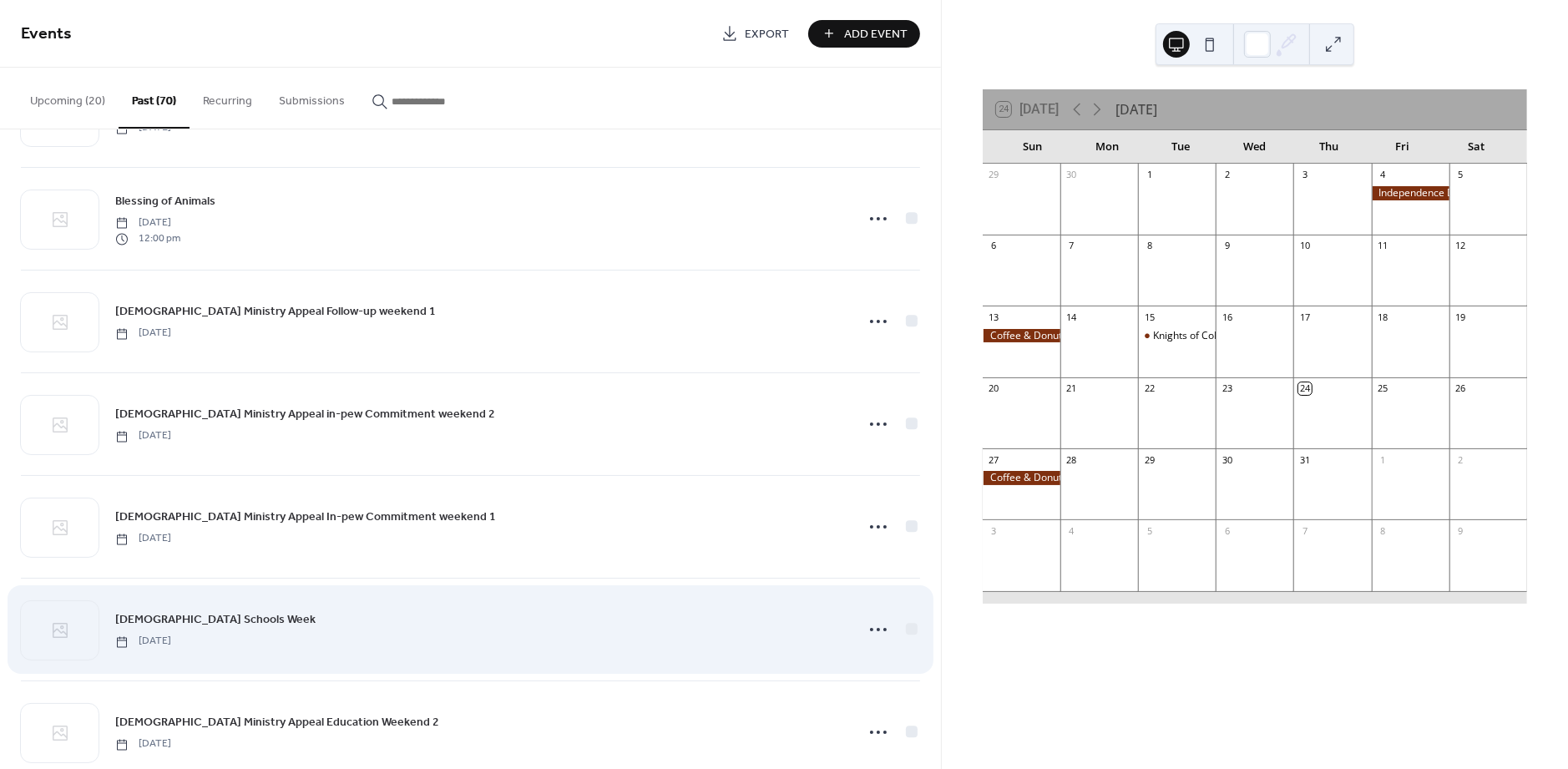 scroll, scrollTop: 6303, scrollLeft: 0, axis: vertical 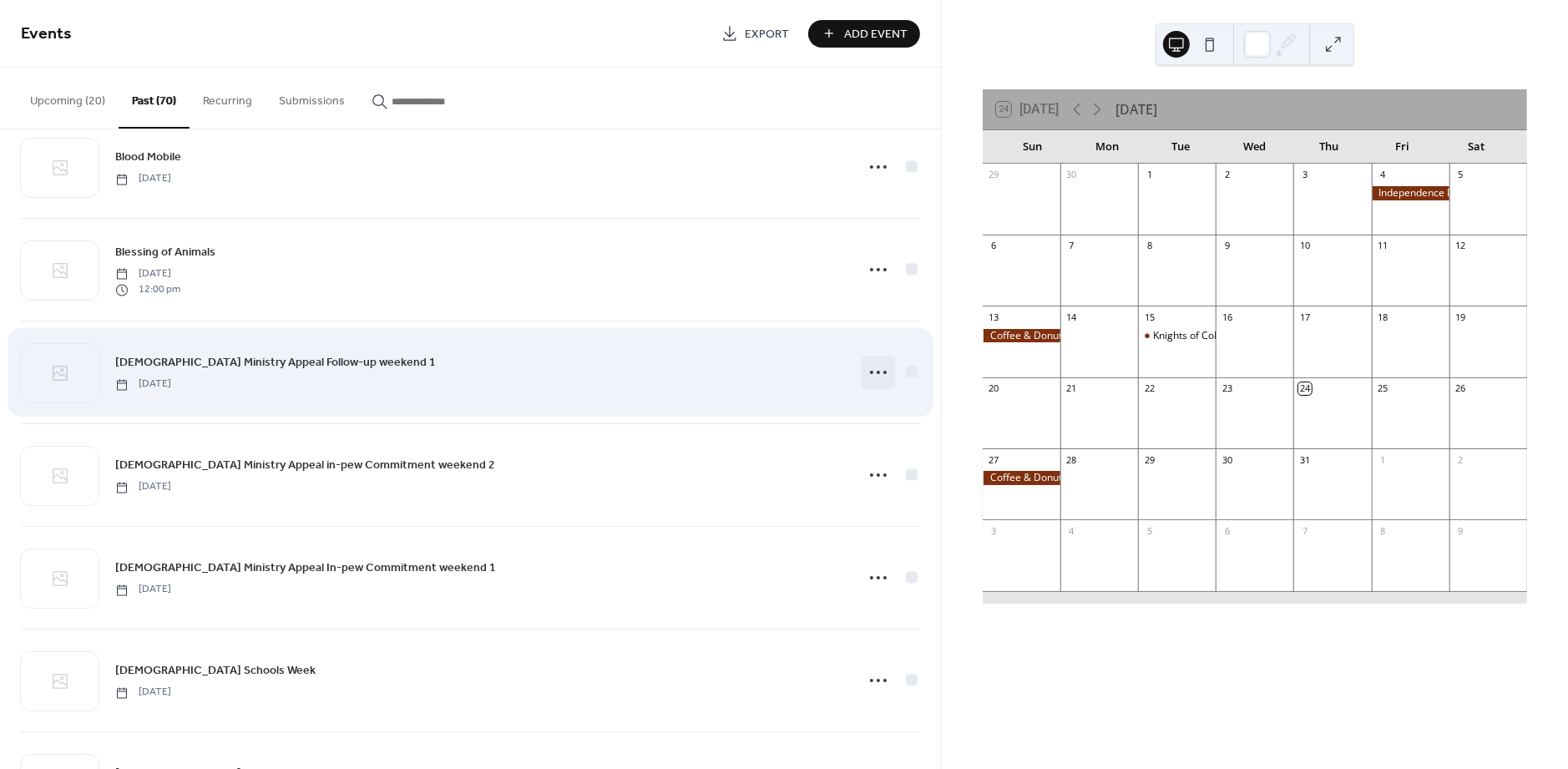 click 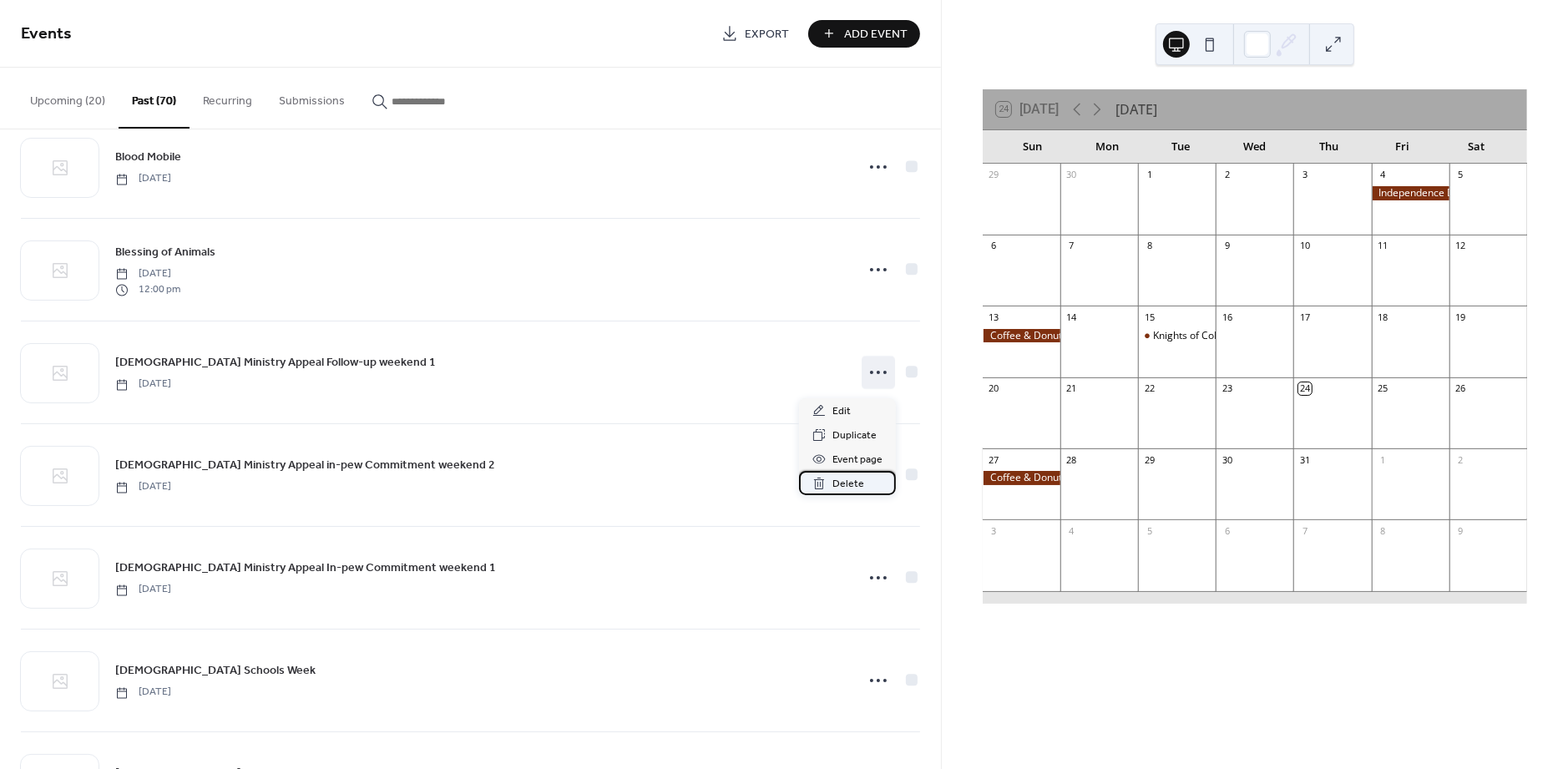 click on "Delete" at bounding box center [847, 483] 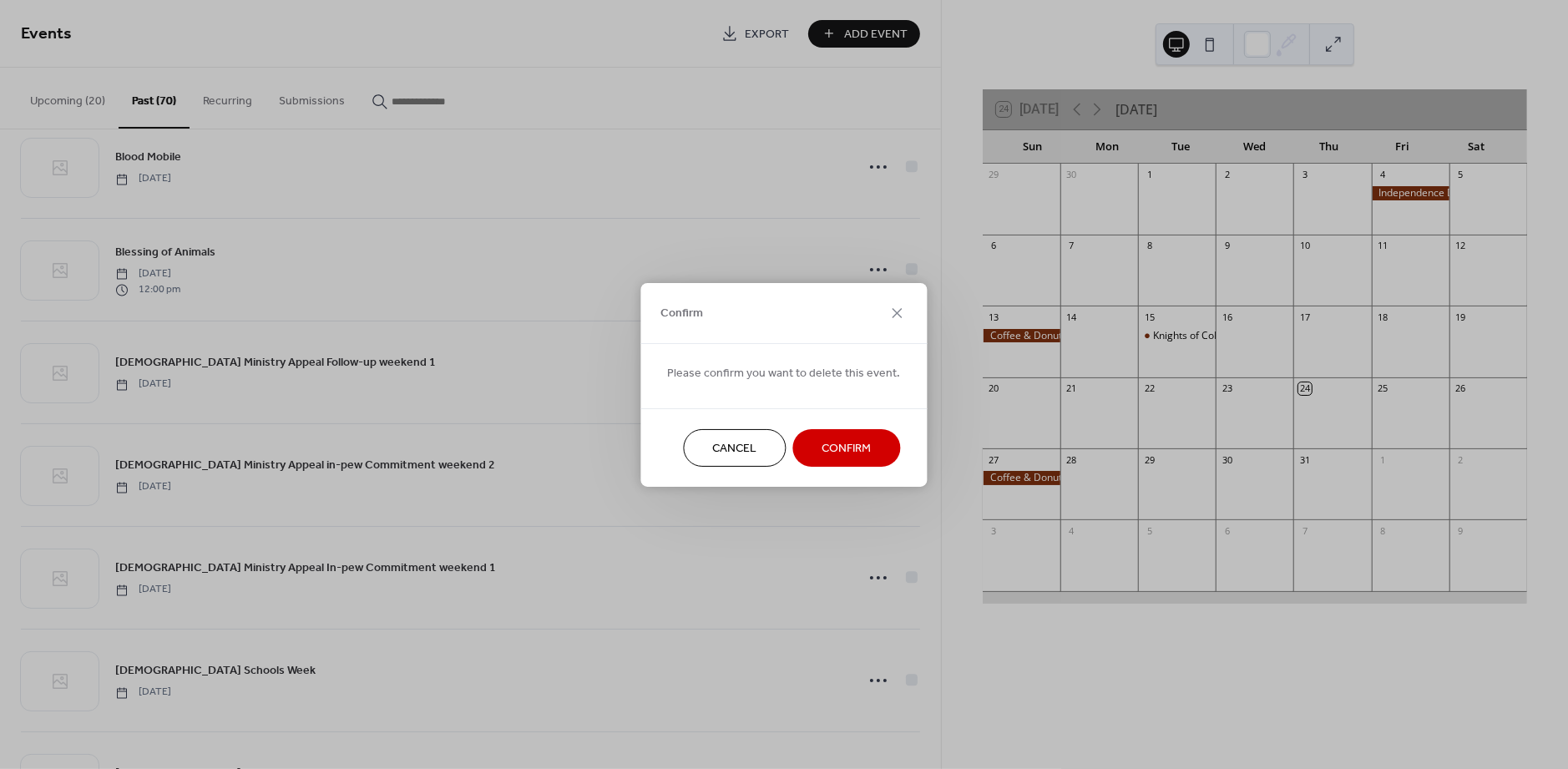 click on "Confirm" at bounding box center [847, 448] 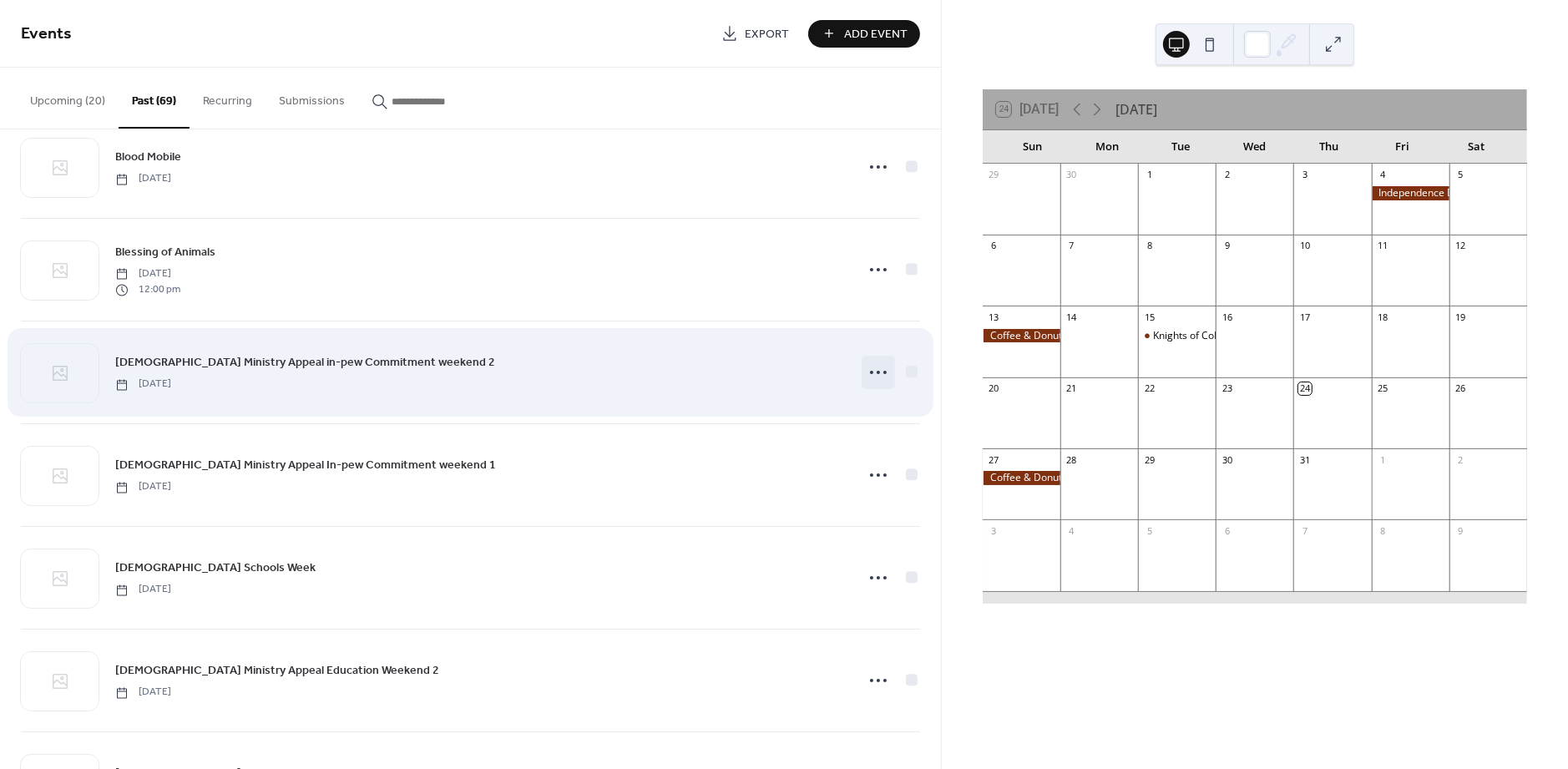 click 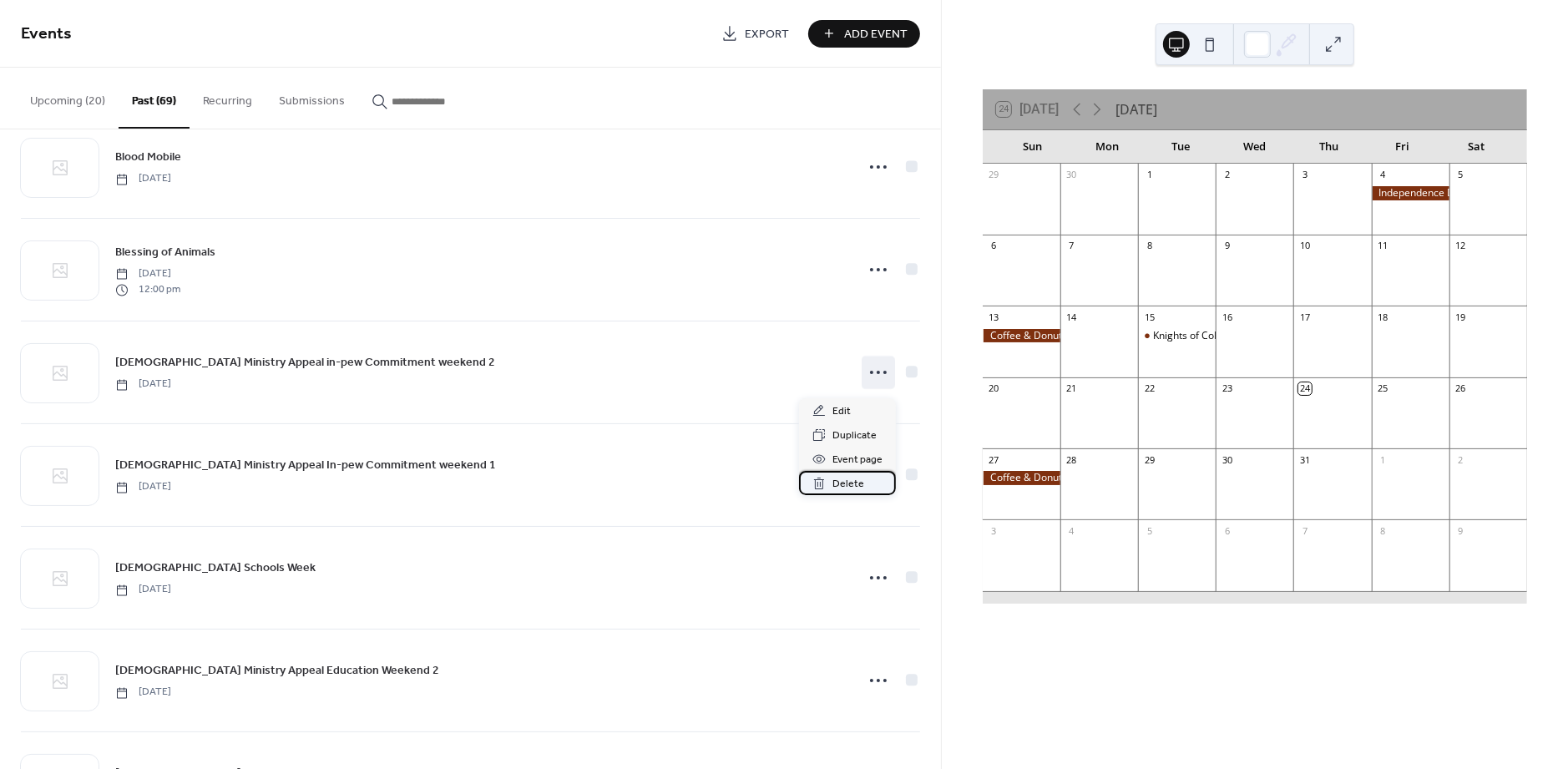 click on "Delete" at bounding box center (848, 484) 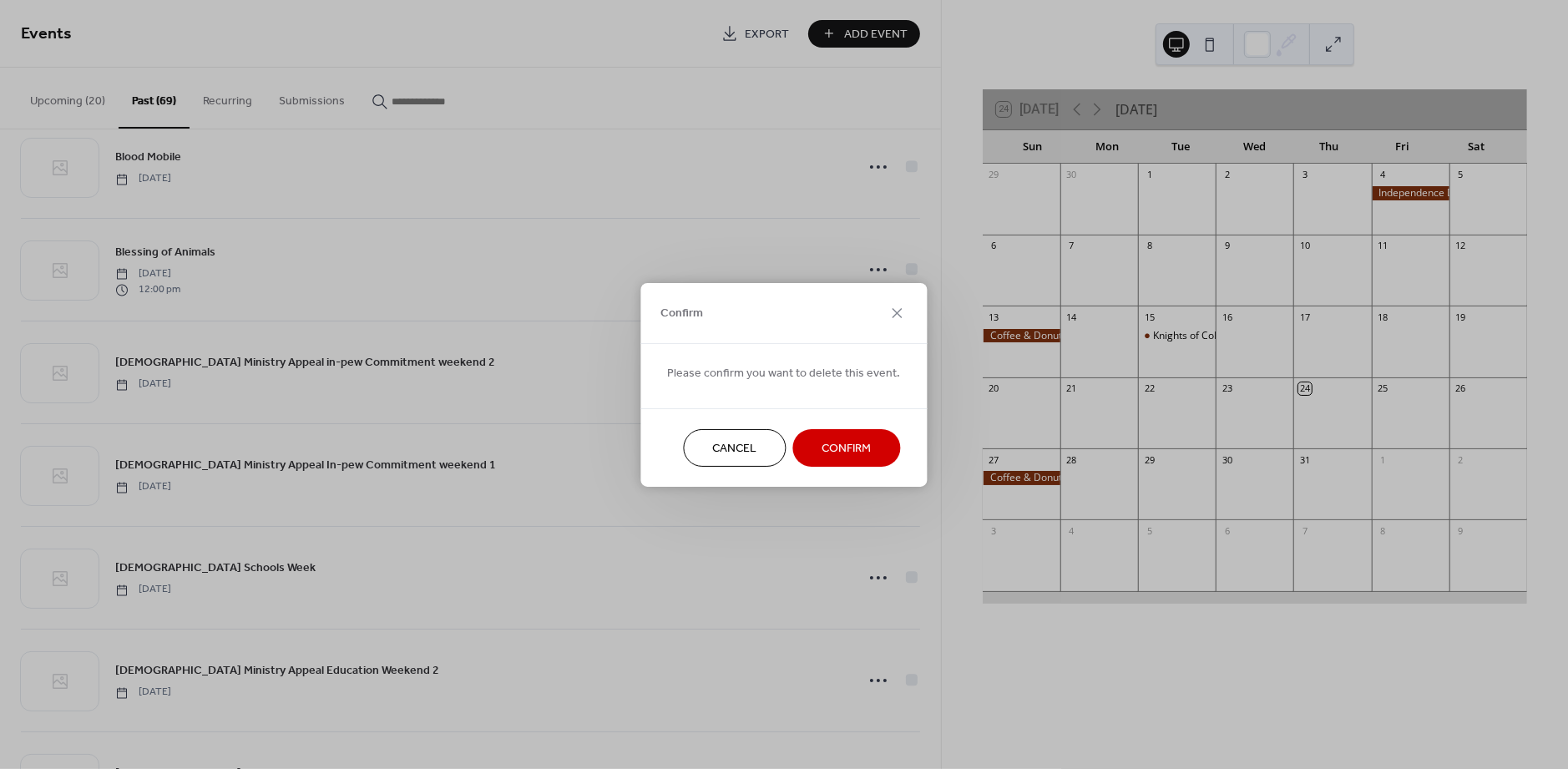 click on "Confirm" at bounding box center [847, 448] 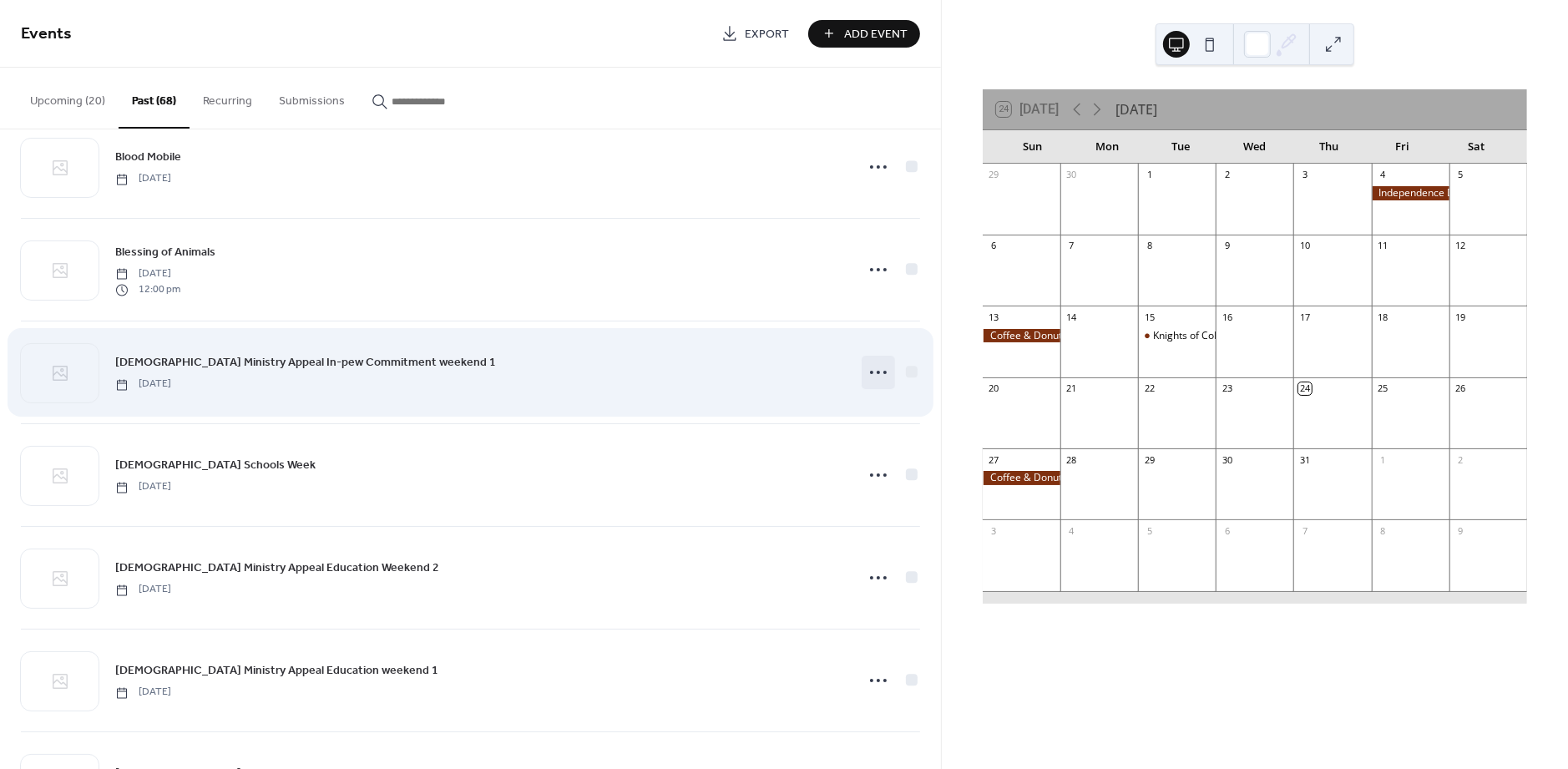 click 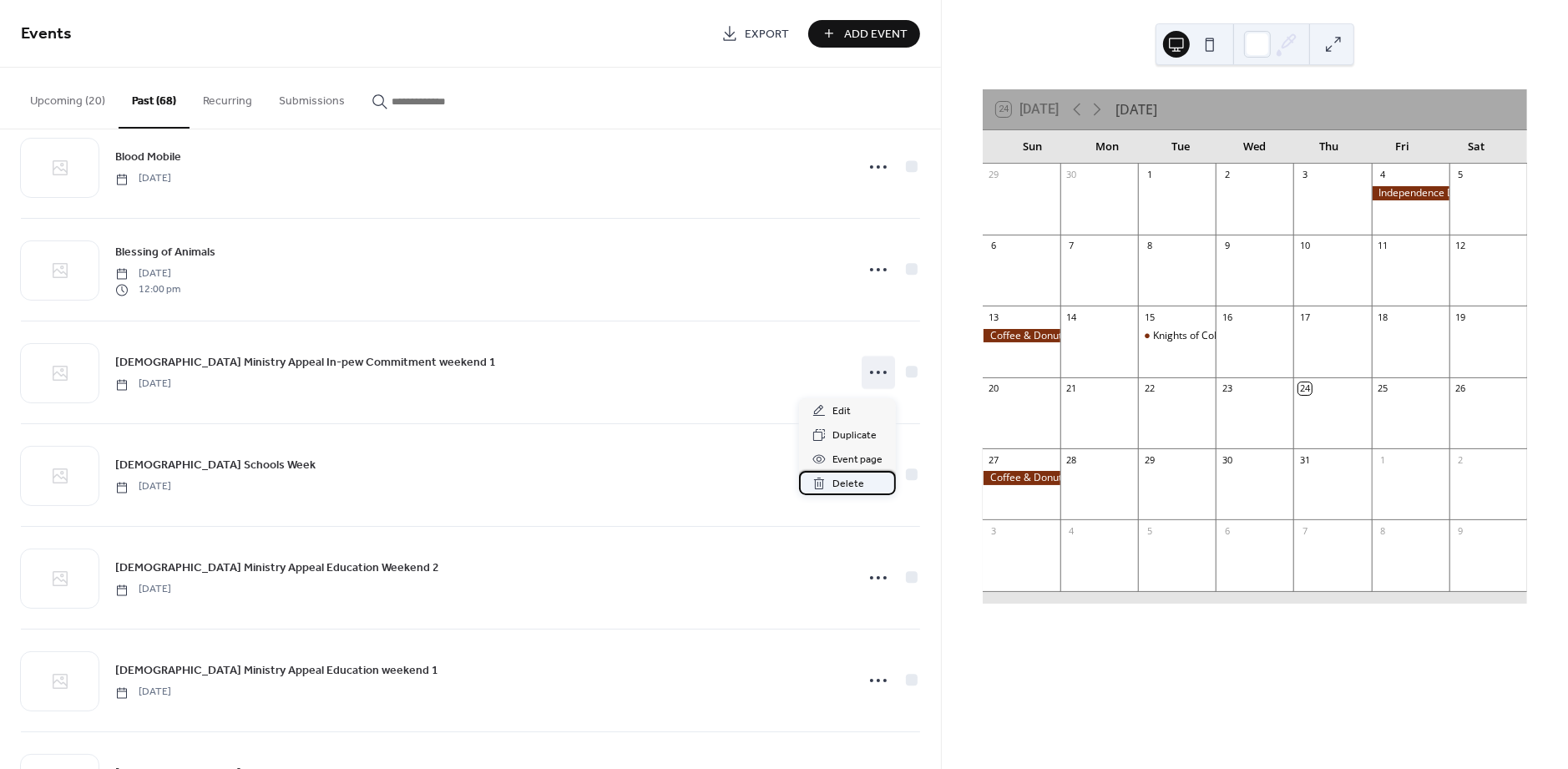 click on "Delete" at bounding box center [848, 484] 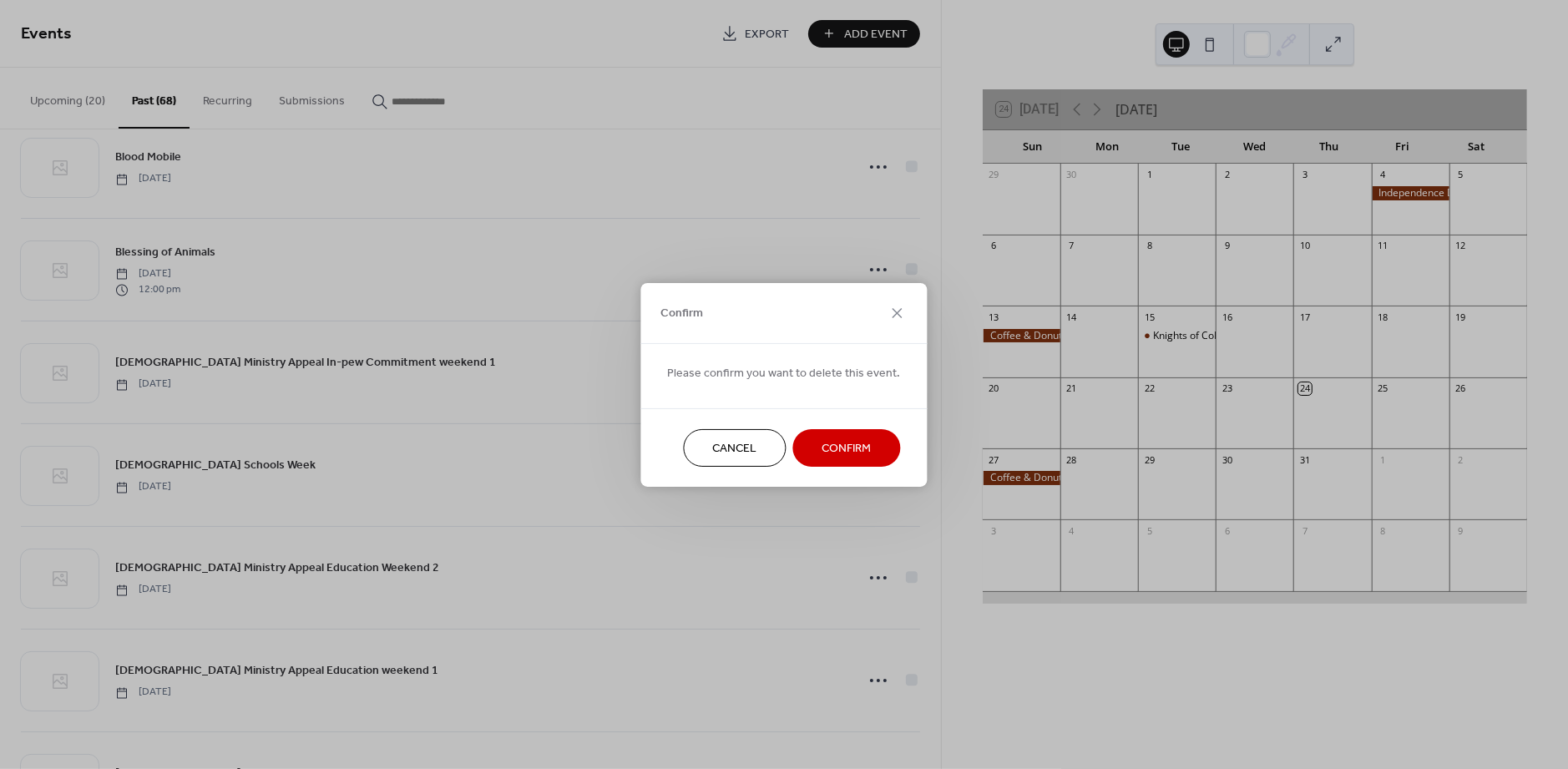 click on "Confirm" at bounding box center (847, 448) 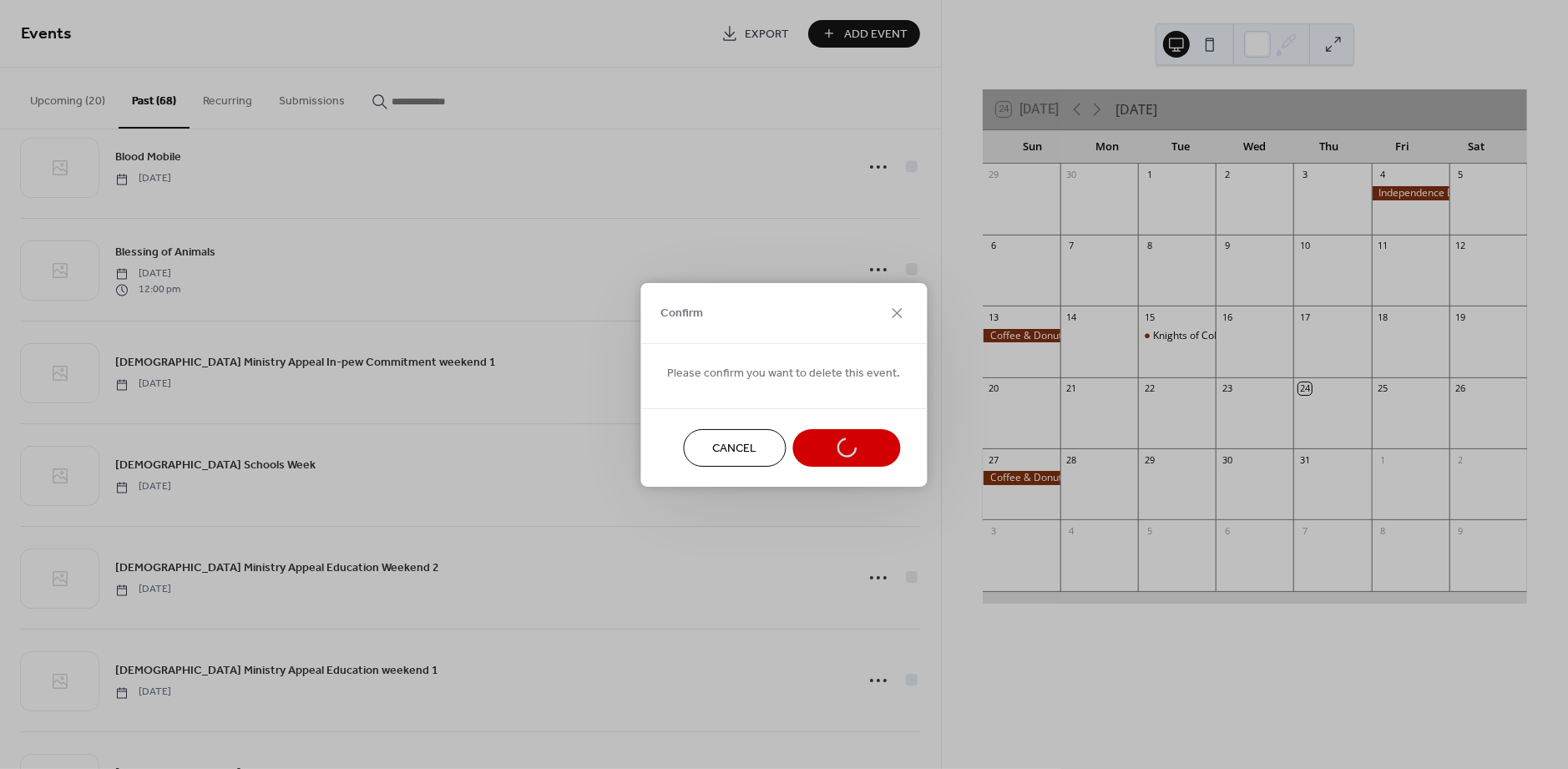 scroll, scrollTop: 6296, scrollLeft: 0, axis: vertical 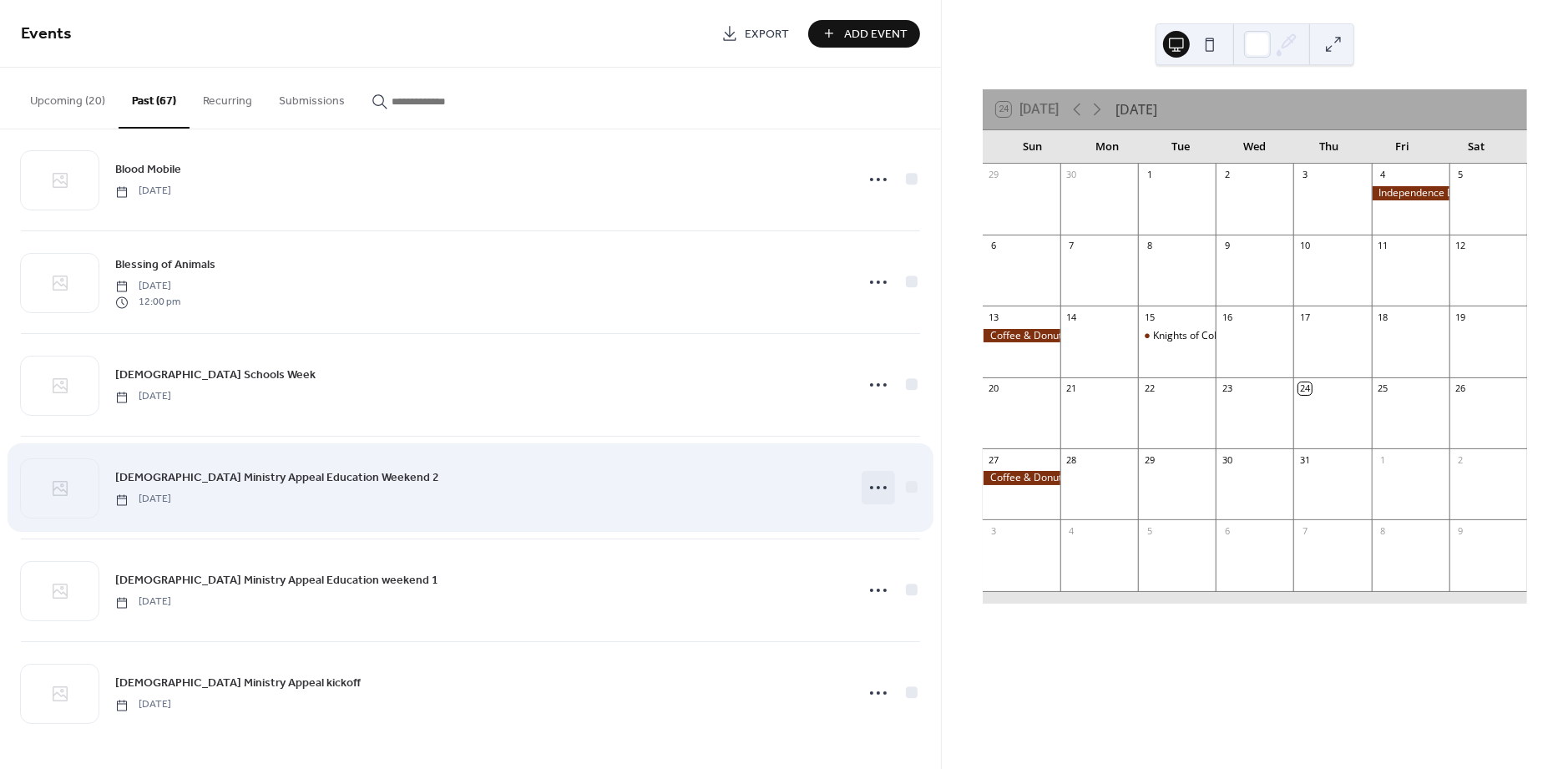 click 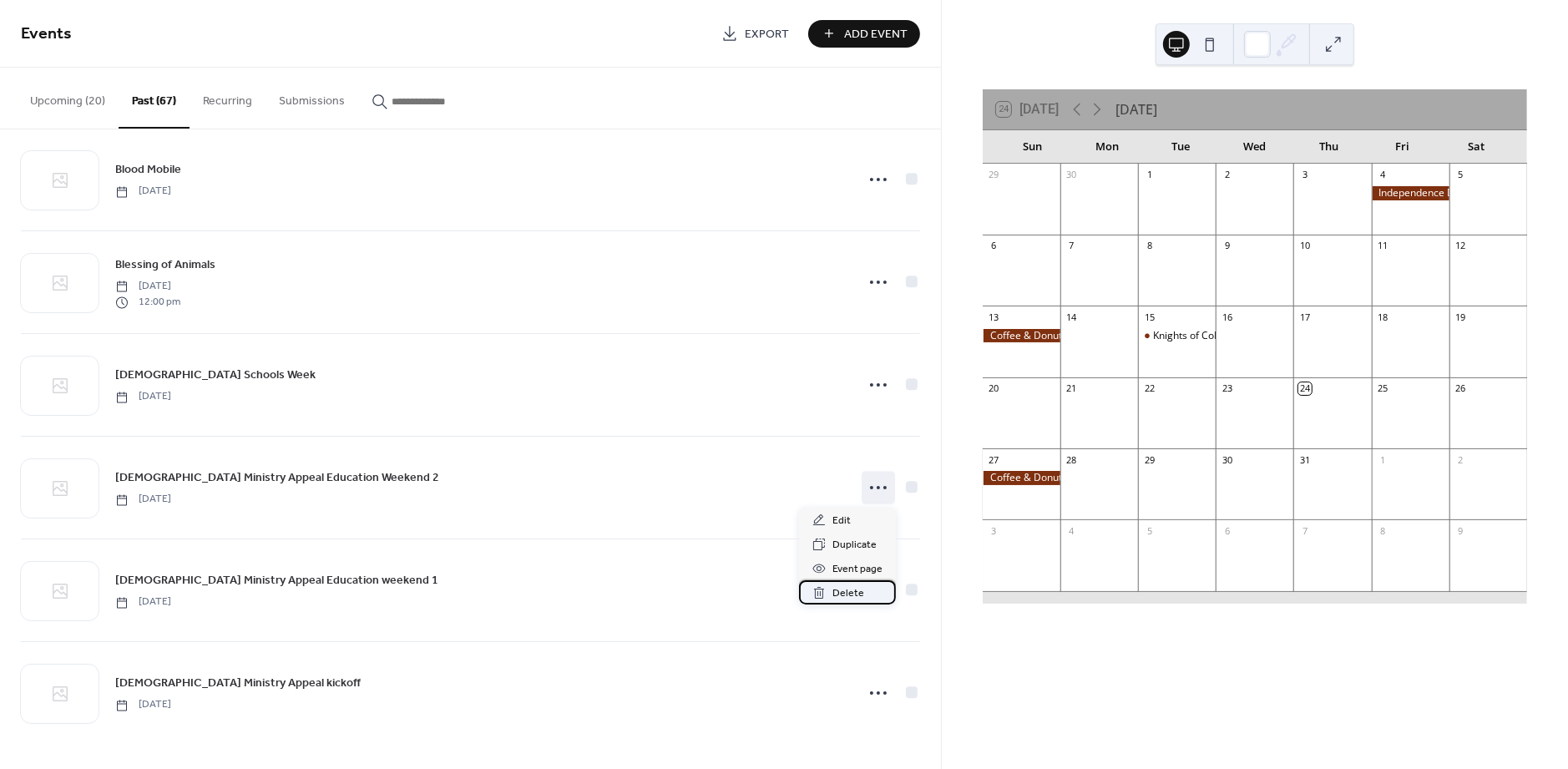 click on "Delete" at bounding box center (848, 594) 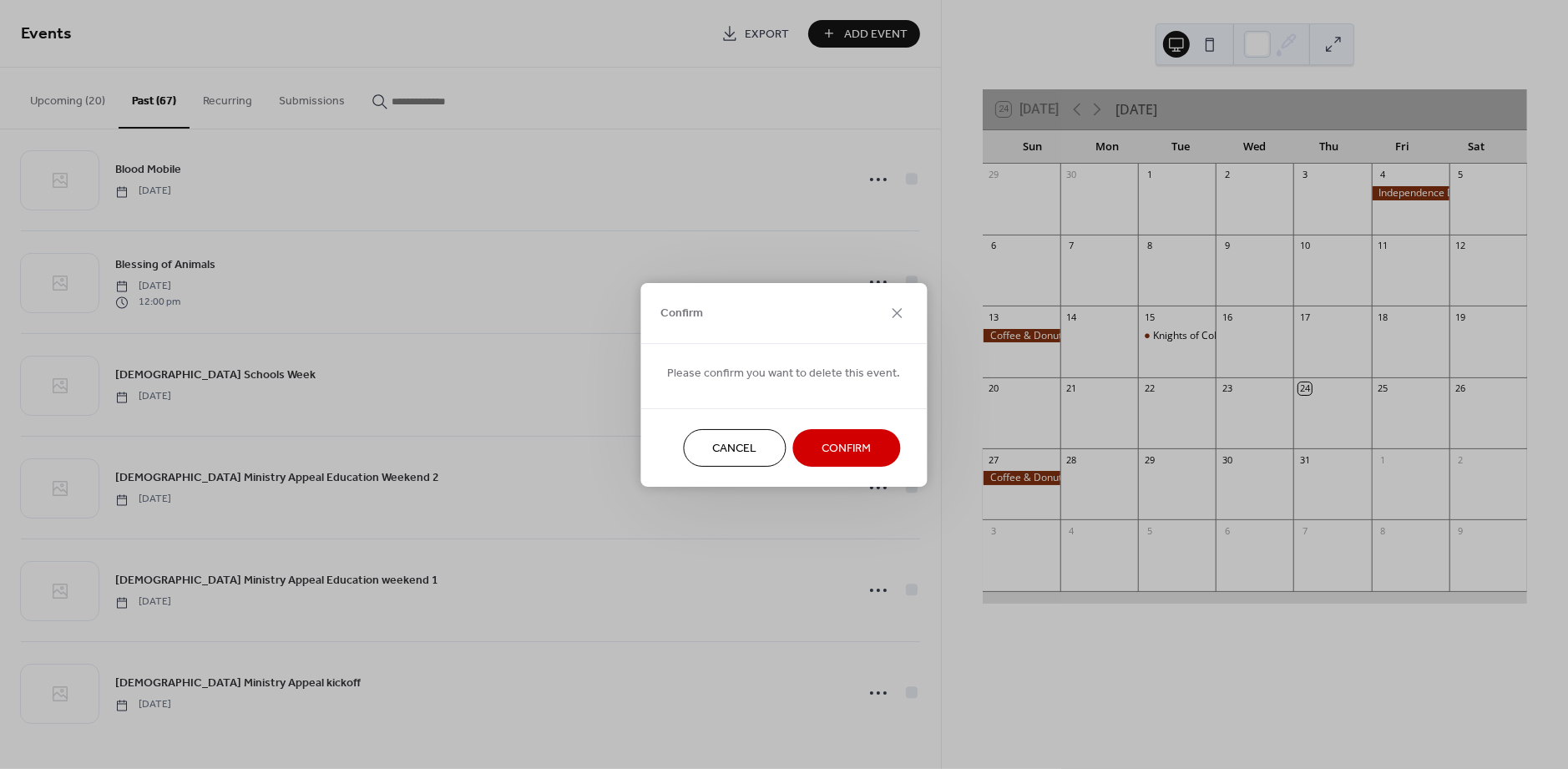 click on "Confirm" at bounding box center (847, 448) 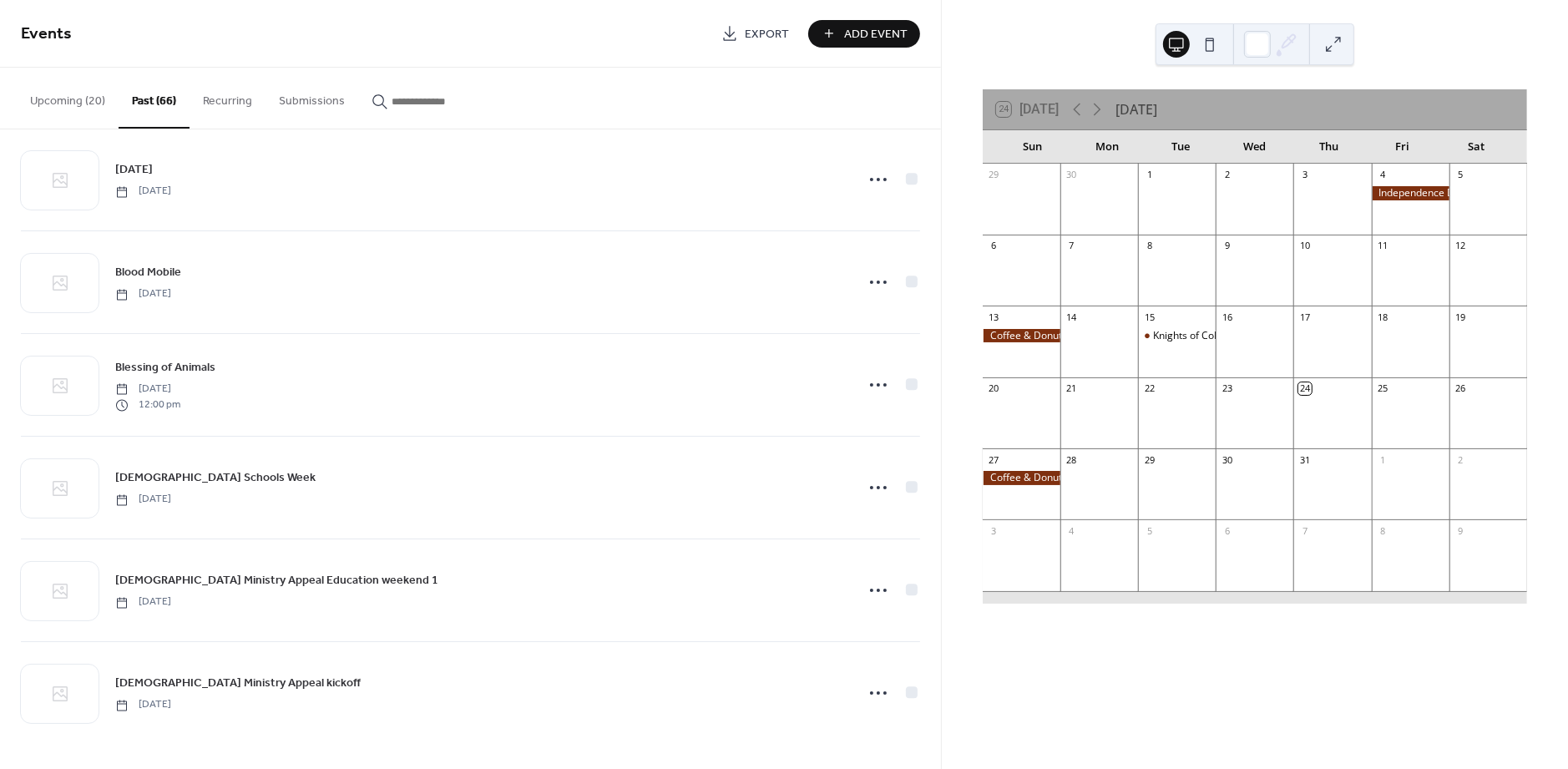 scroll, scrollTop: 6195, scrollLeft: 0, axis: vertical 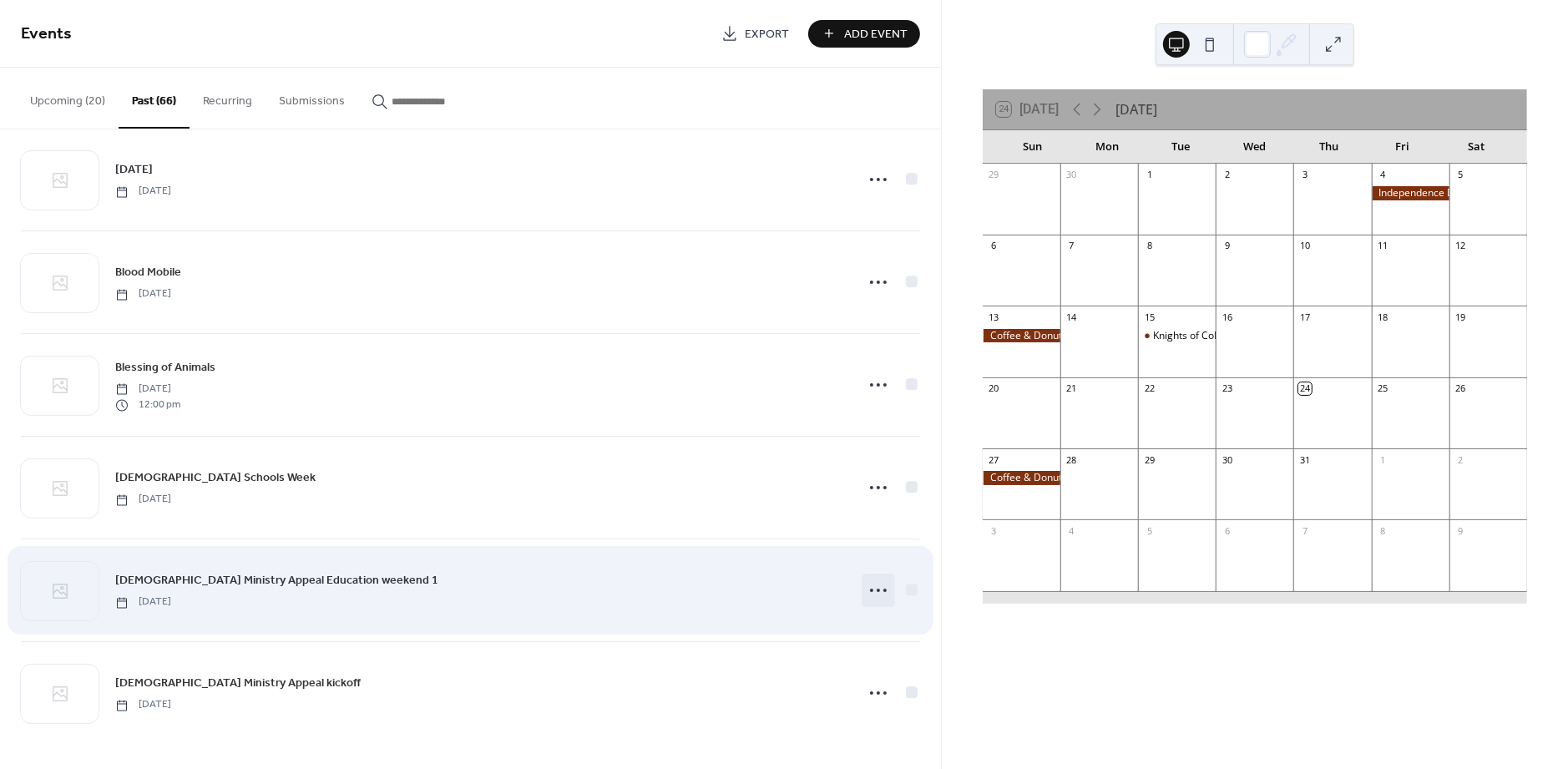 click 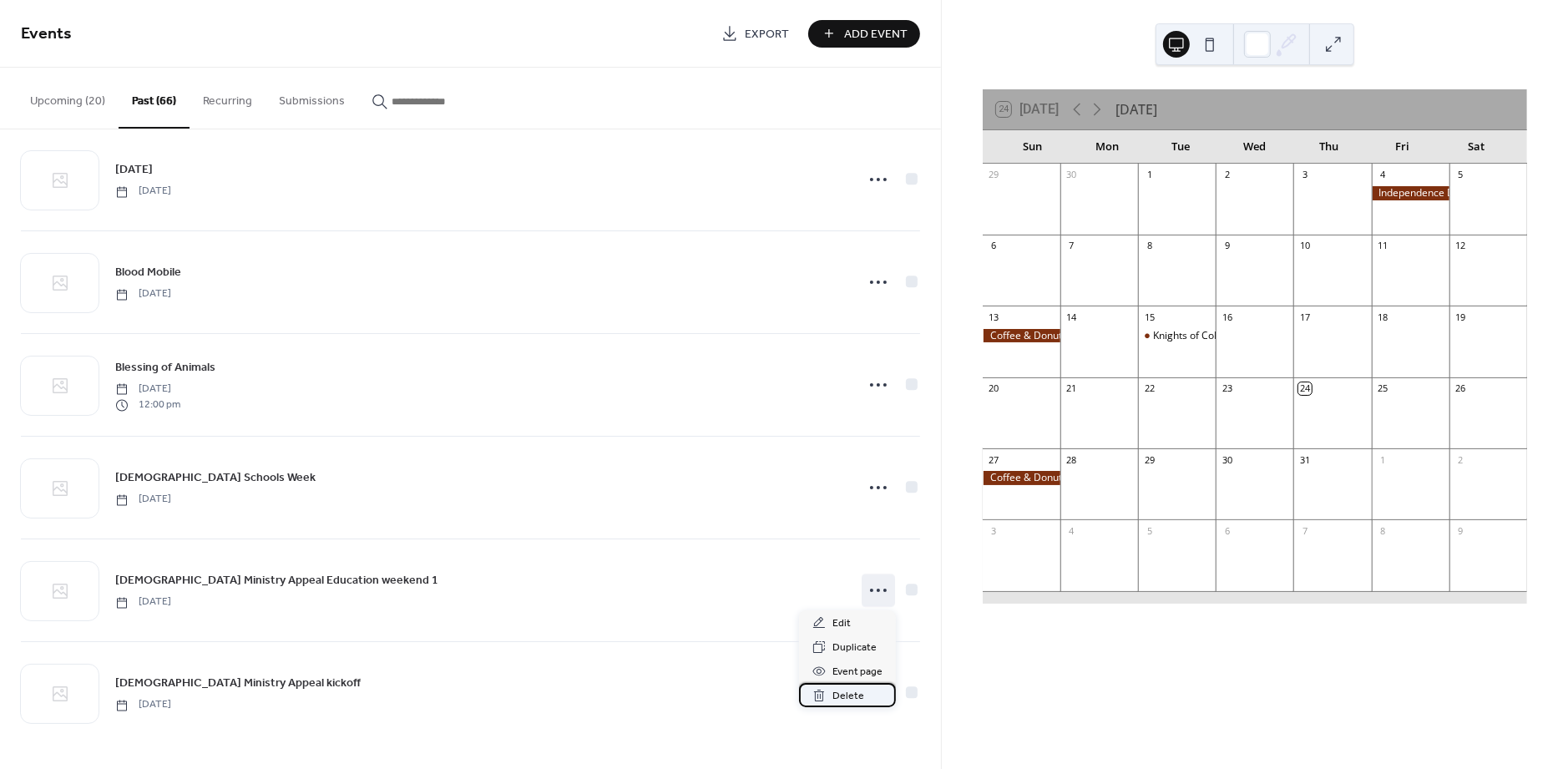 click on "Delete" at bounding box center (848, 696) 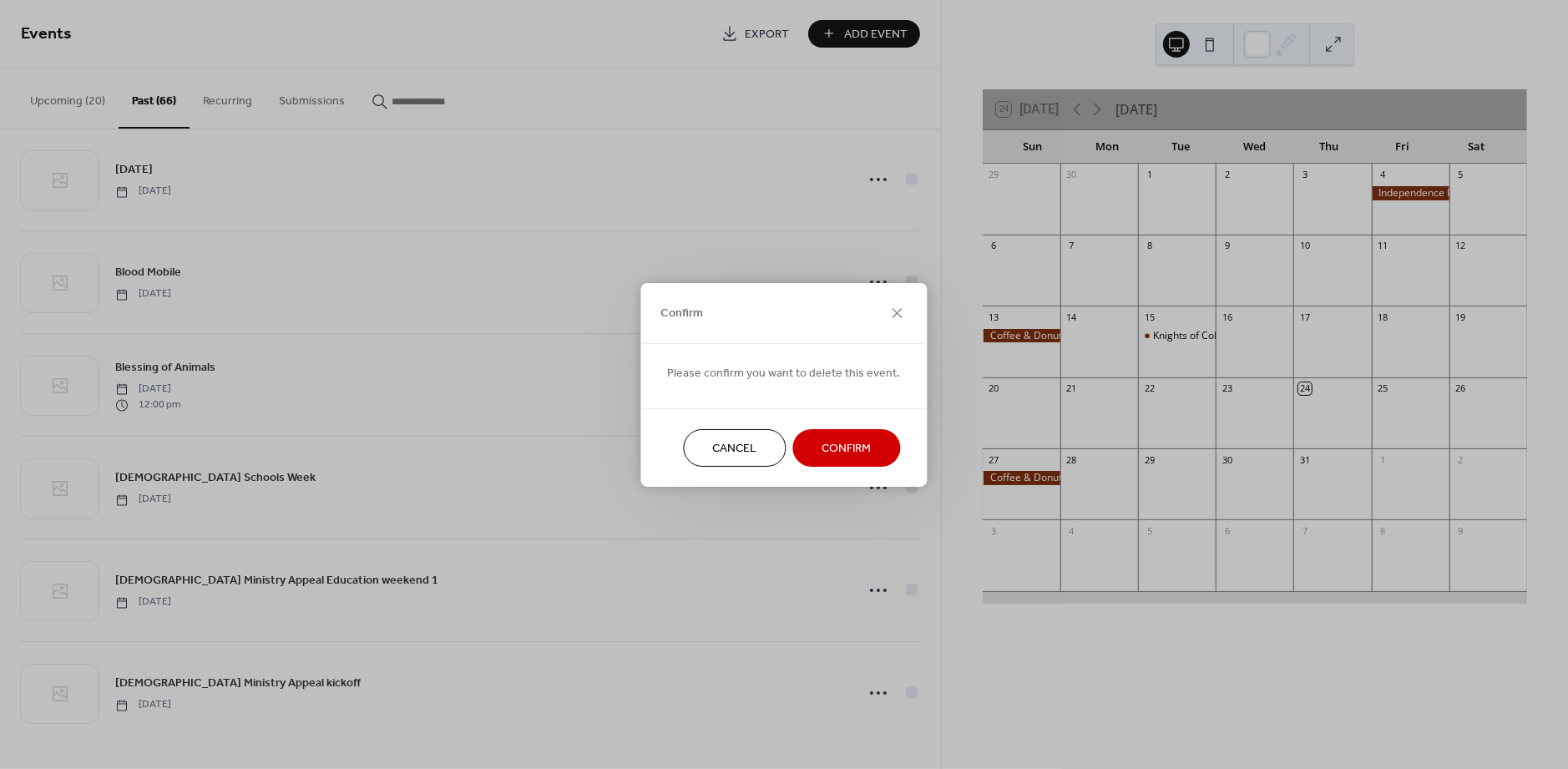 click on "Confirm" at bounding box center [847, 448] 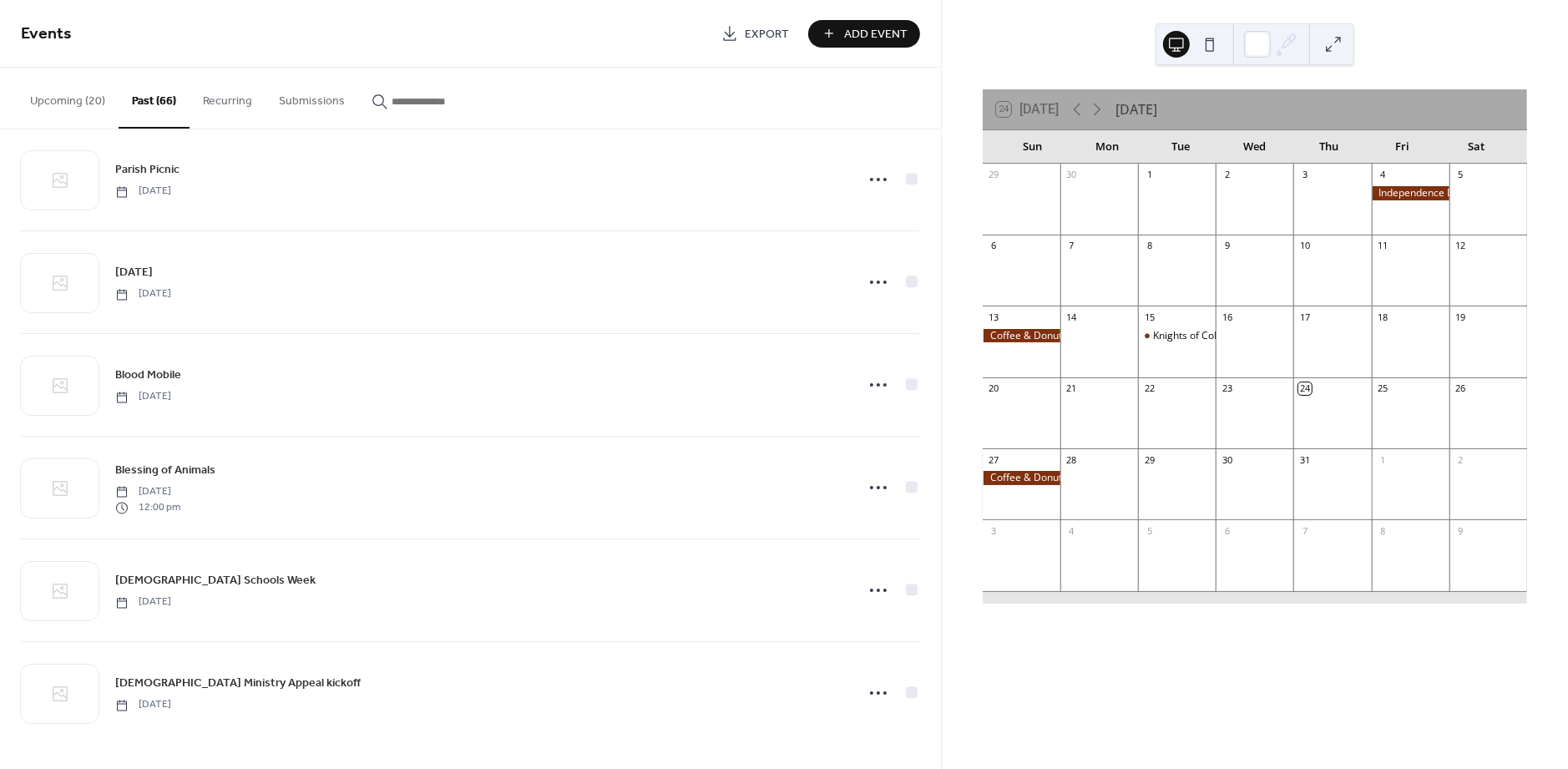 scroll, scrollTop: 6092, scrollLeft: 0, axis: vertical 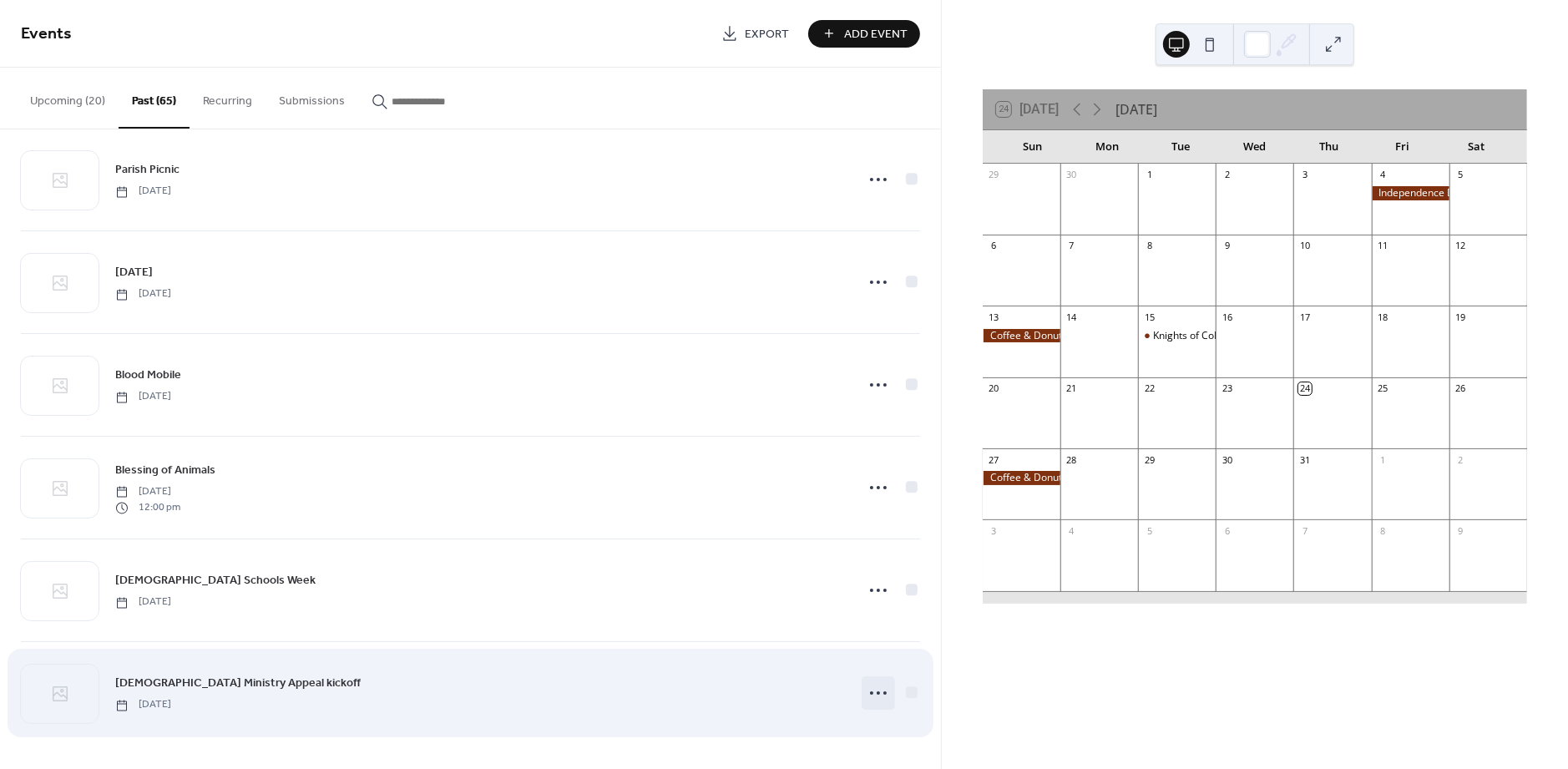 click 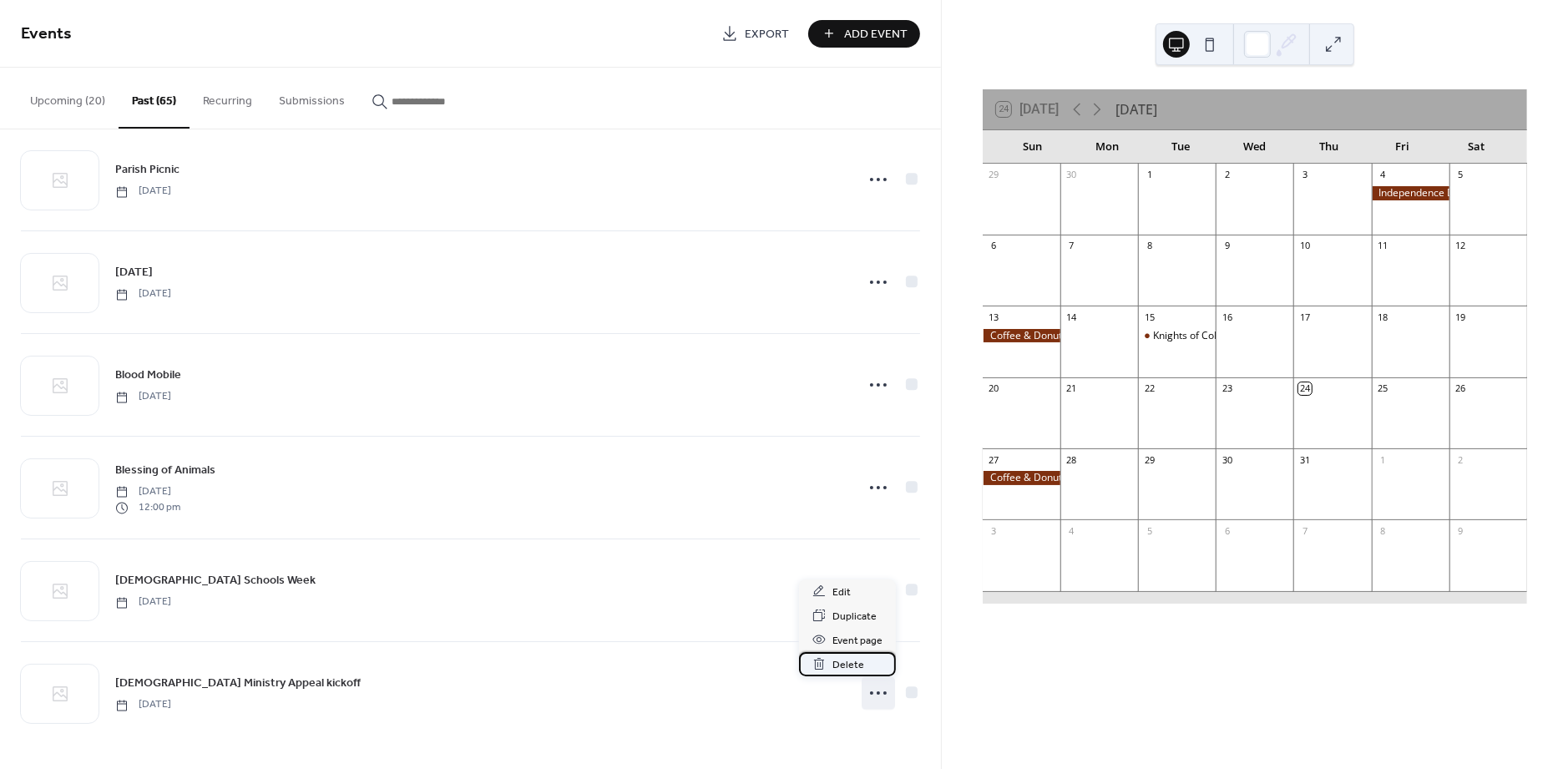 click on "Delete" at bounding box center (848, 665) 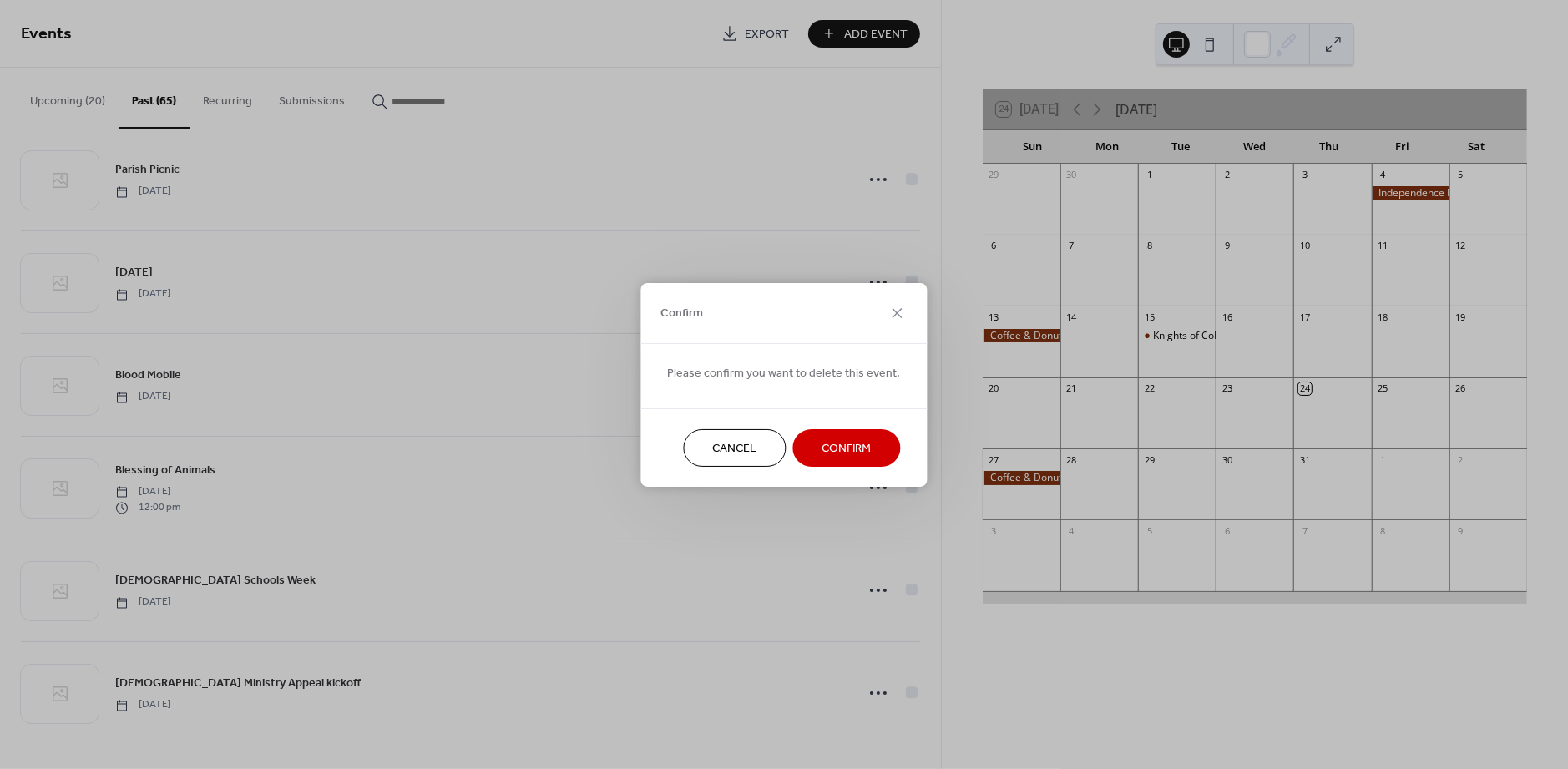 click on "Confirm" at bounding box center [847, 448] 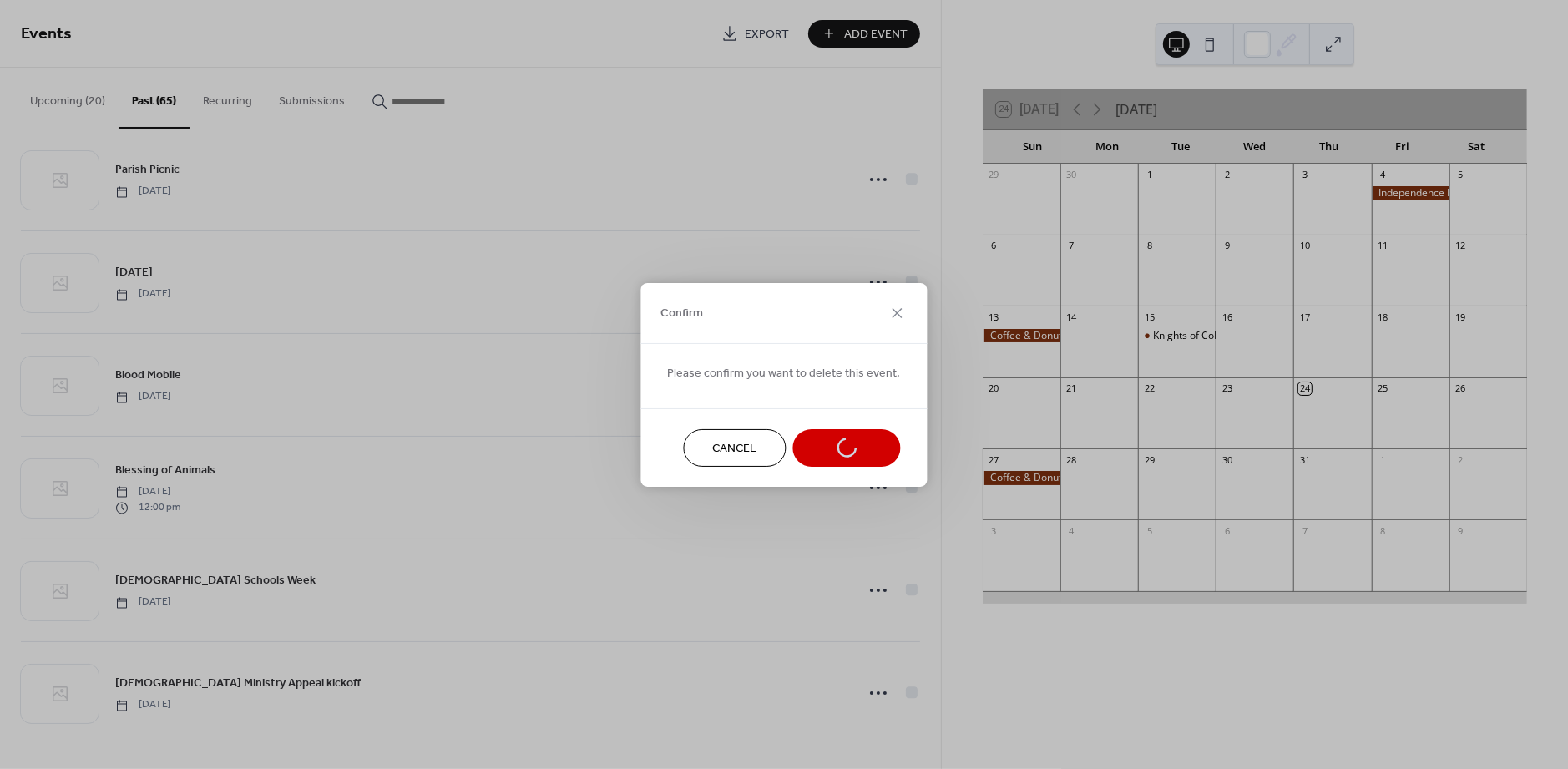 scroll, scrollTop: 5988, scrollLeft: 0, axis: vertical 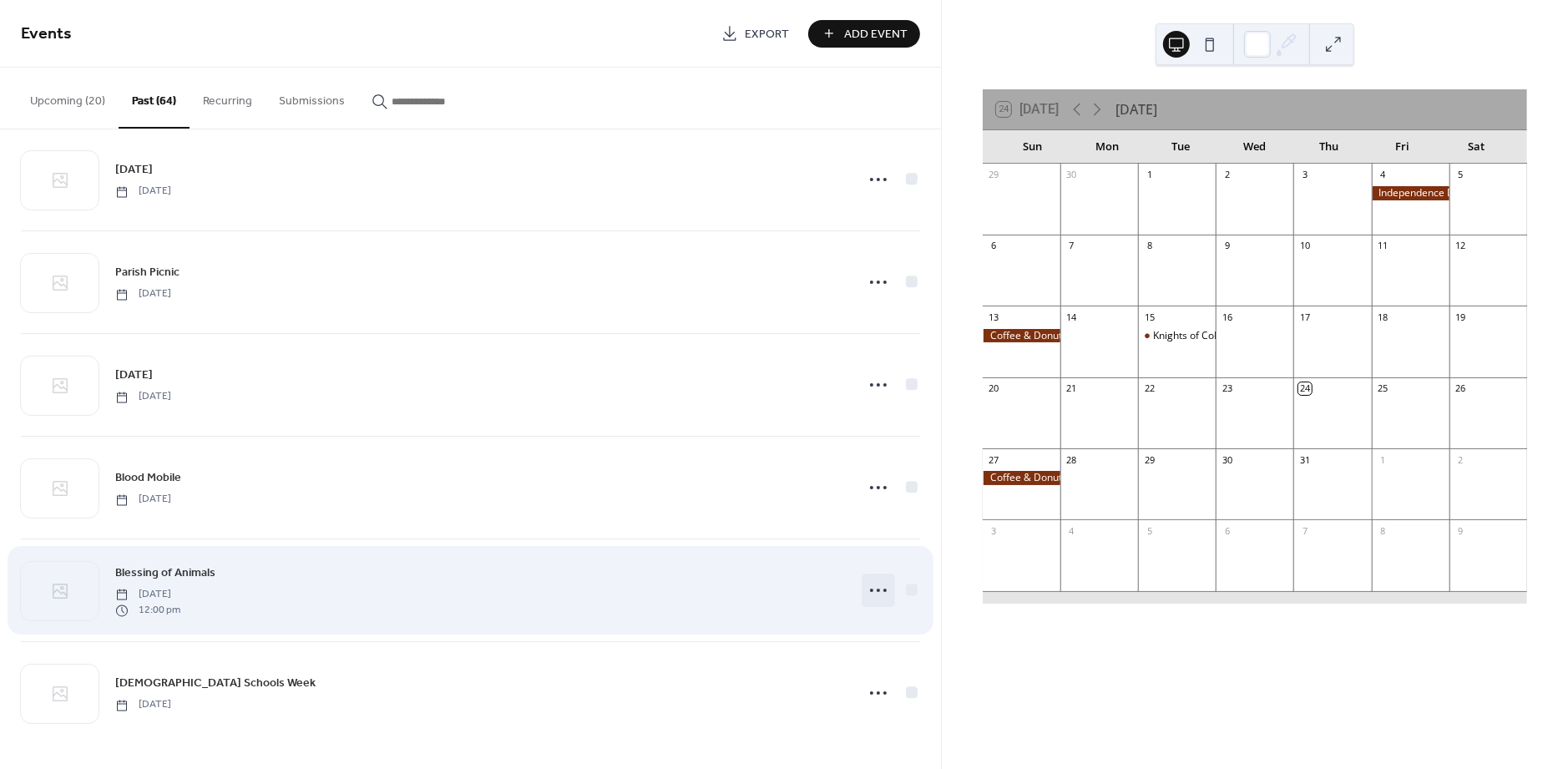 click 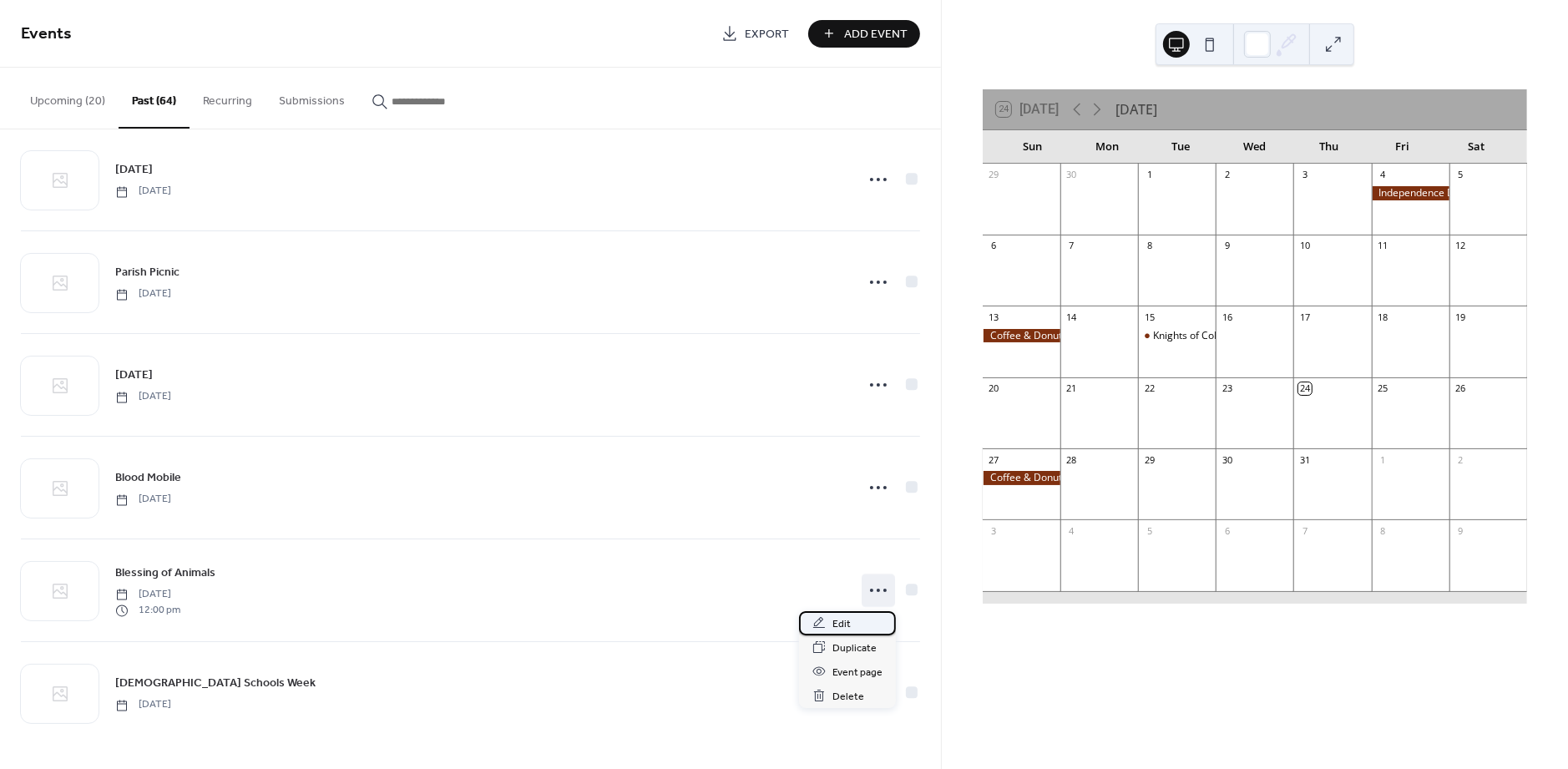 click on "Edit" at bounding box center (842, 624) 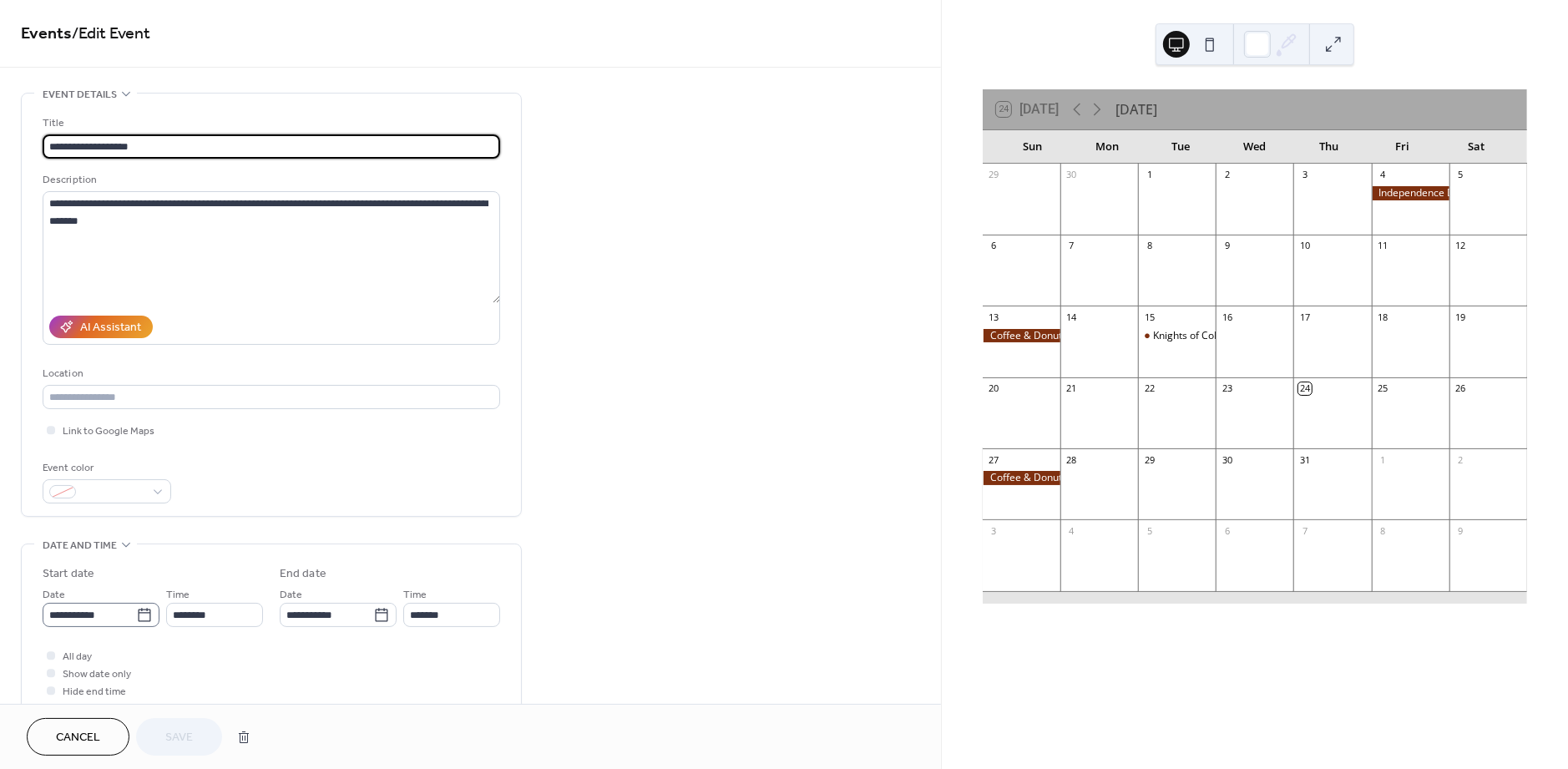 click 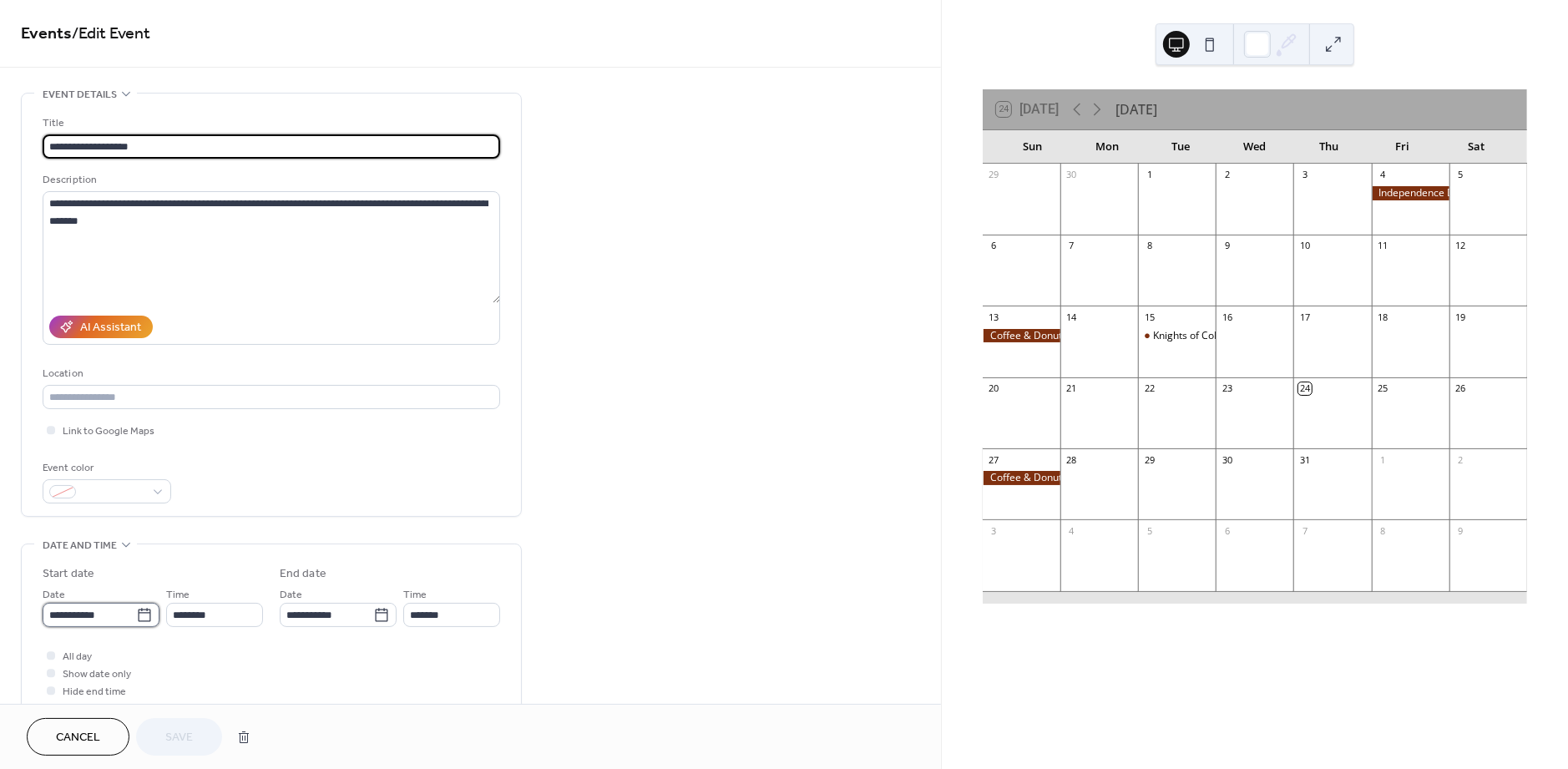 click on "**********" at bounding box center (89, 615) 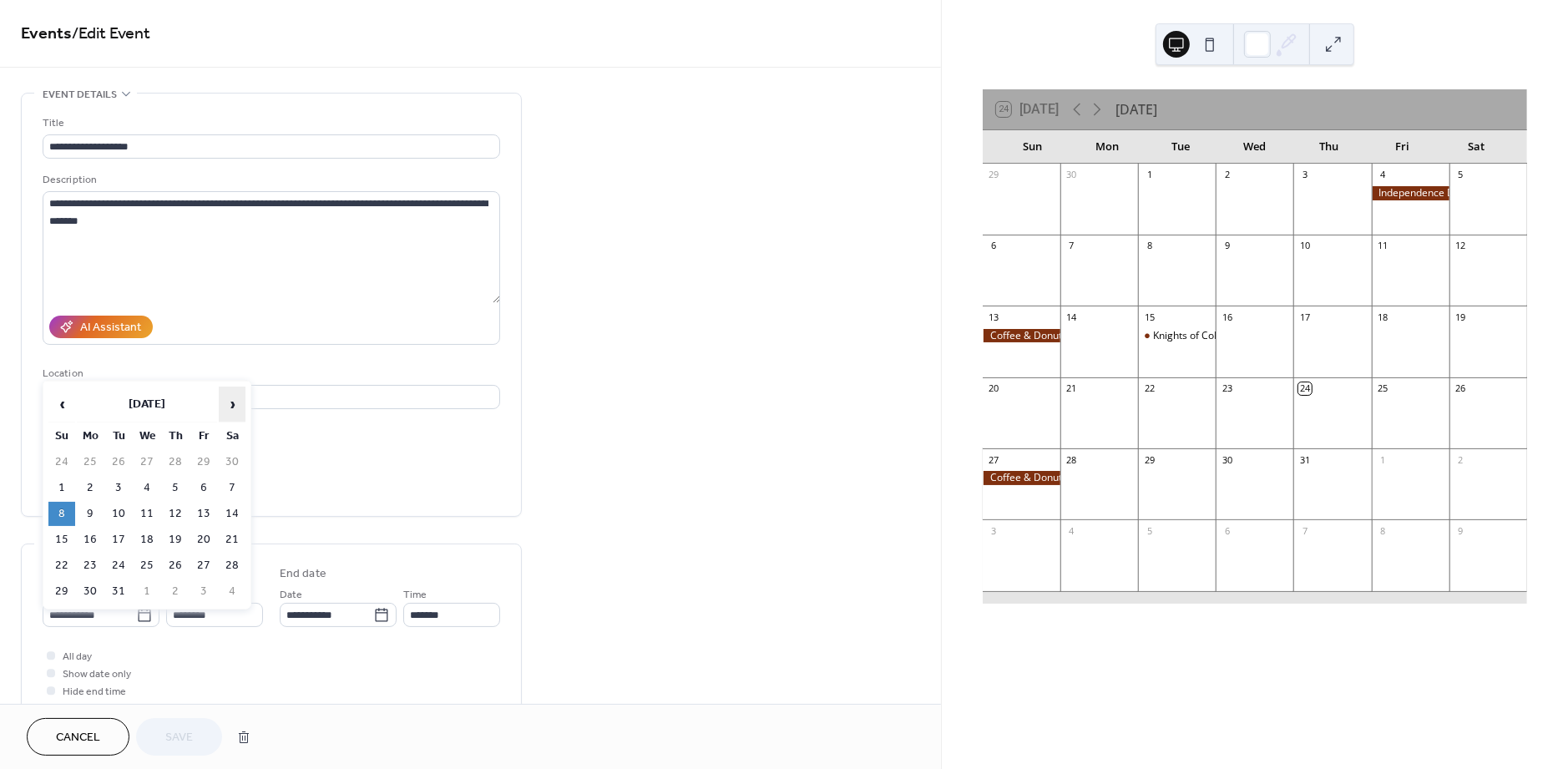 click on "›" at bounding box center (232, 404) 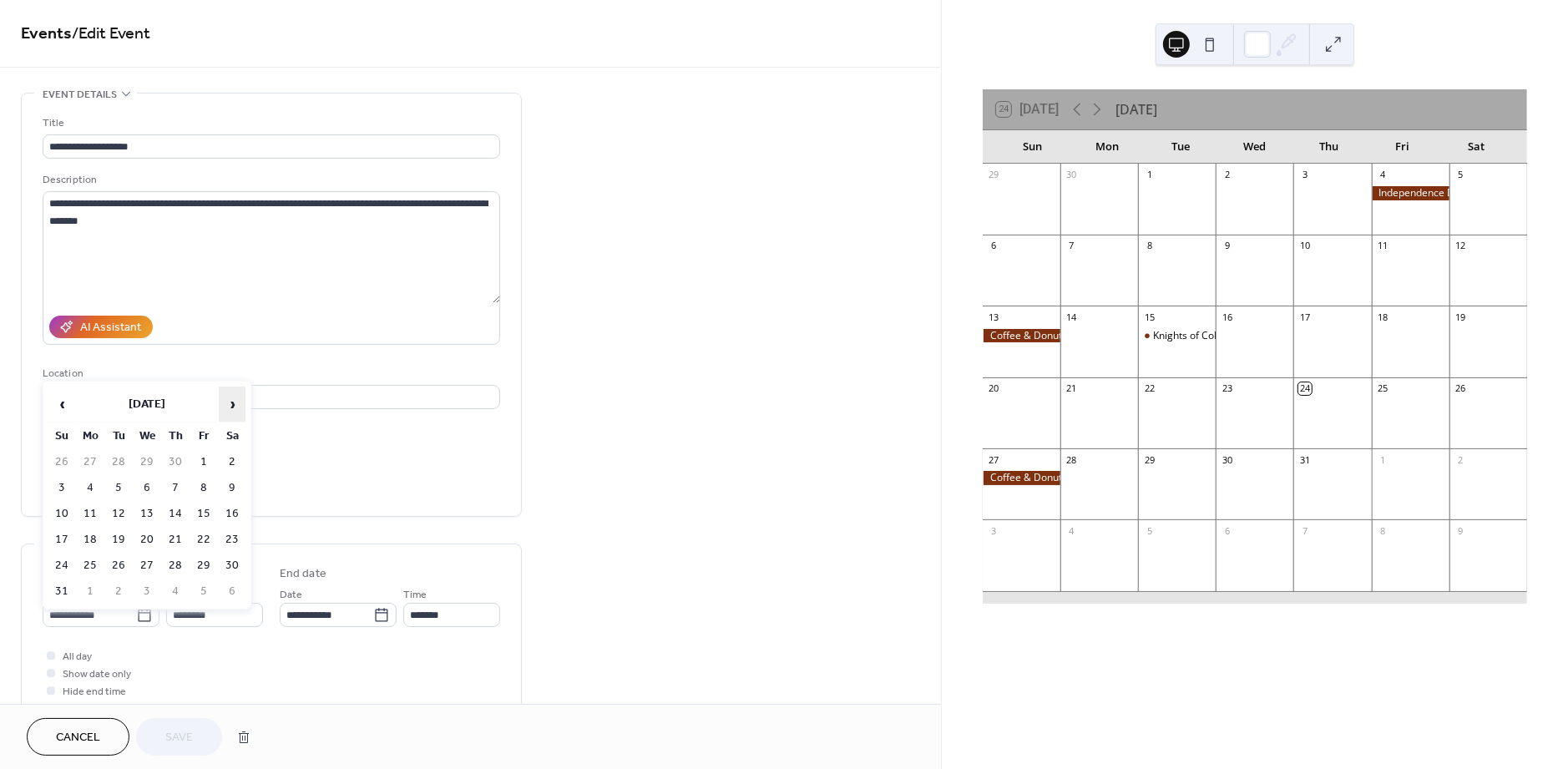 click on "›" at bounding box center [232, 404] 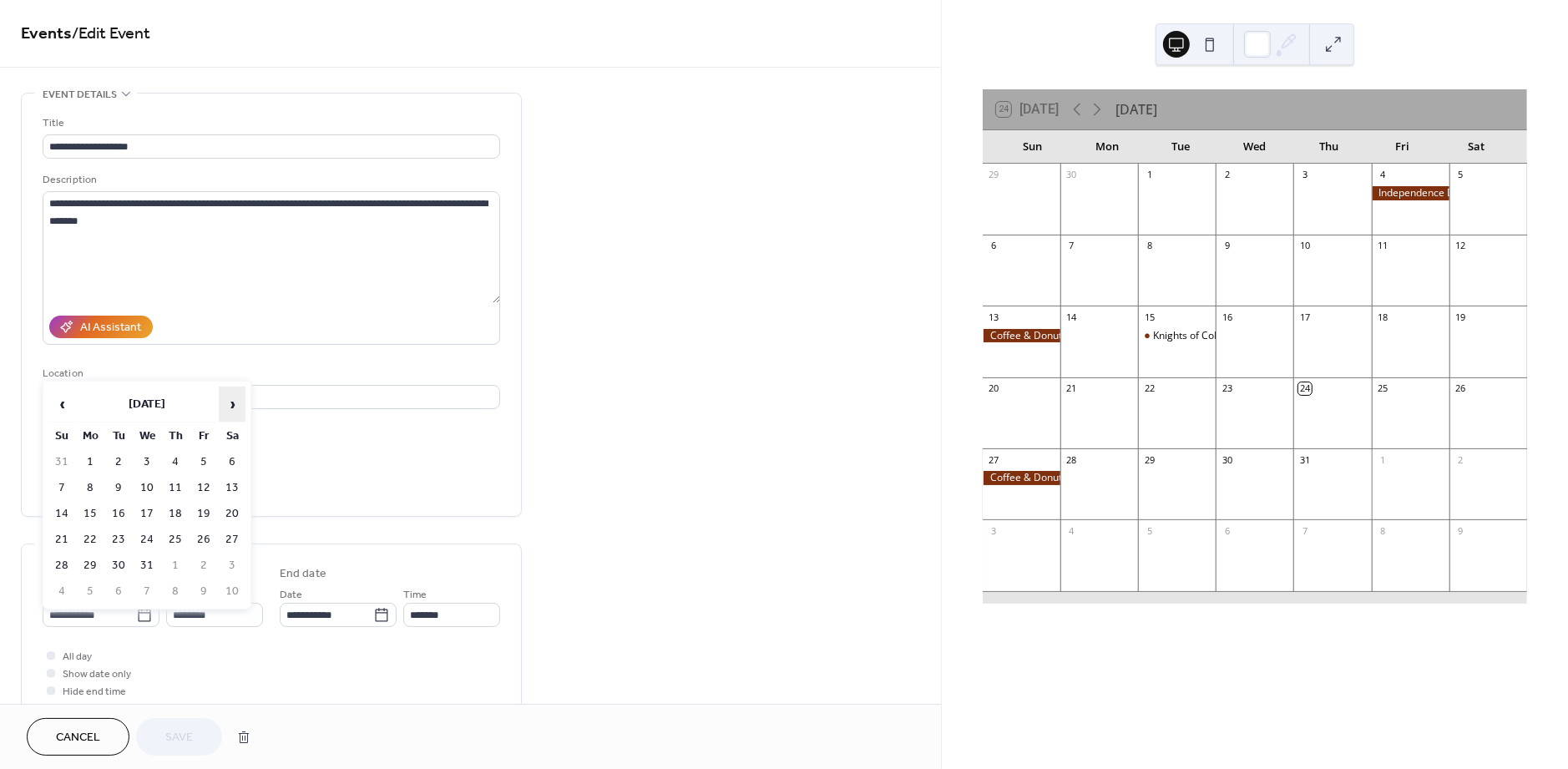 click on "›" at bounding box center (232, 404) 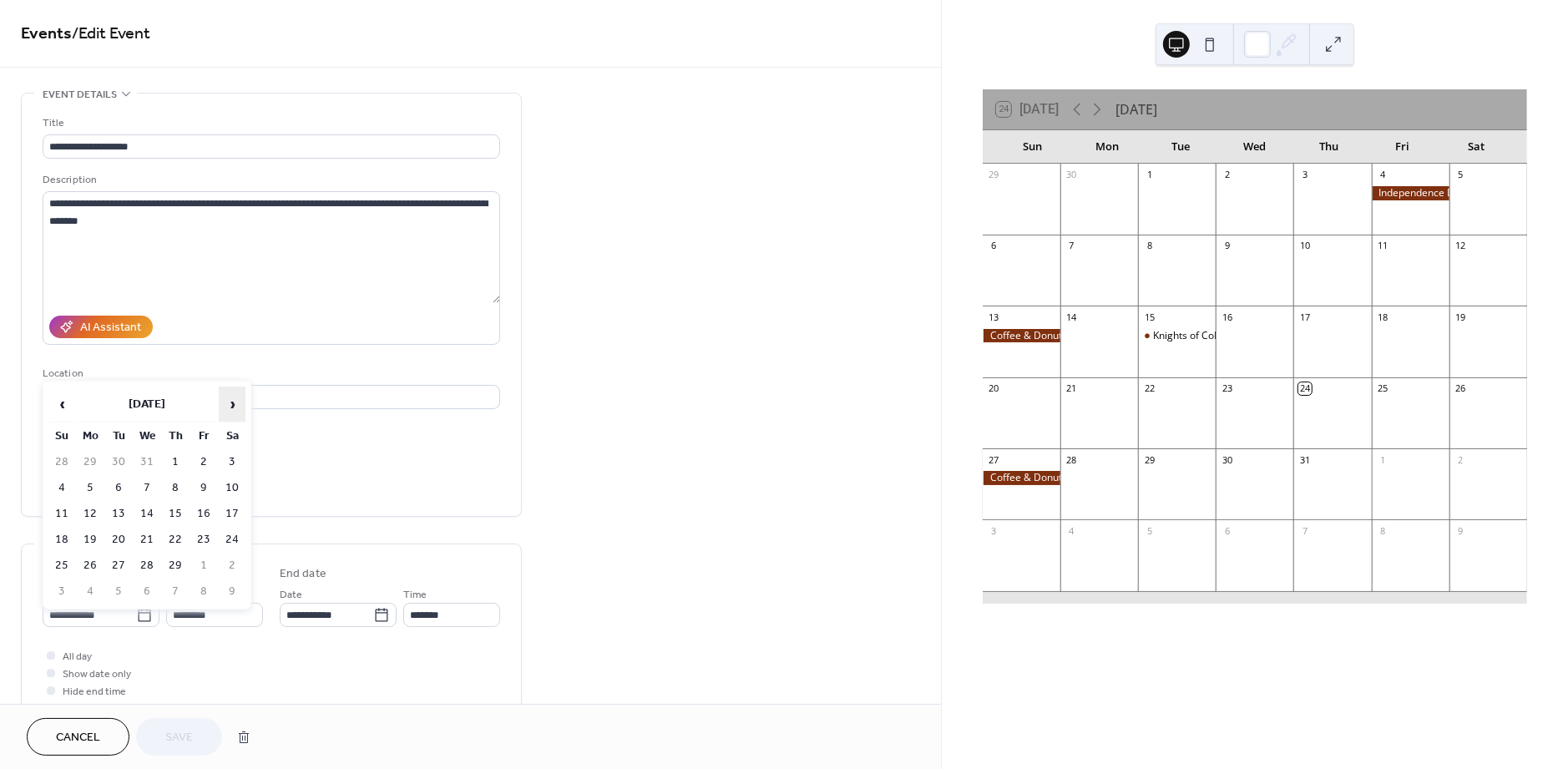 click on "›" at bounding box center [232, 404] 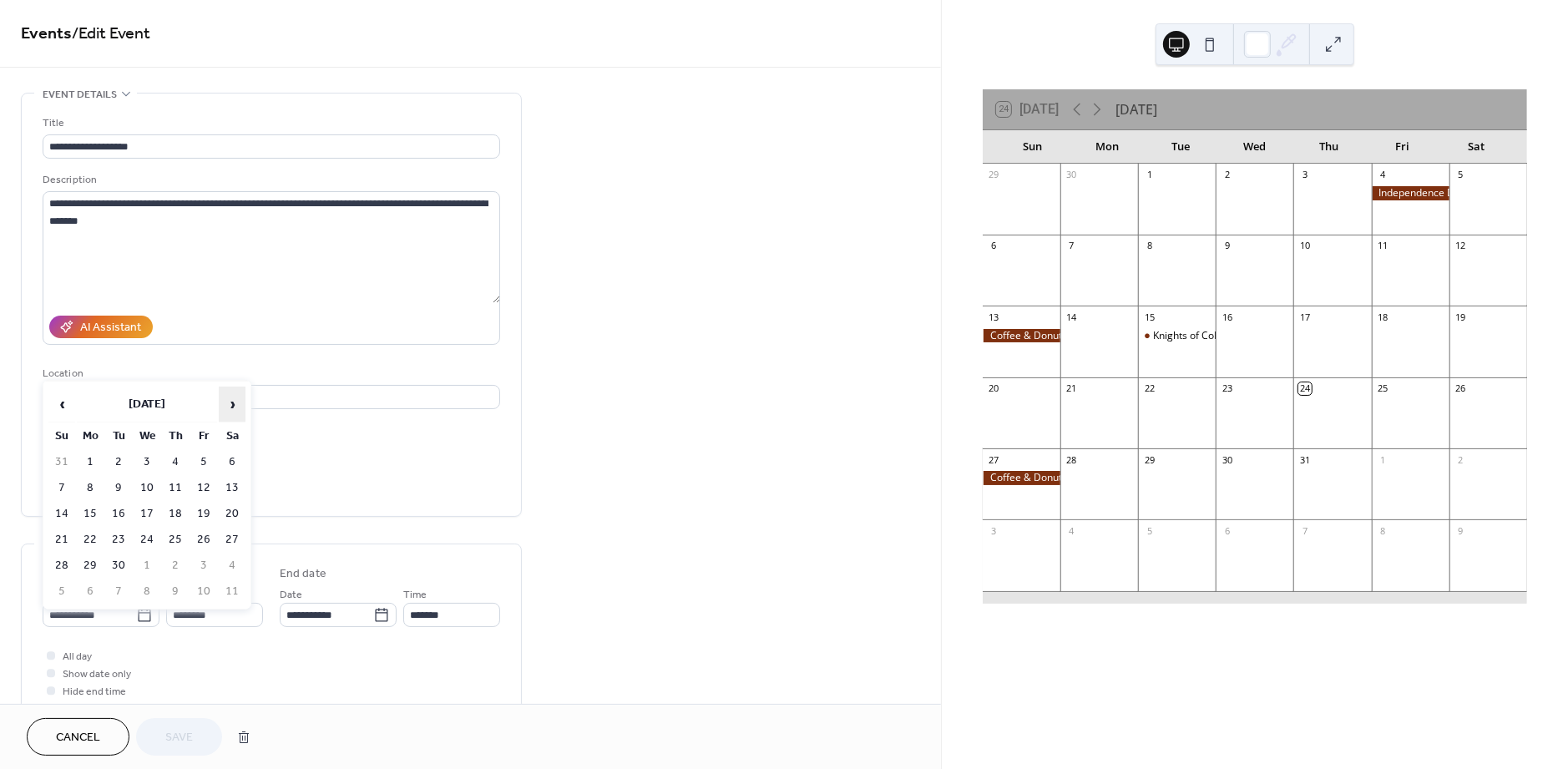 click on "›" at bounding box center [232, 404] 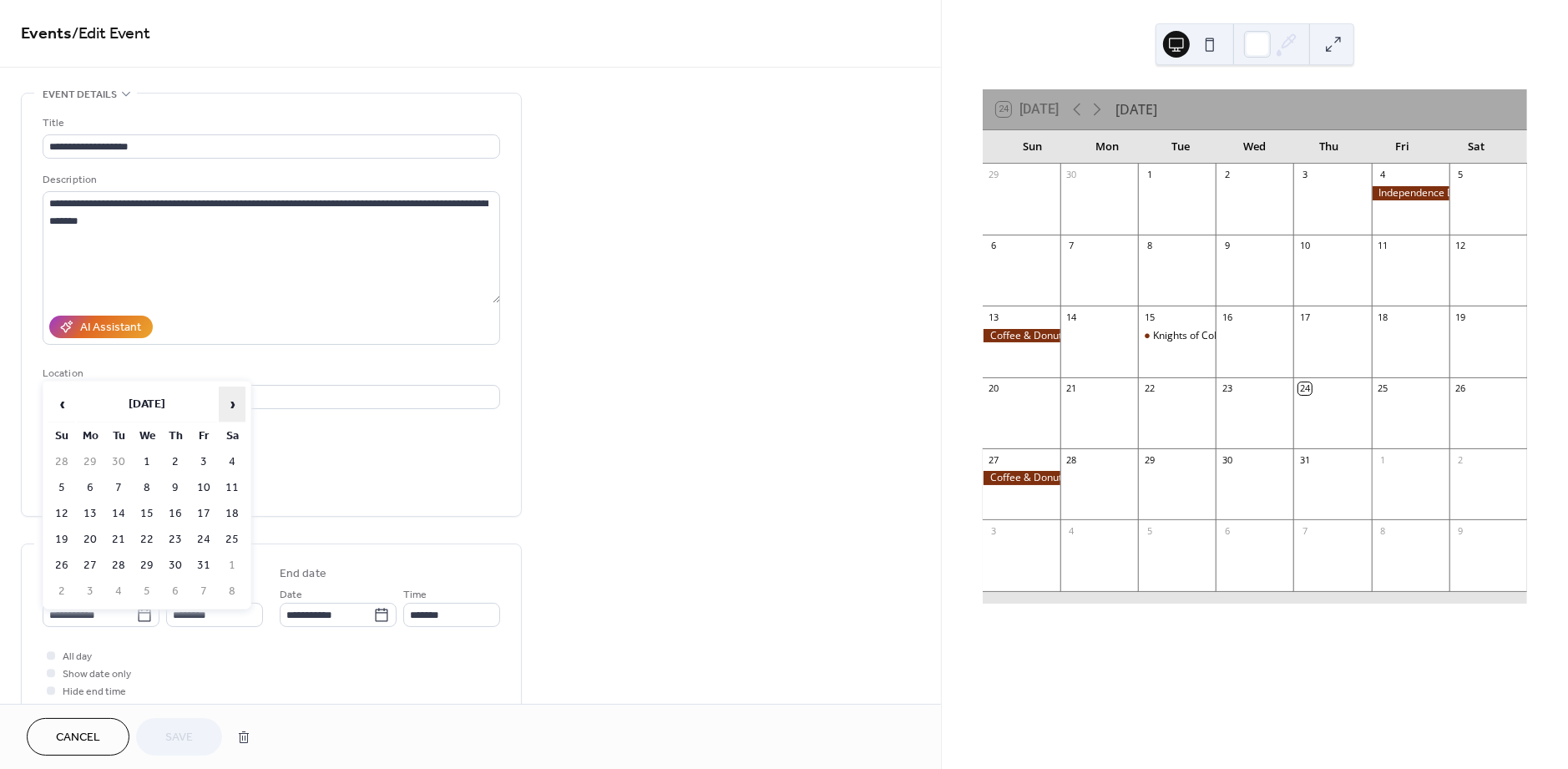 click on "›" at bounding box center (232, 404) 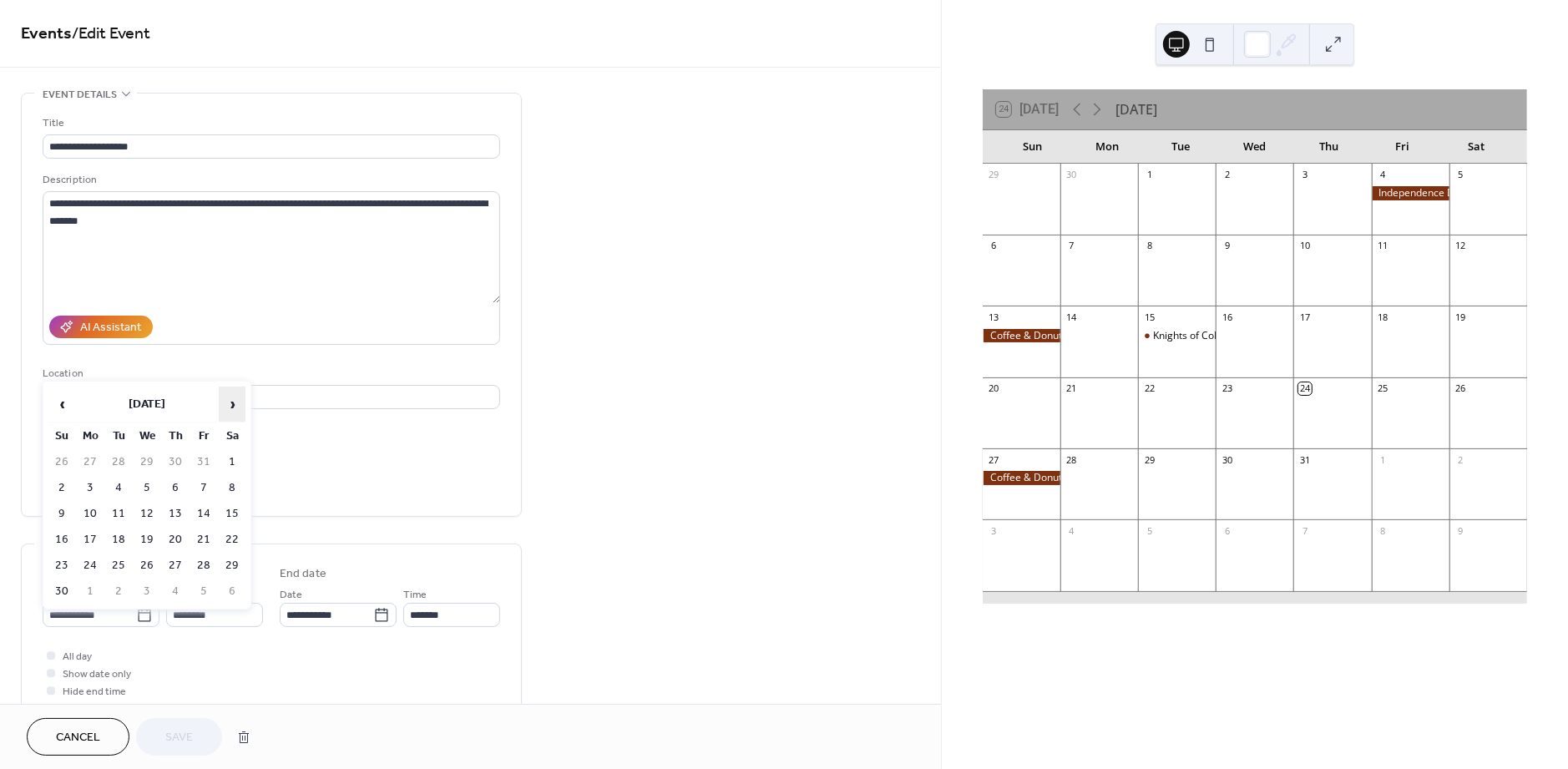 click on "›" at bounding box center [232, 404] 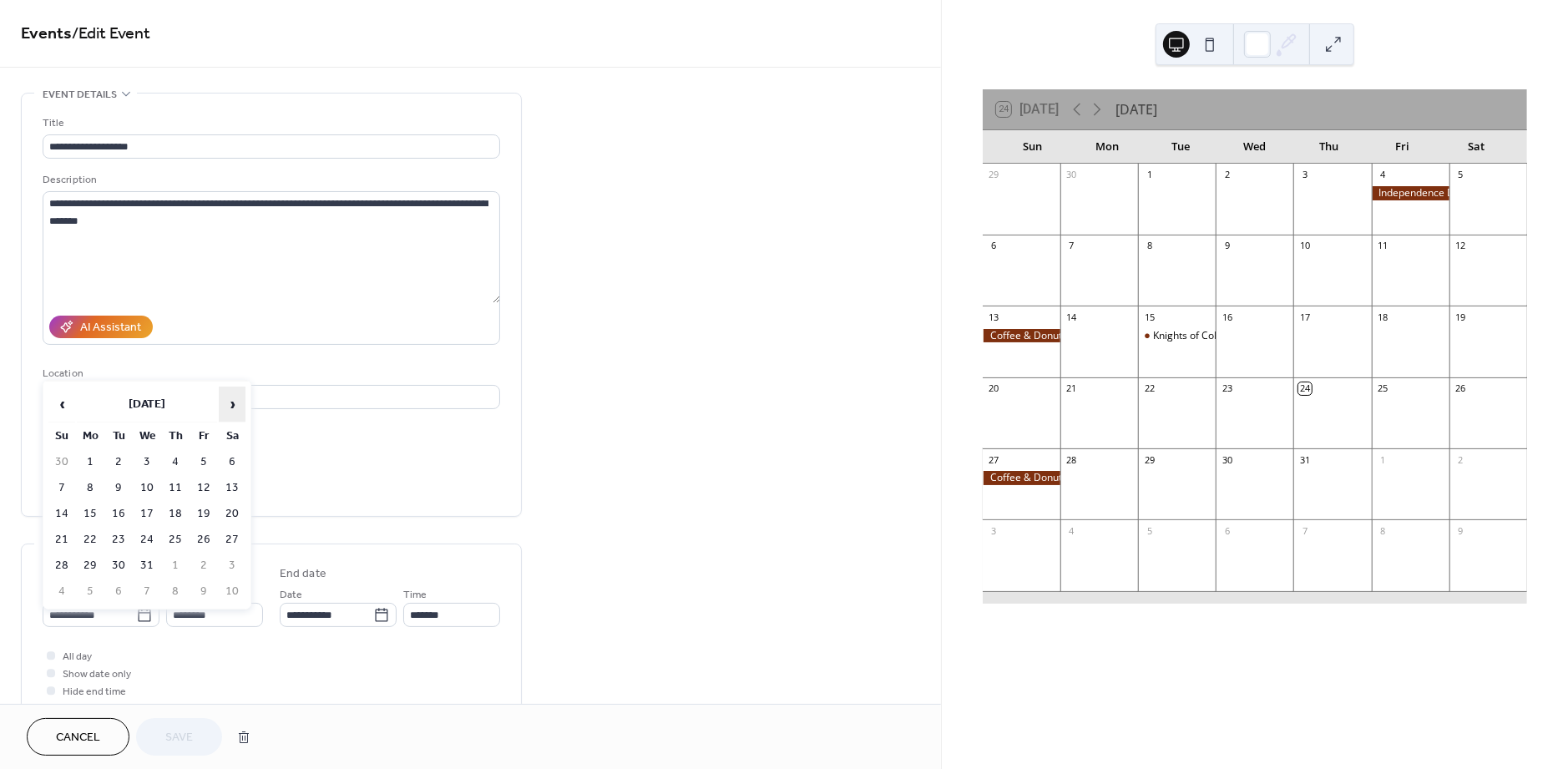 click on "›" at bounding box center (232, 404) 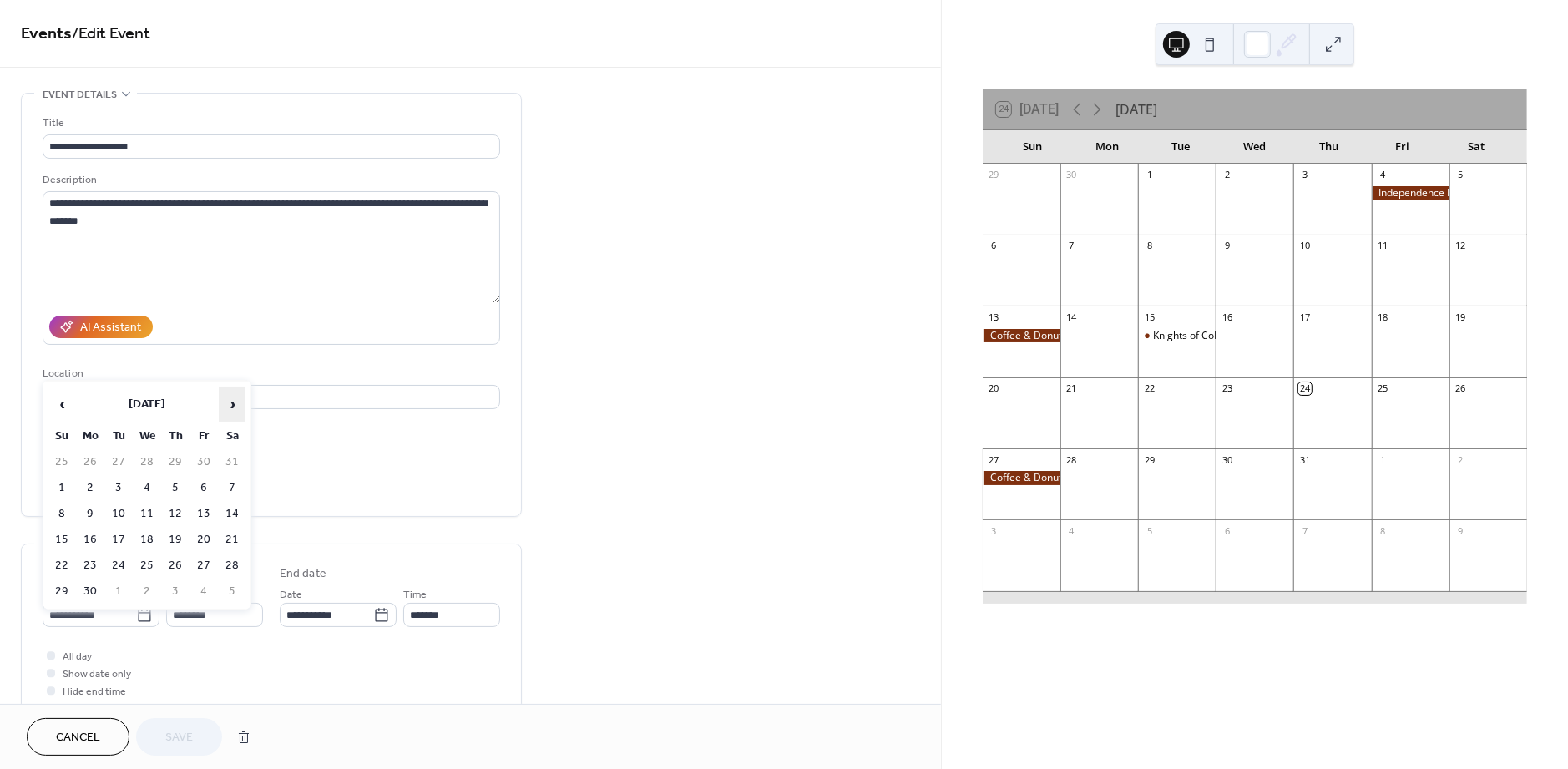 click on "›" at bounding box center (232, 404) 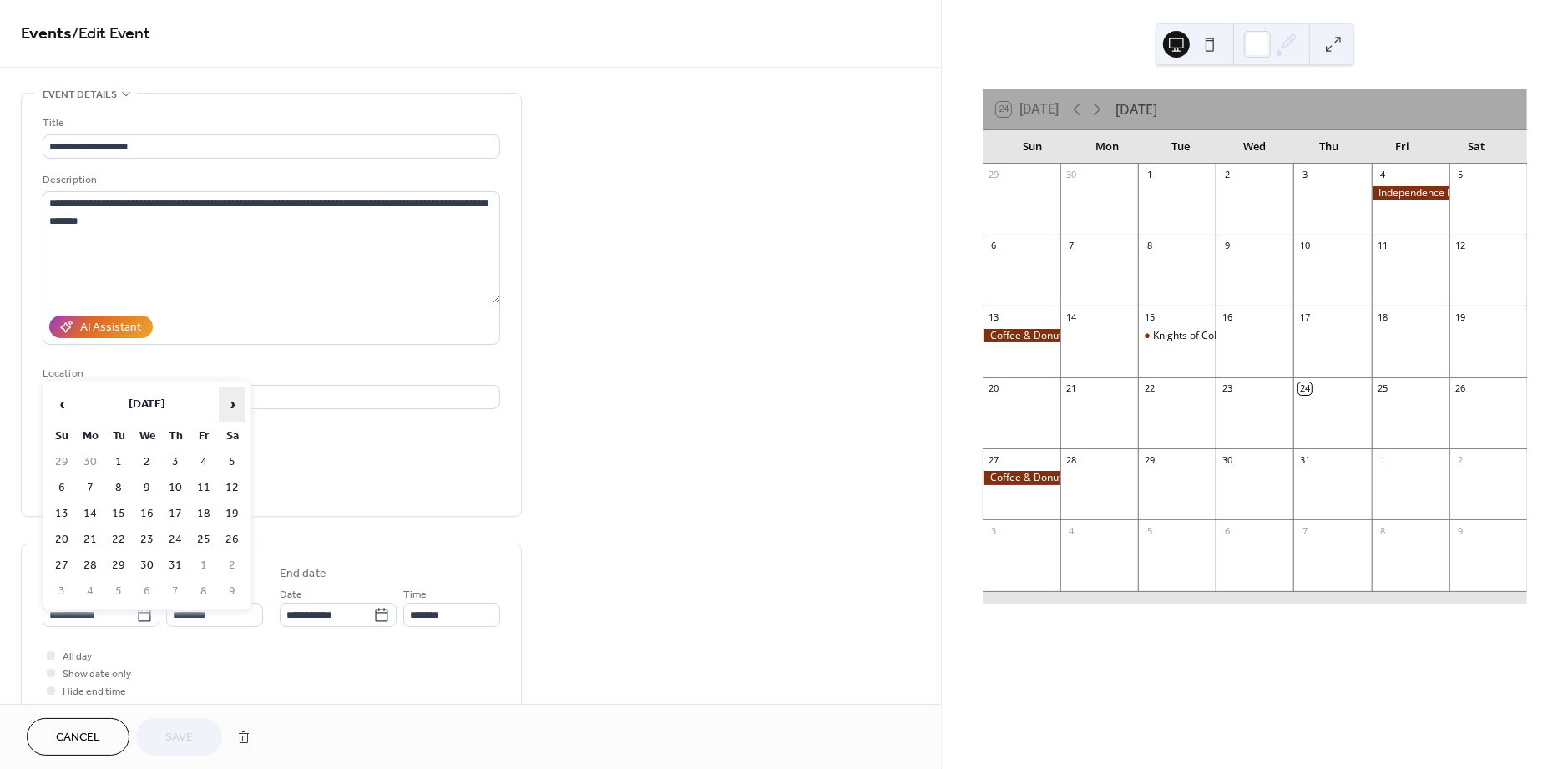 click on "›" at bounding box center [232, 404] 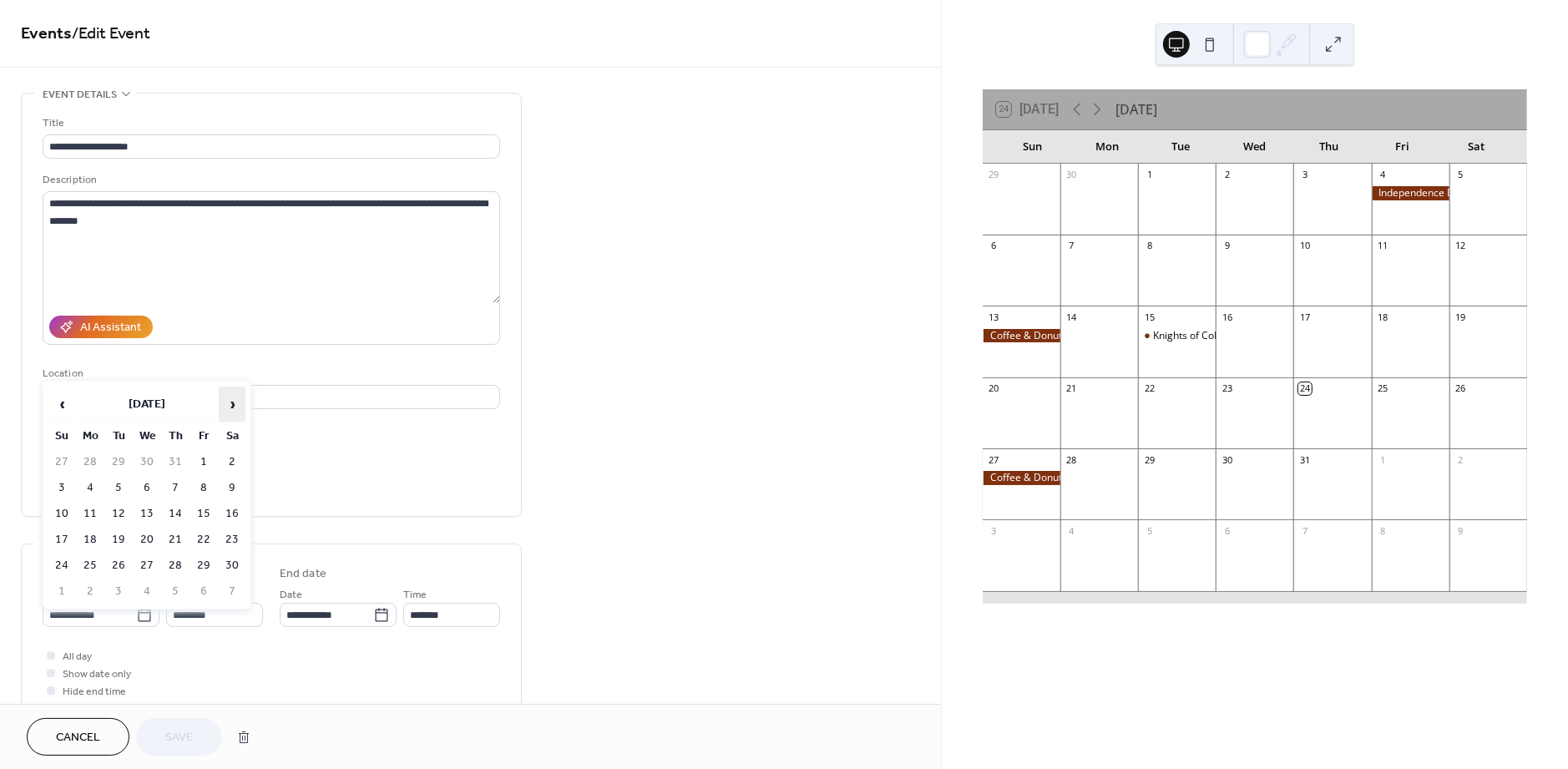 click on "›" at bounding box center [232, 404] 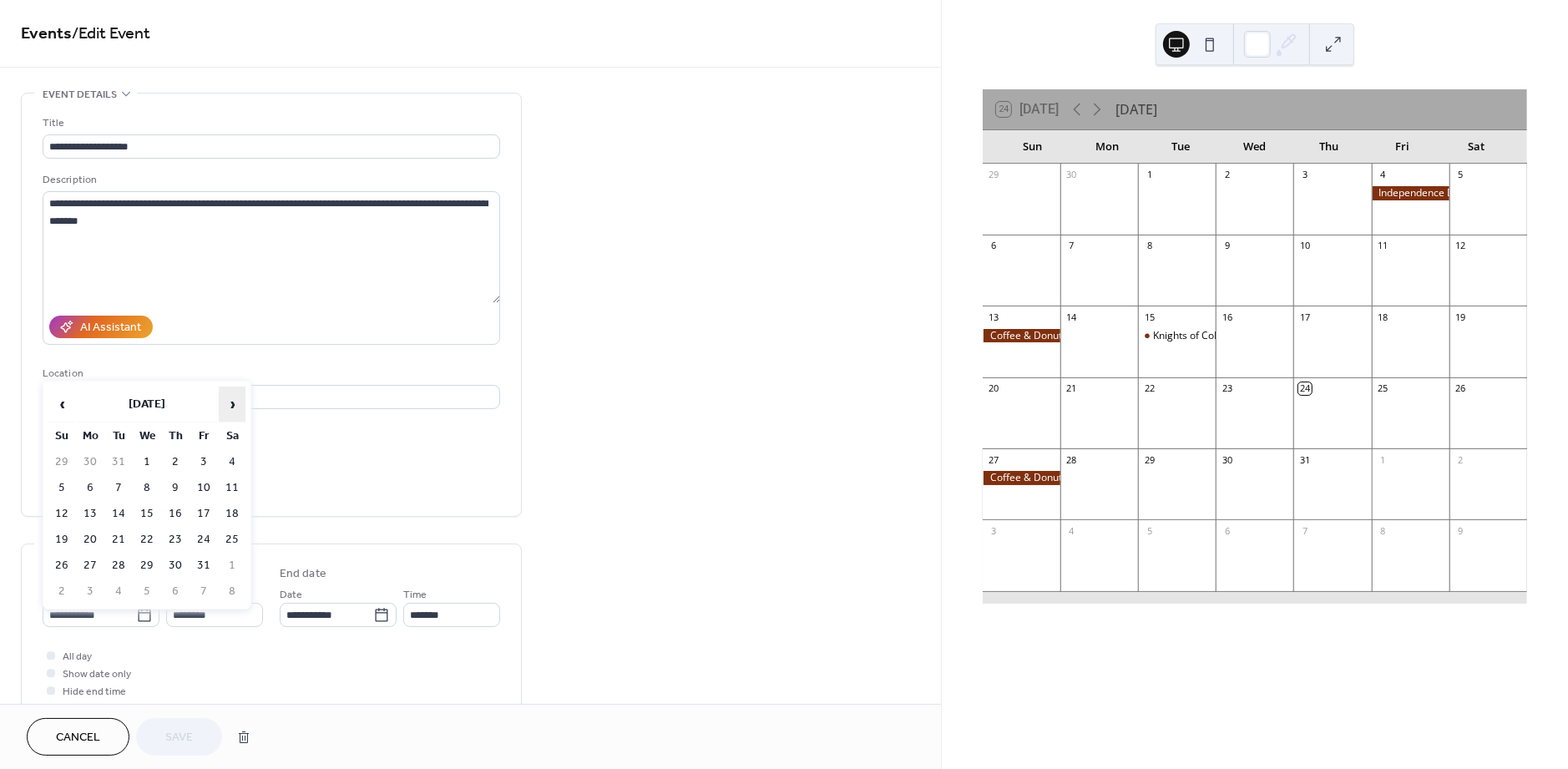 click on "›" at bounding box center (232, 404) 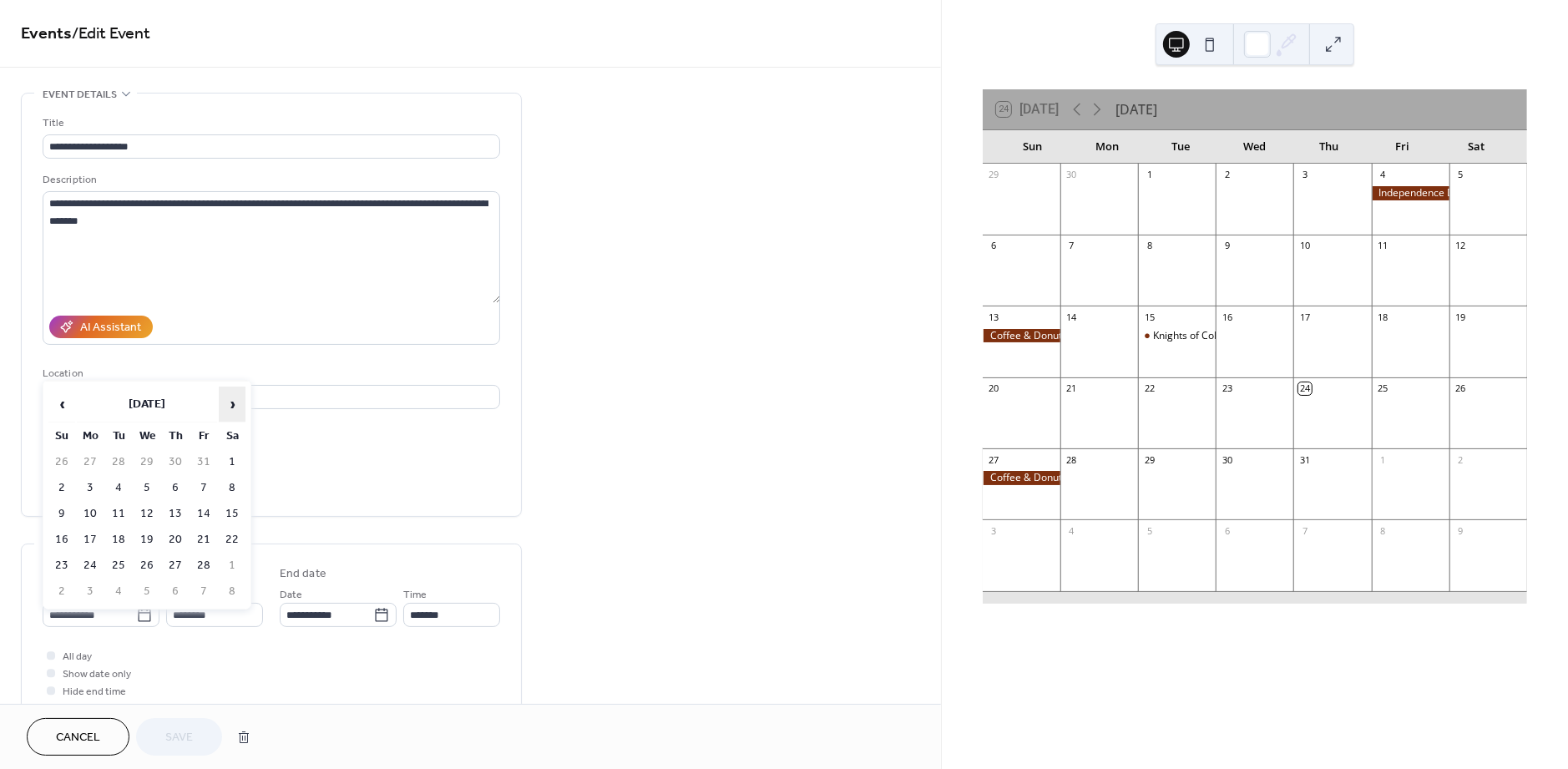 click on "›" at bounding box center (232, 404) 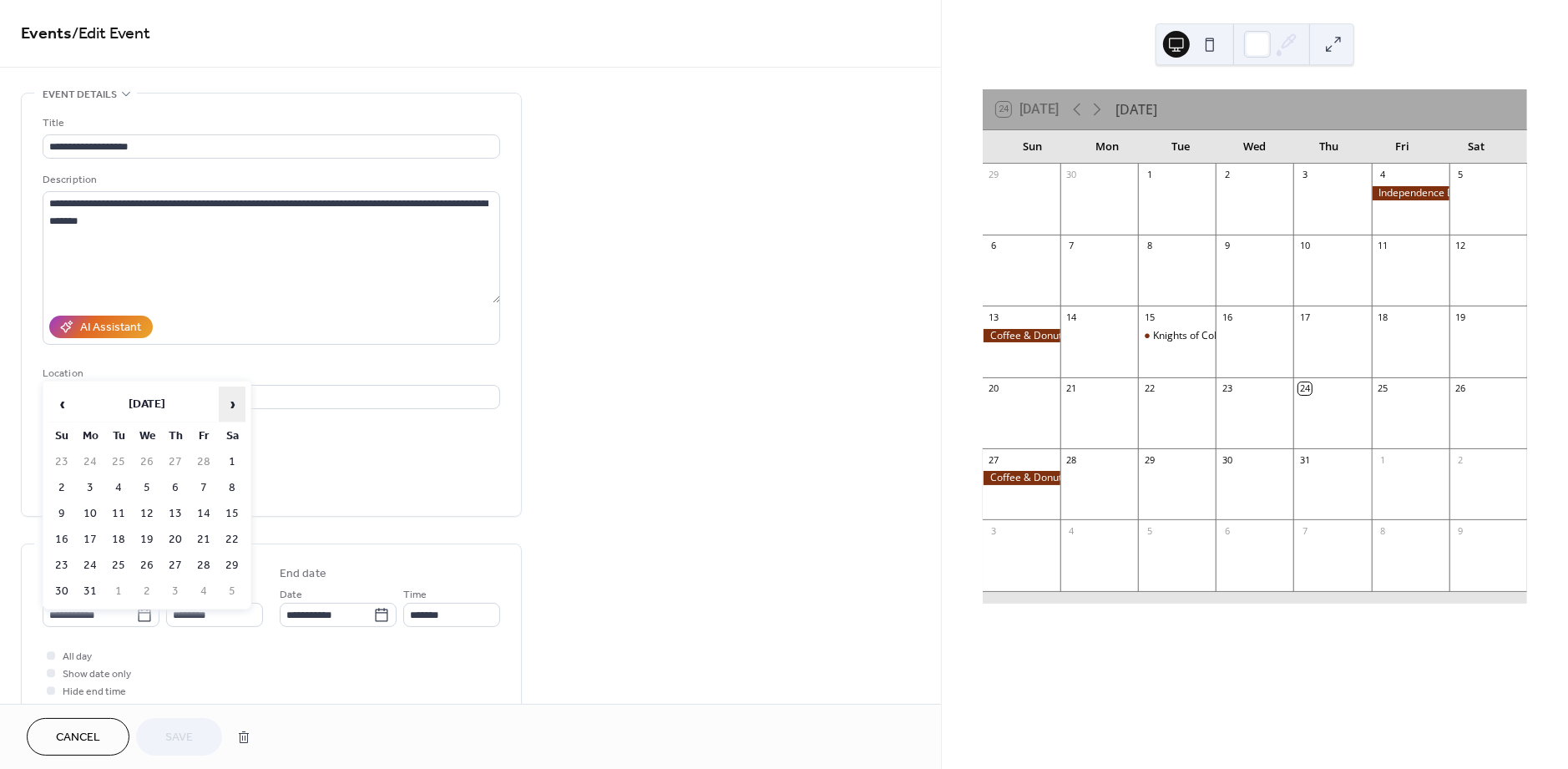 click on "›" at bounding box center (232, 404) 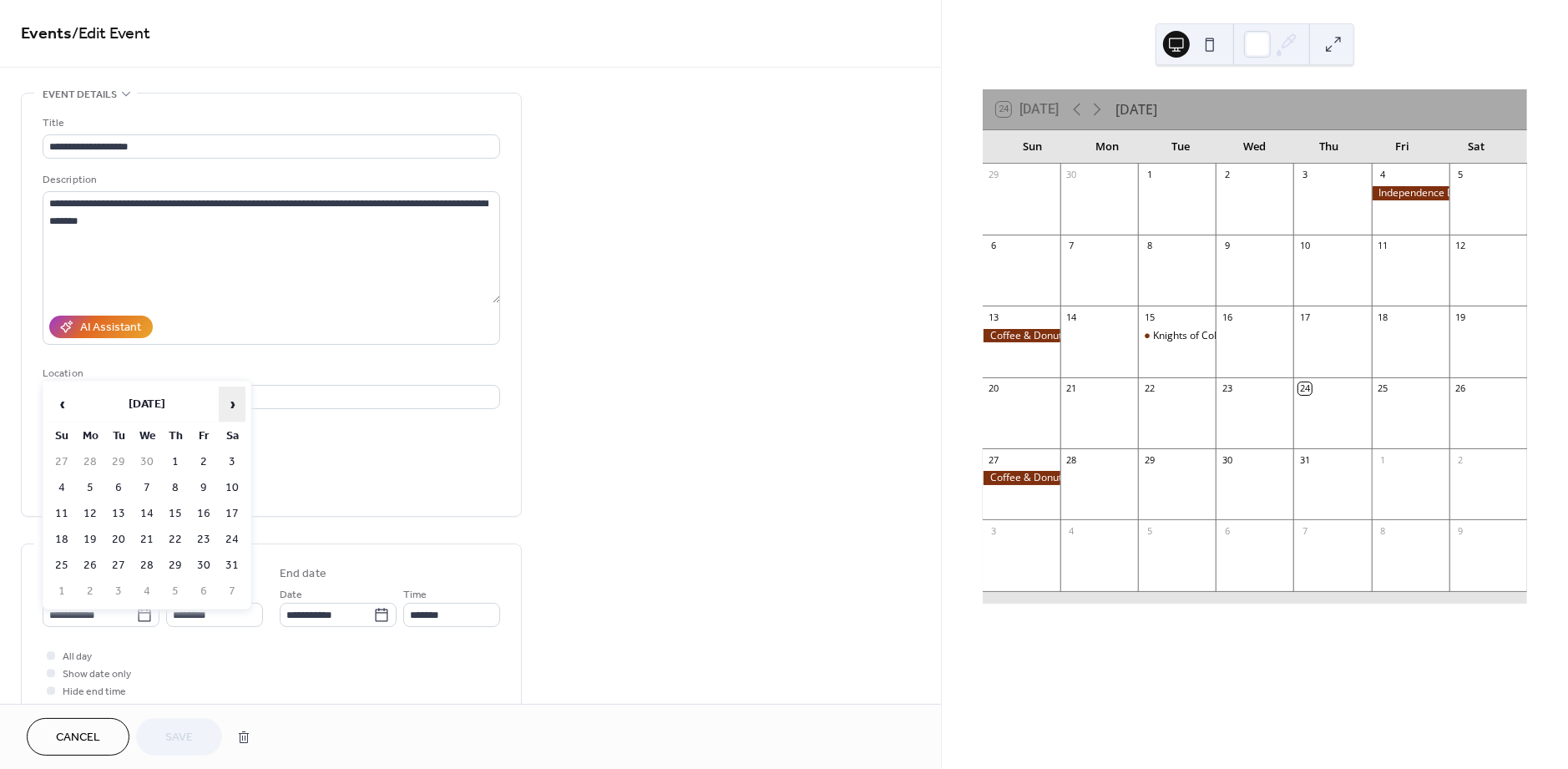 click on "›" at bounding box center (232, 404) 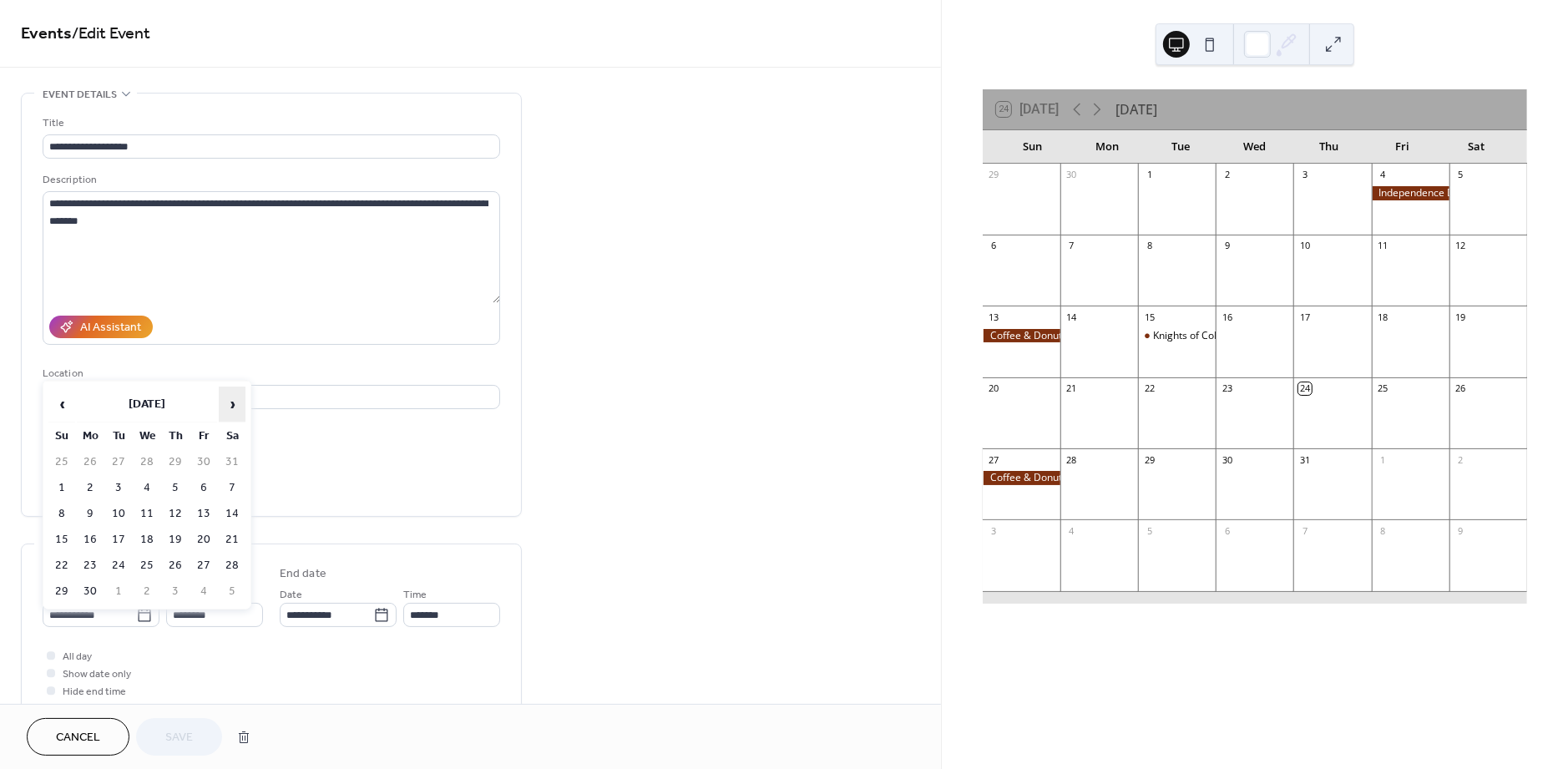 click on "›" at bounding box center (232, 404) 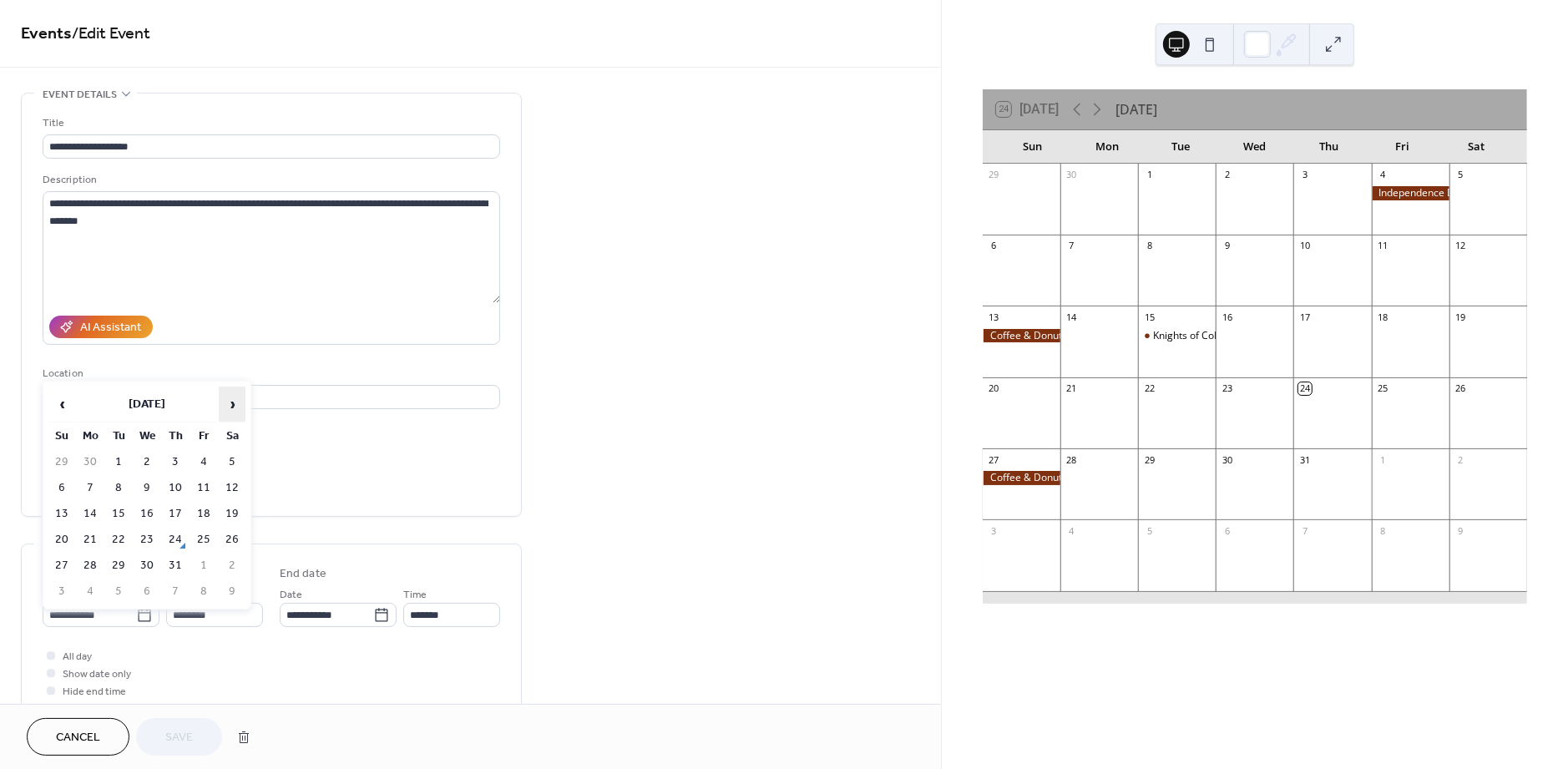 click on "›" at bounding box center (232, 404) 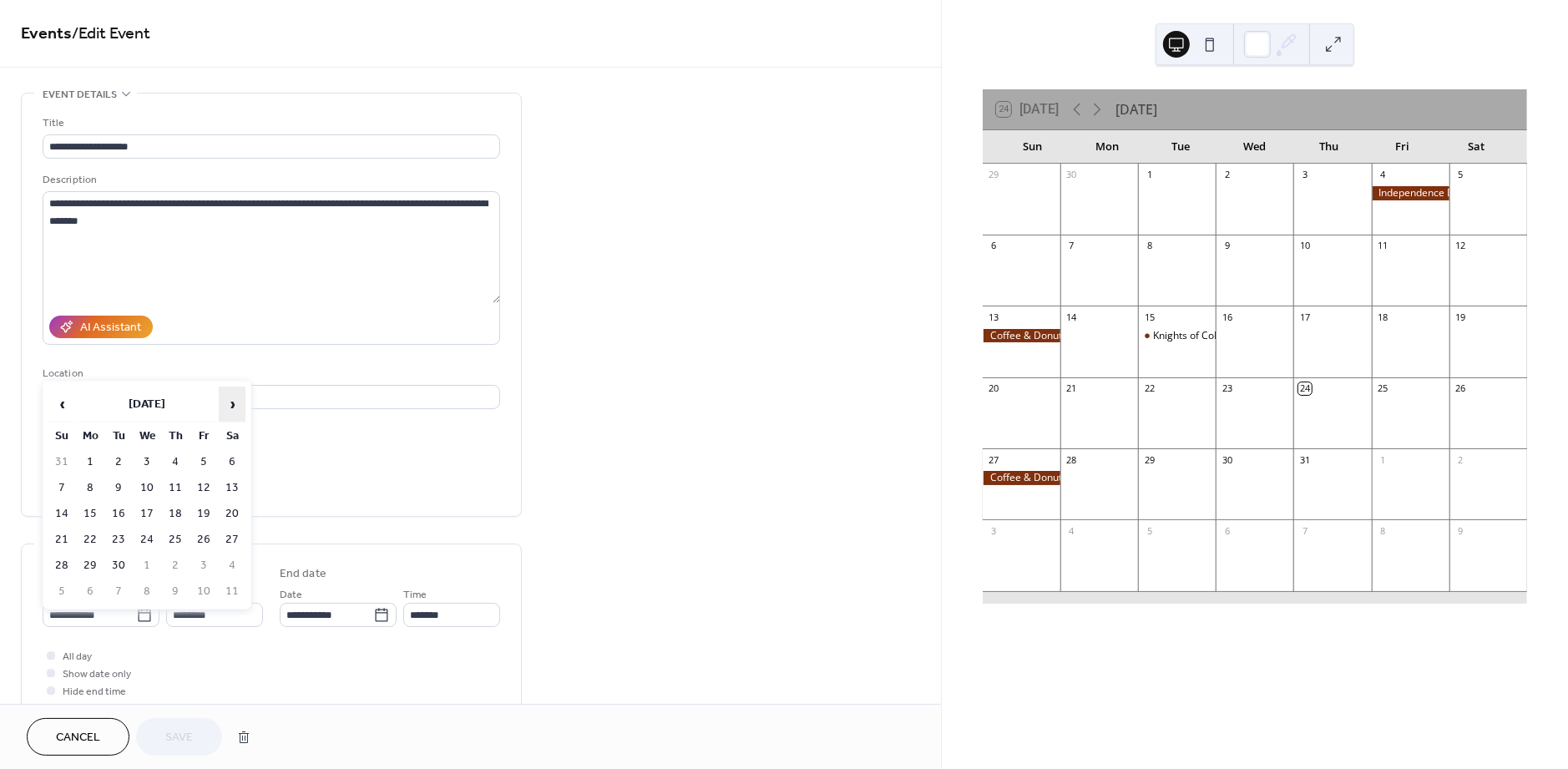 click on "›" at bounding box center [232, 404] 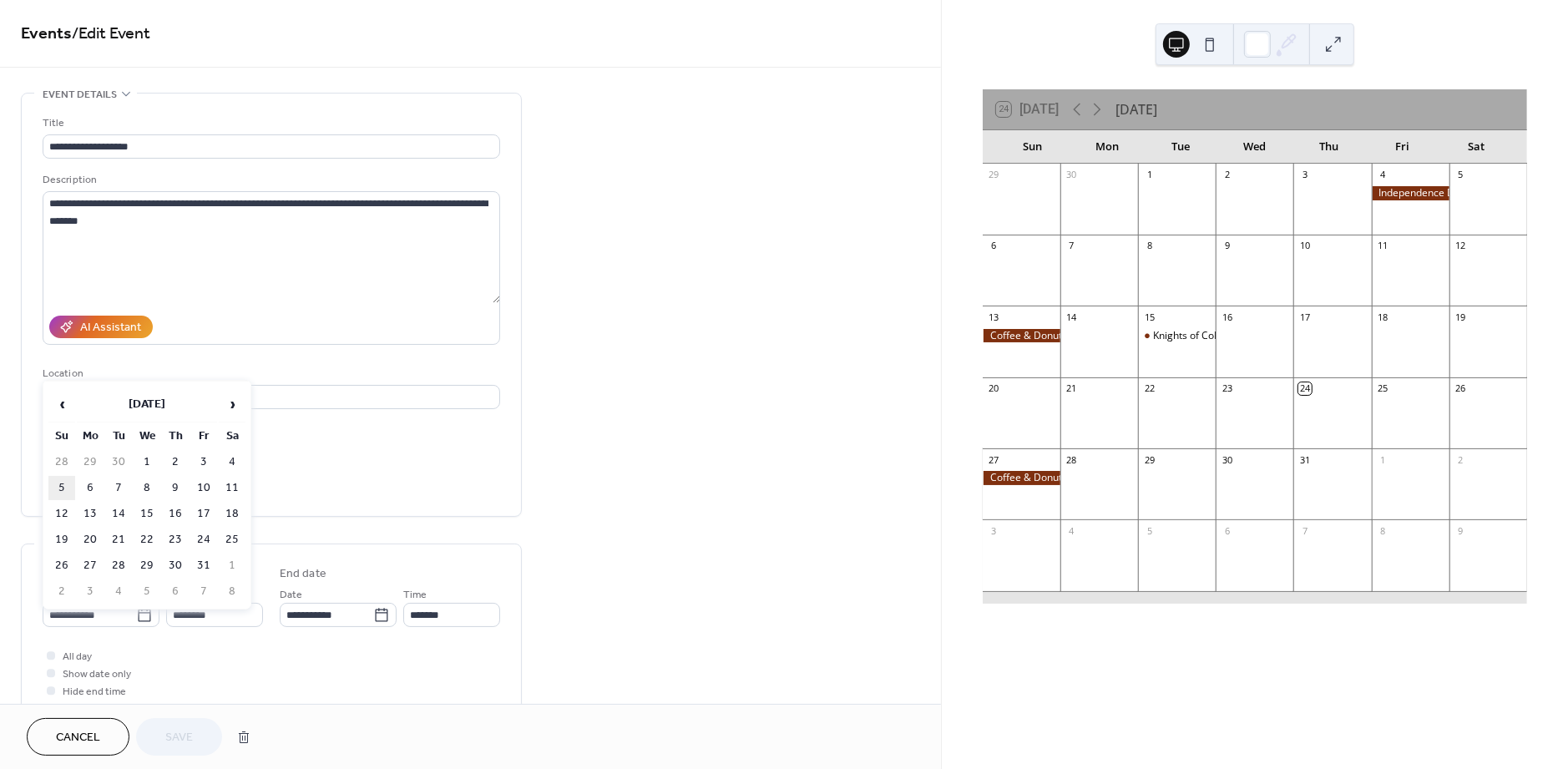 click on "5" at bounding box center [62, 488] 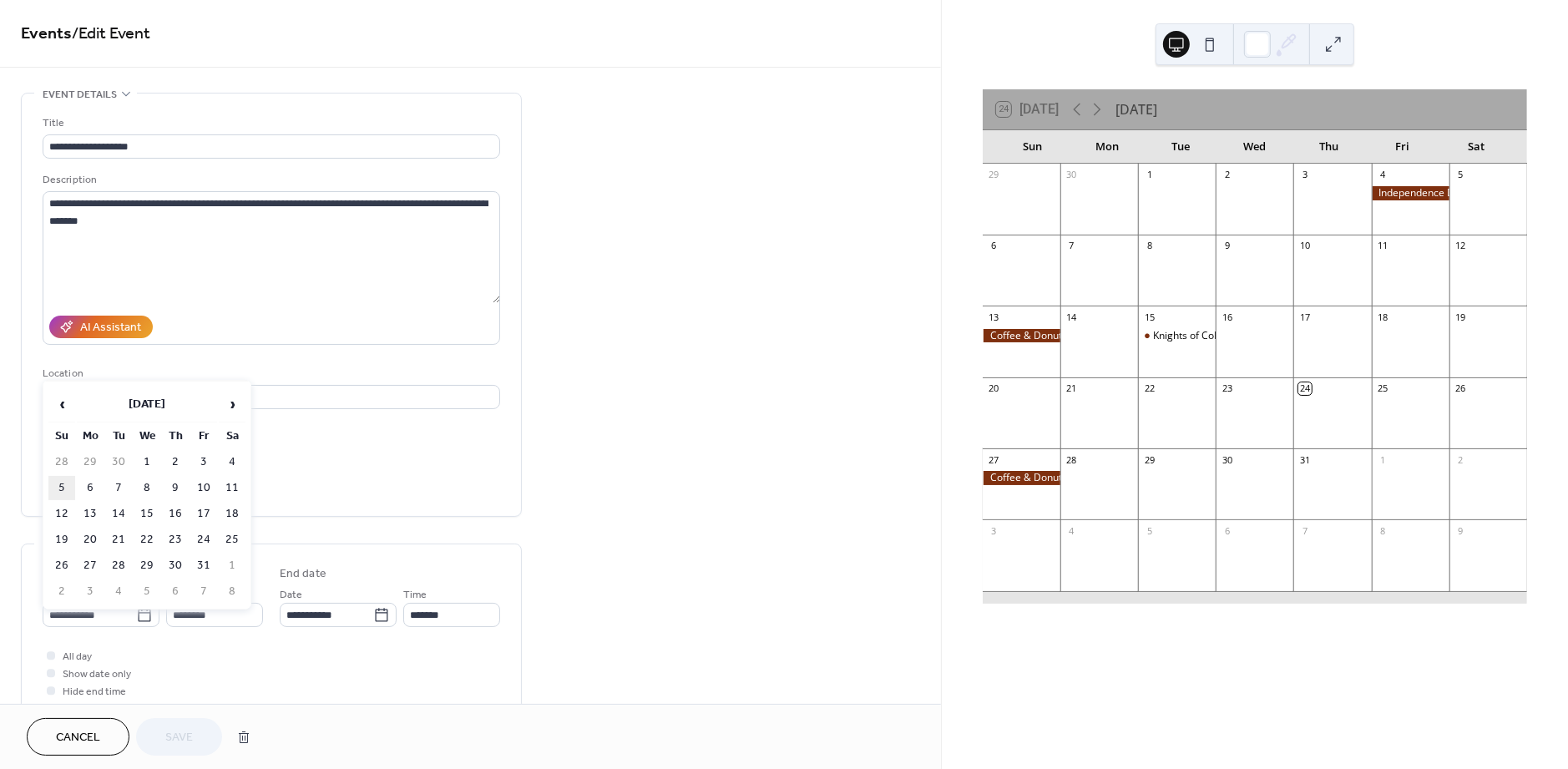 type on "**********" 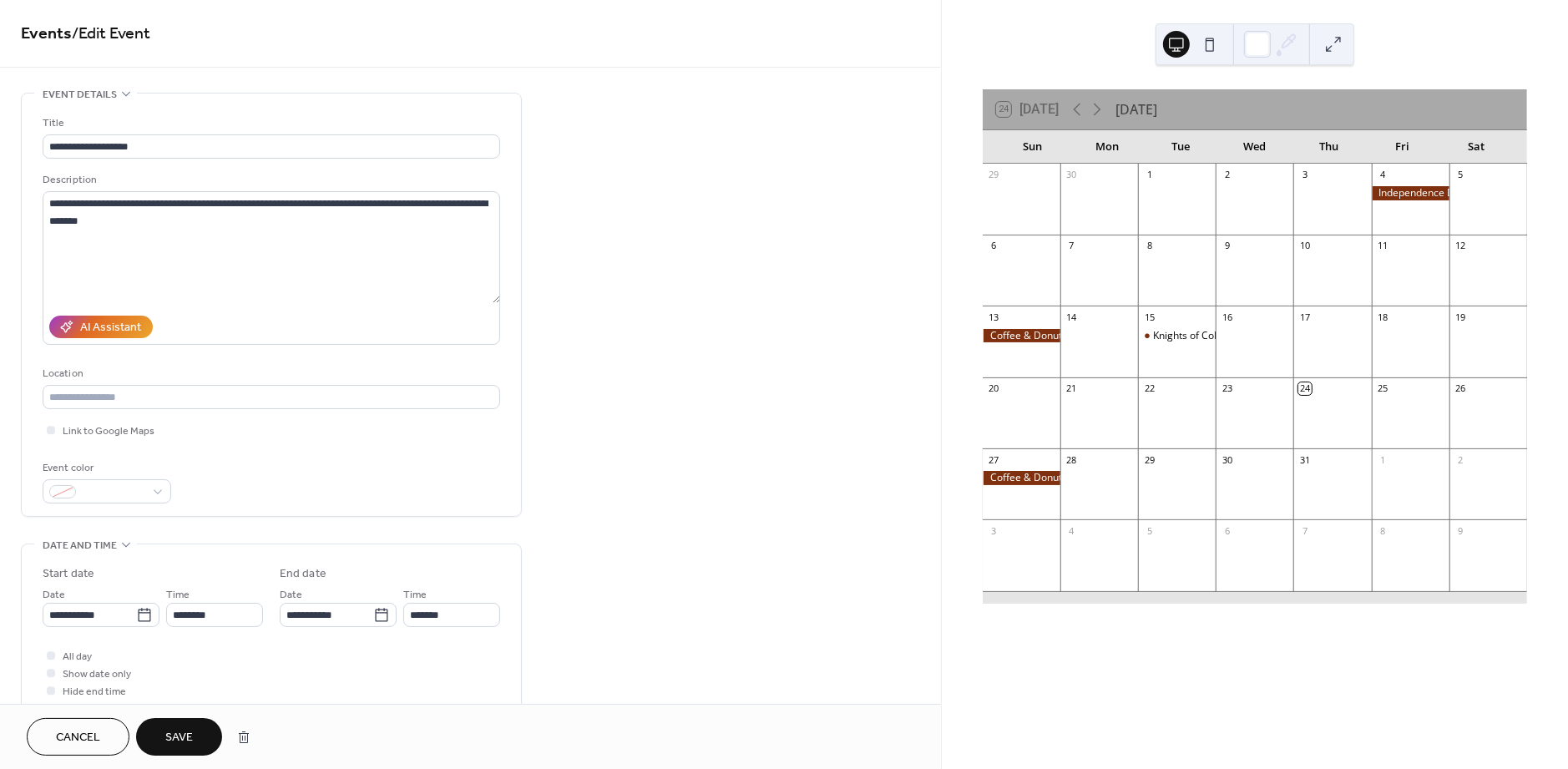 click on "Save" at bounding box center (179, 738) 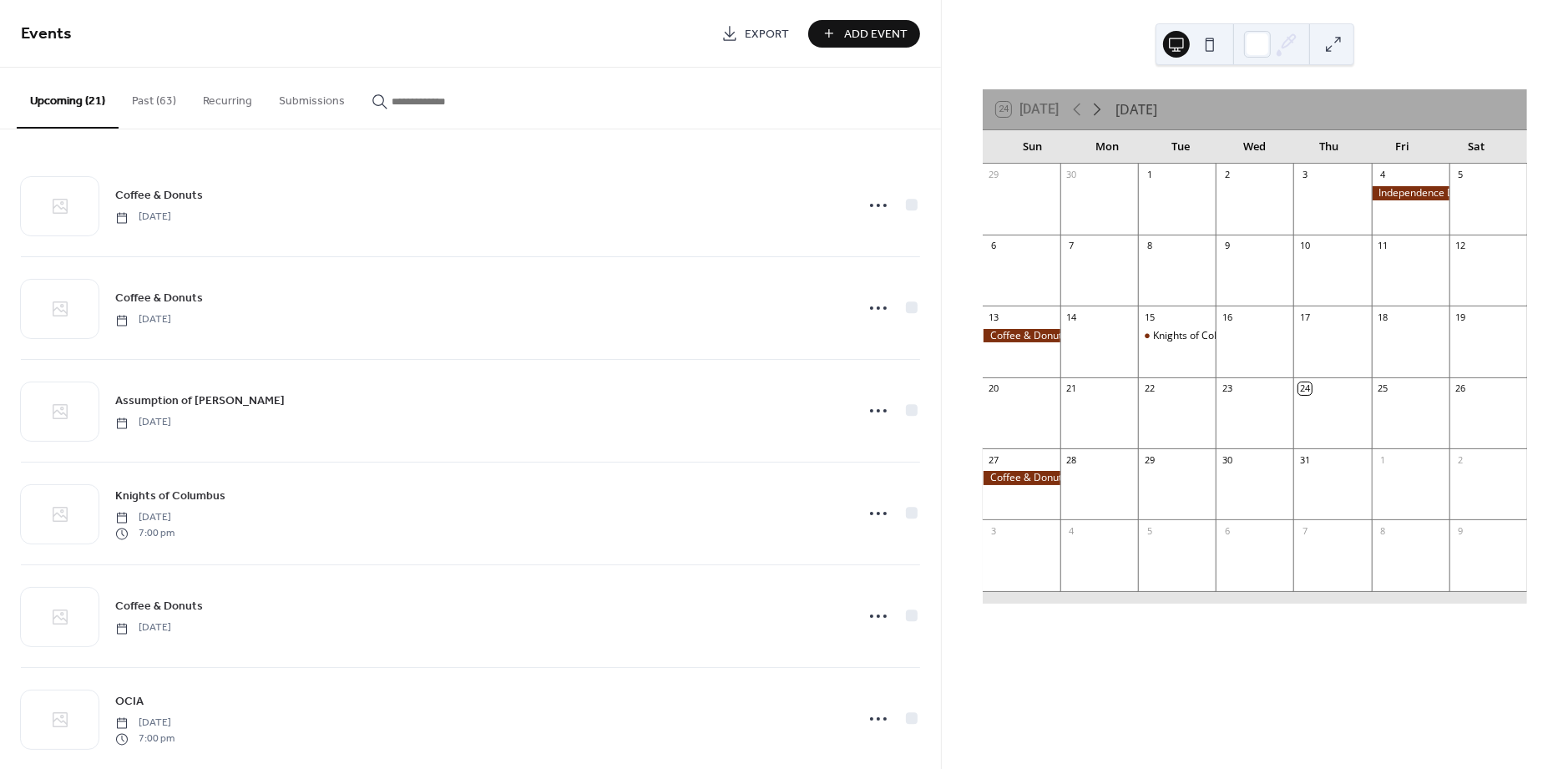 click 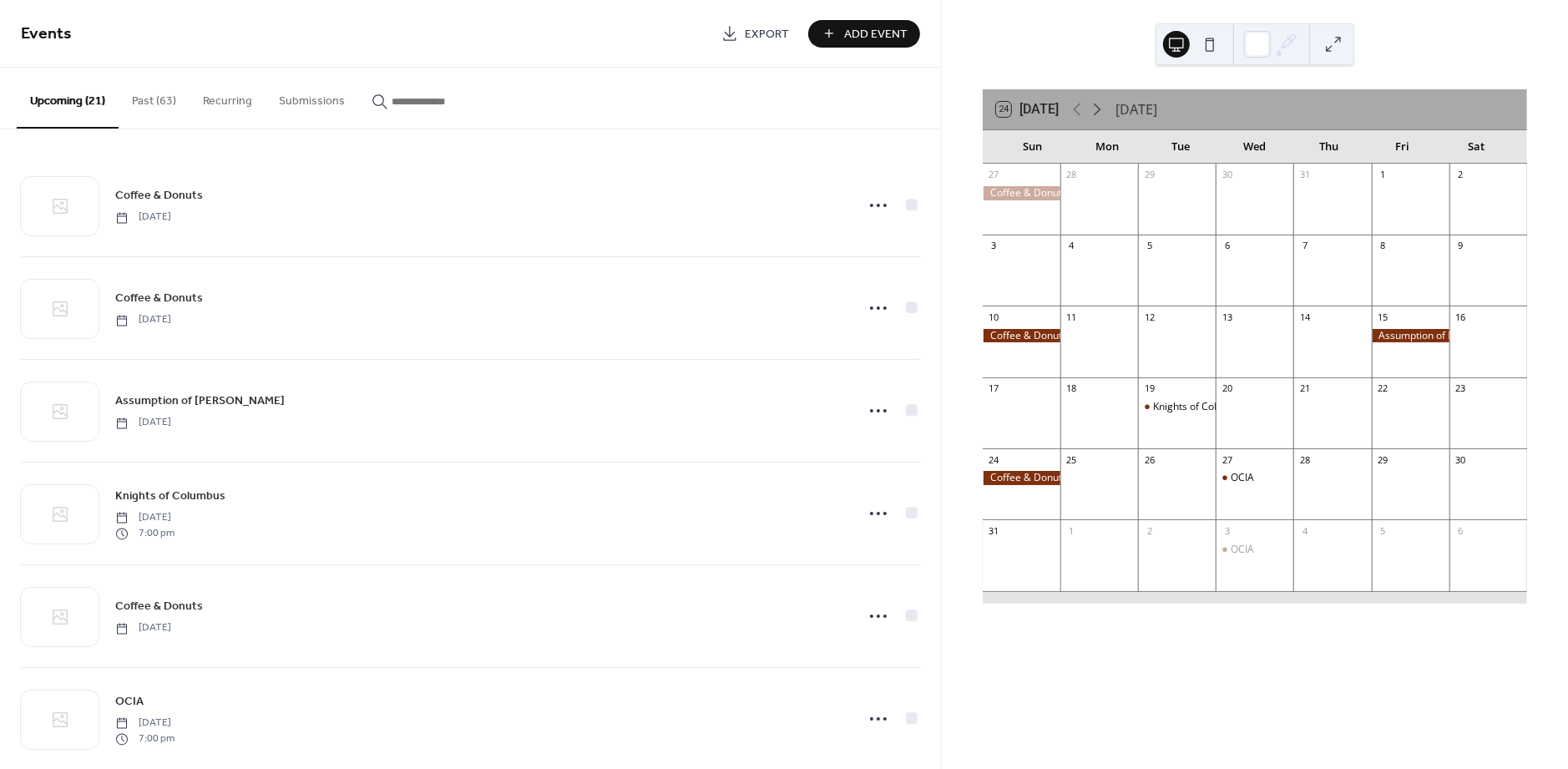 click 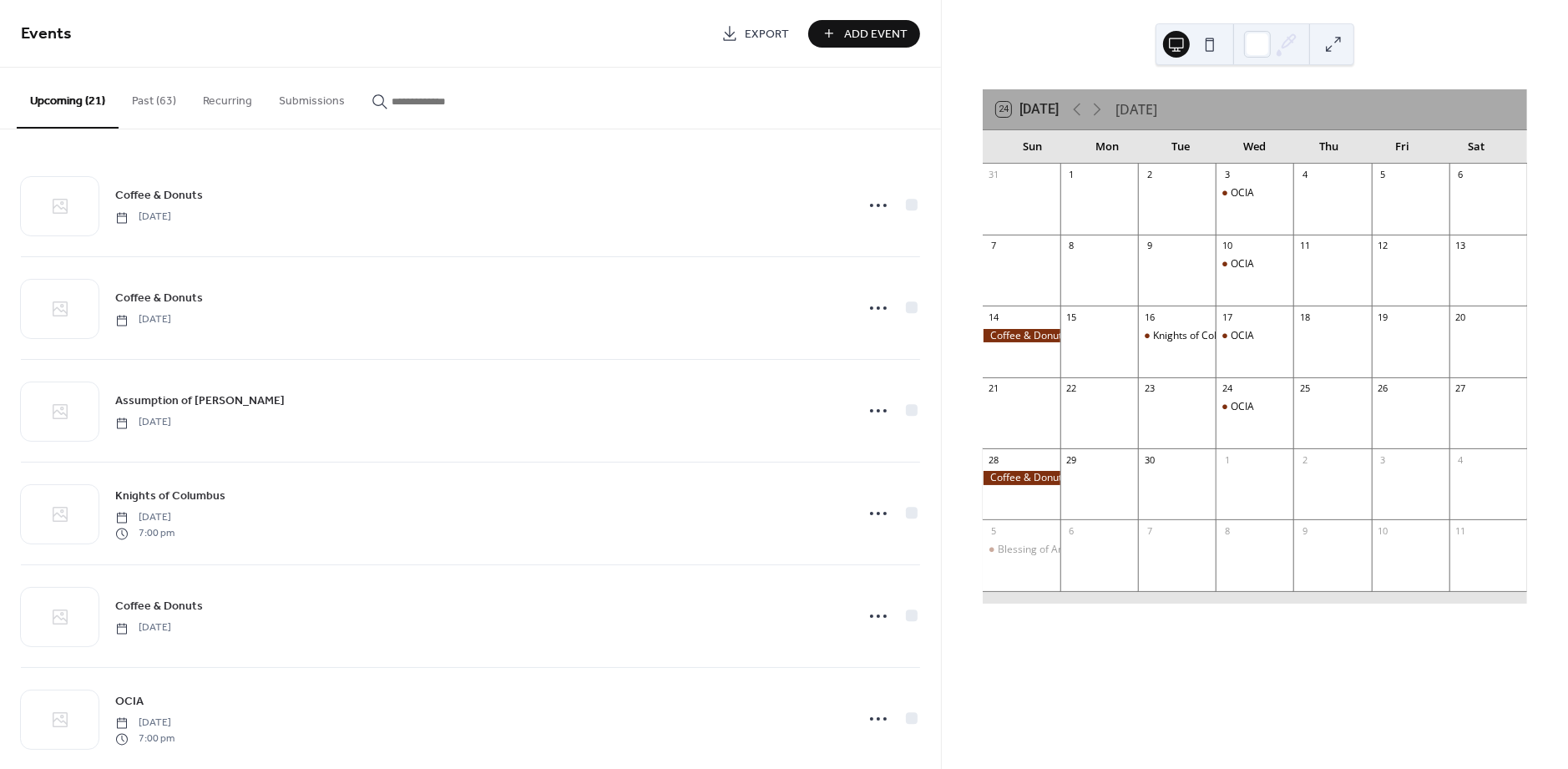 click on "Past (63)" at bounding box center (154, 97) 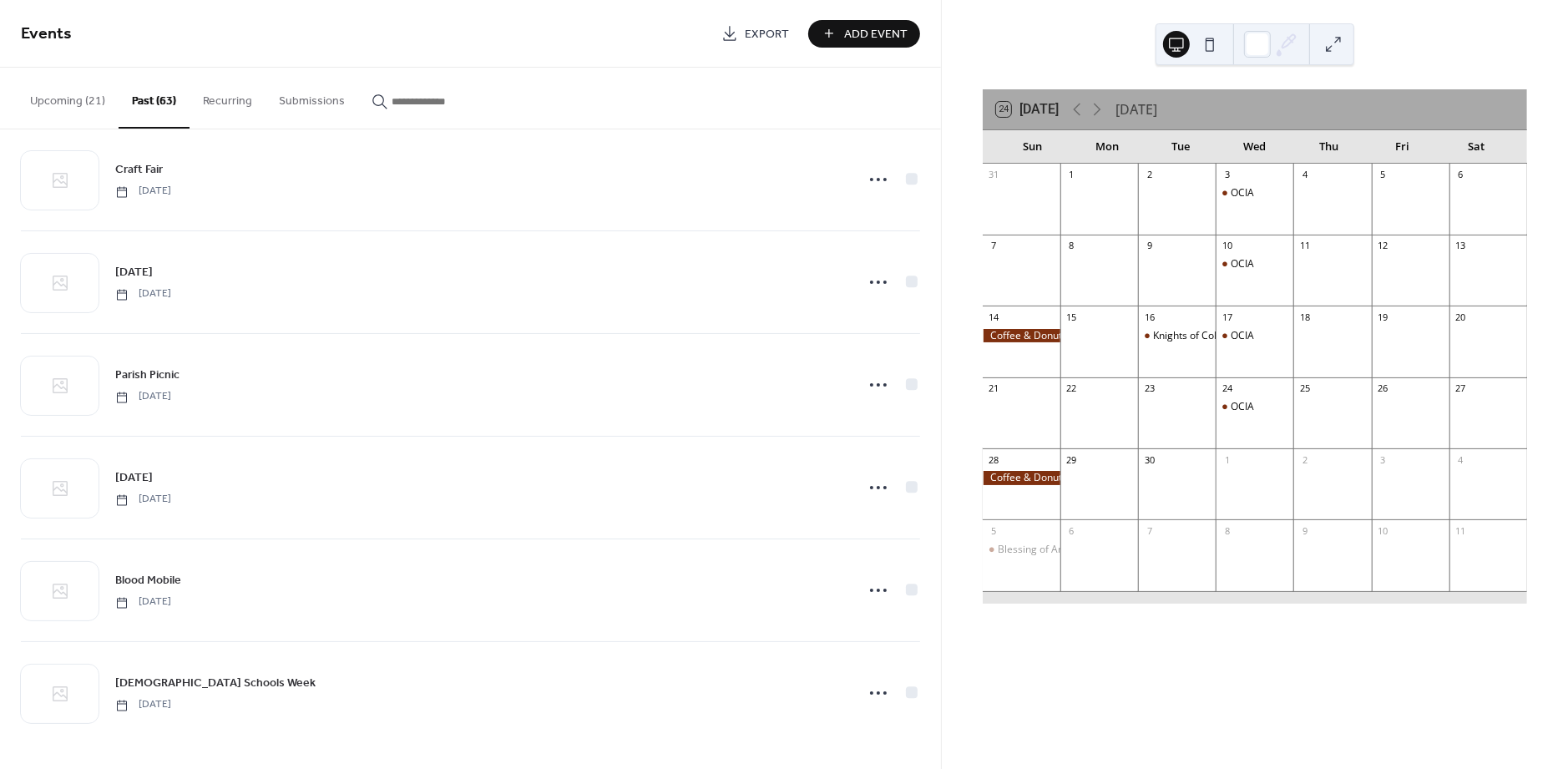 scroll, scrollTop: 5886, scrollLeft: 0, axis: vertical 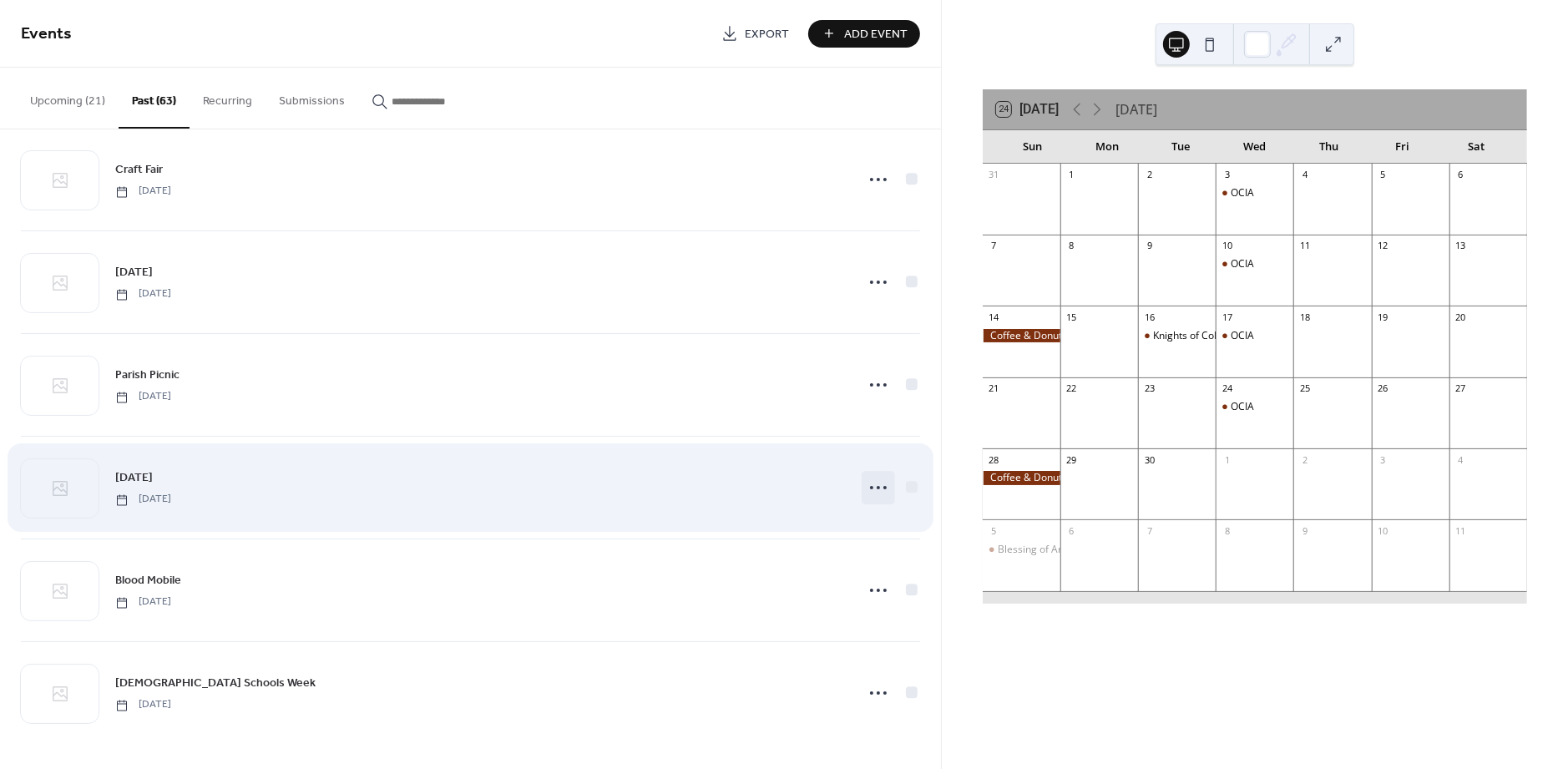 click 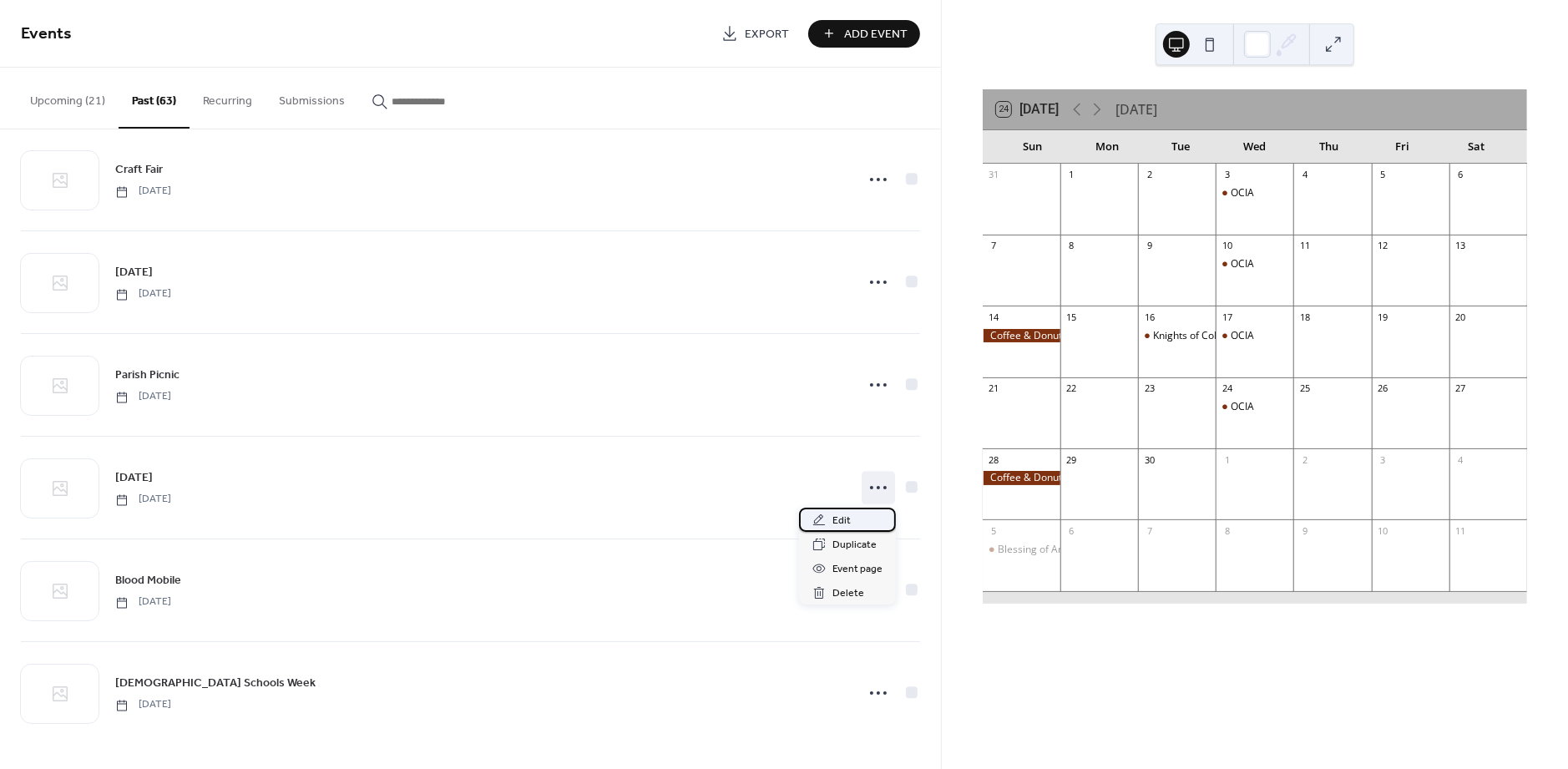 click 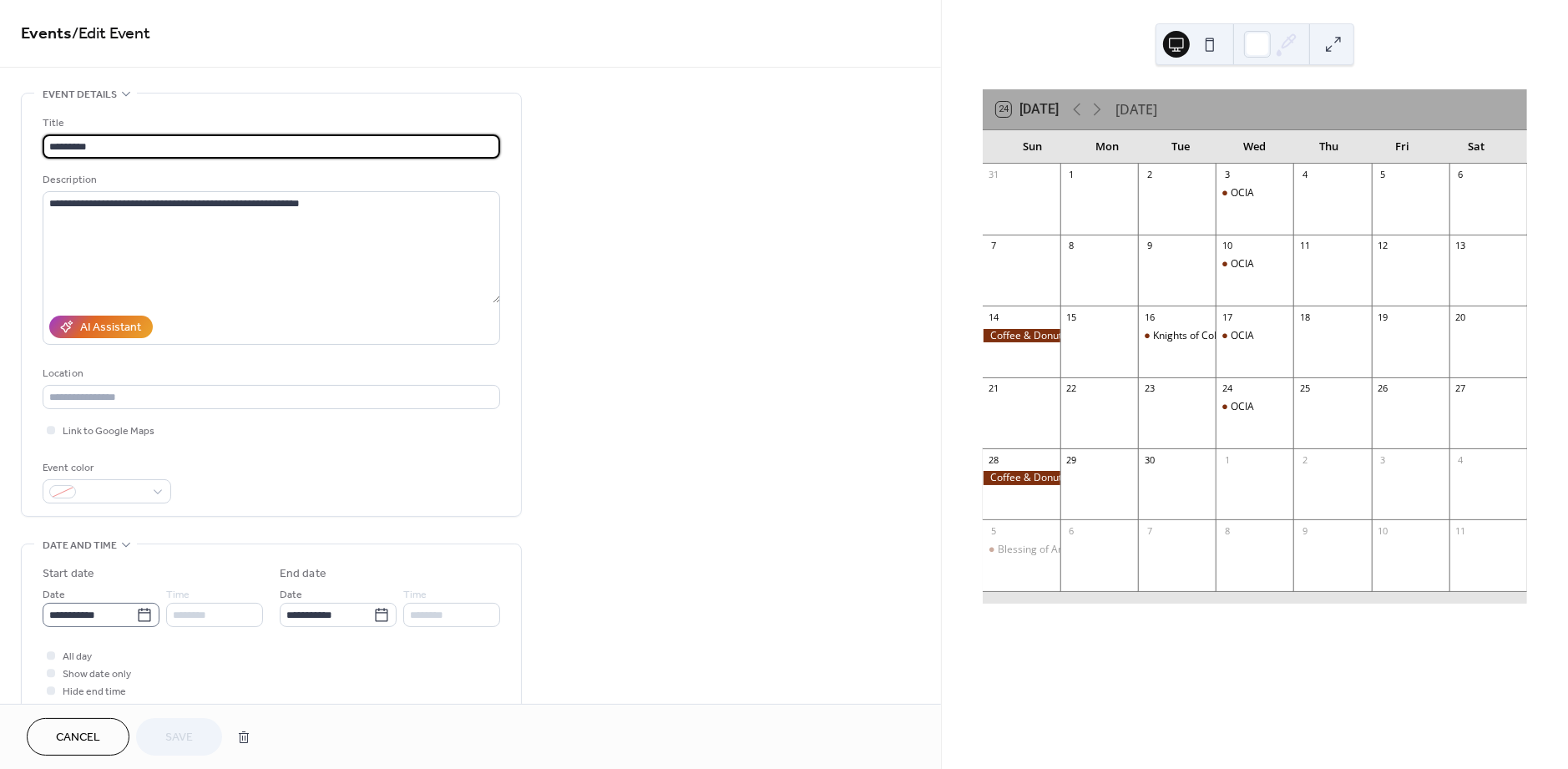 click 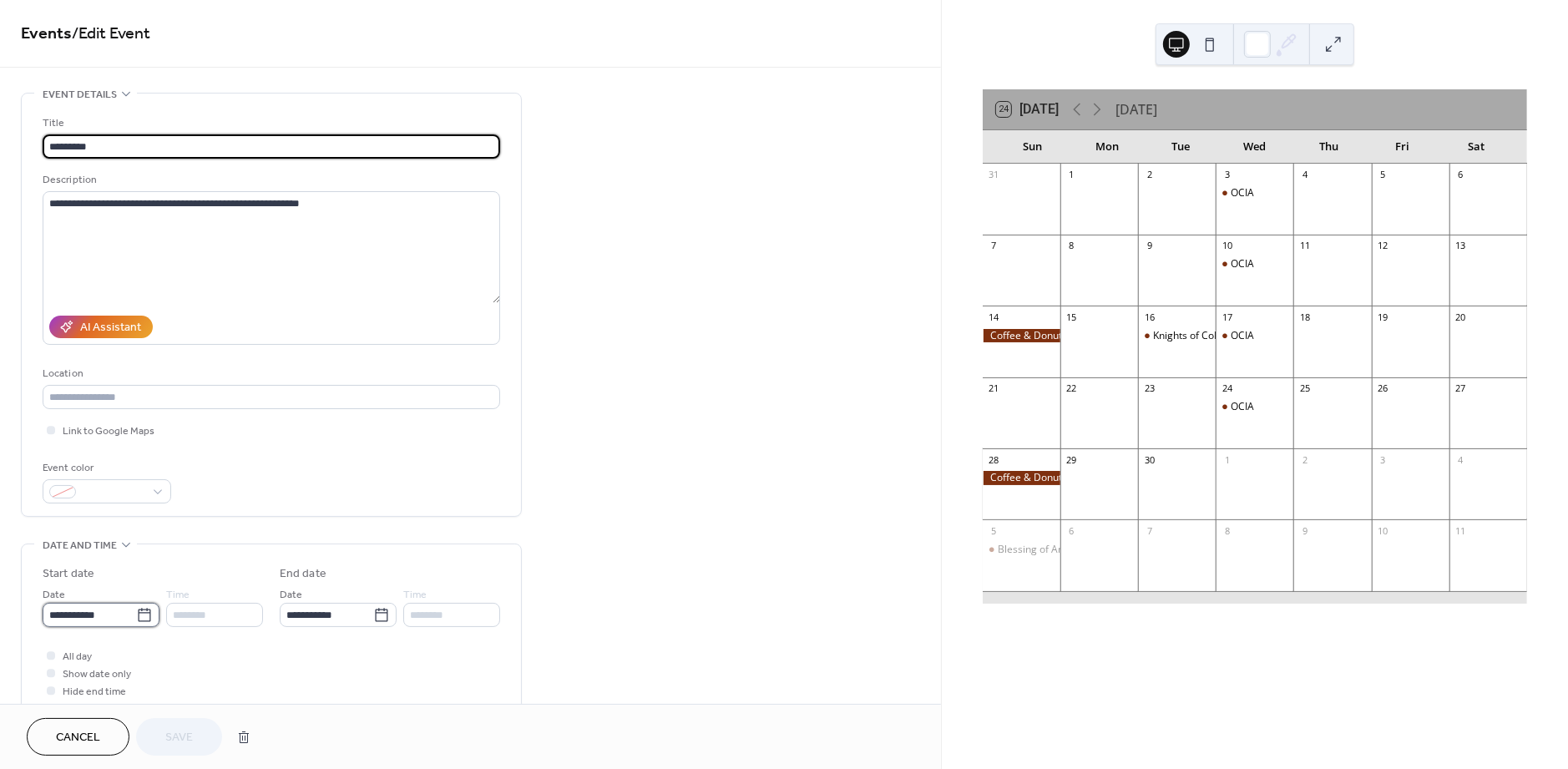 click on "**********" at bounding box center (89, 615) 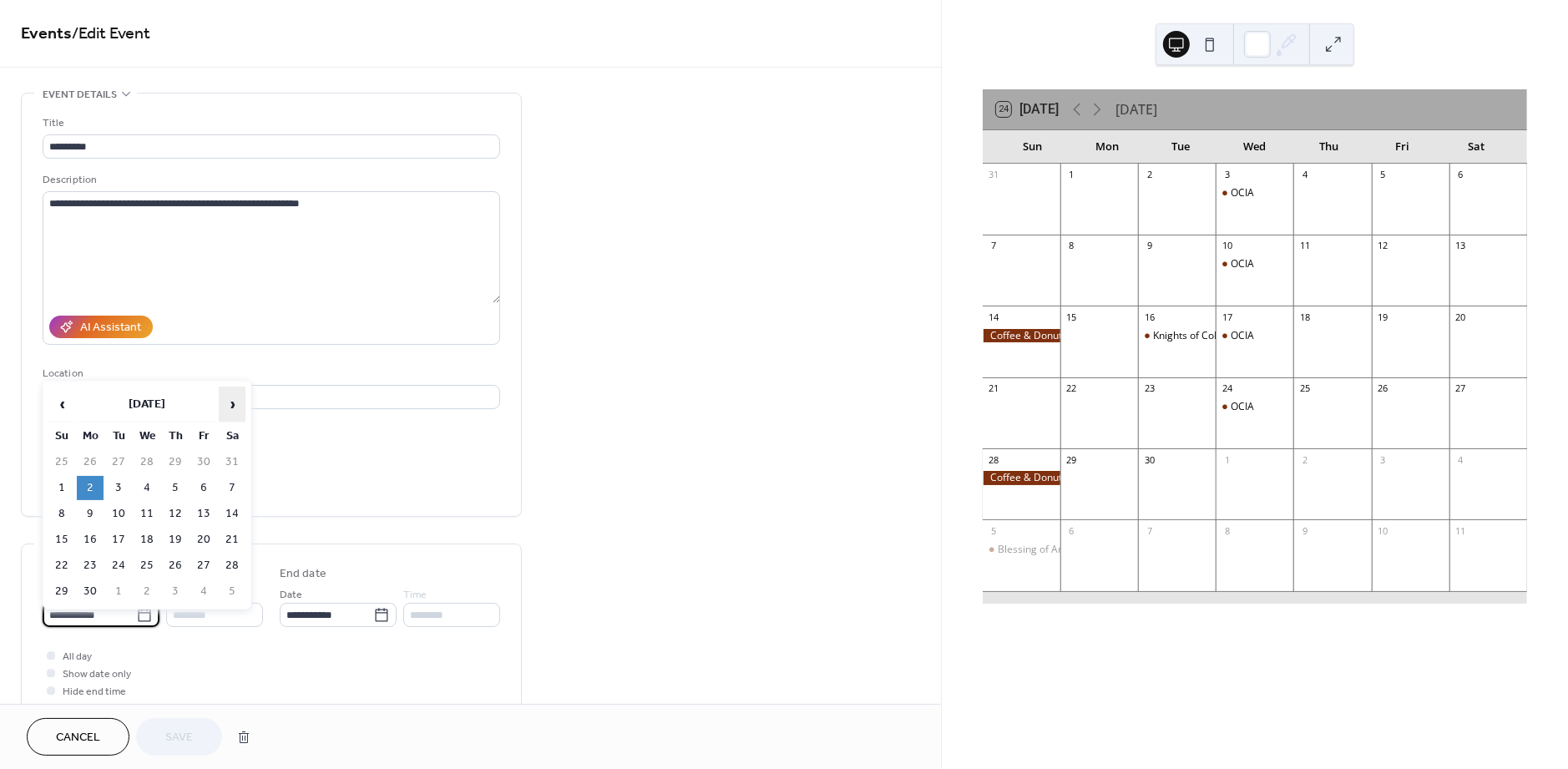 click on "›" at bounding box center [232, 404] 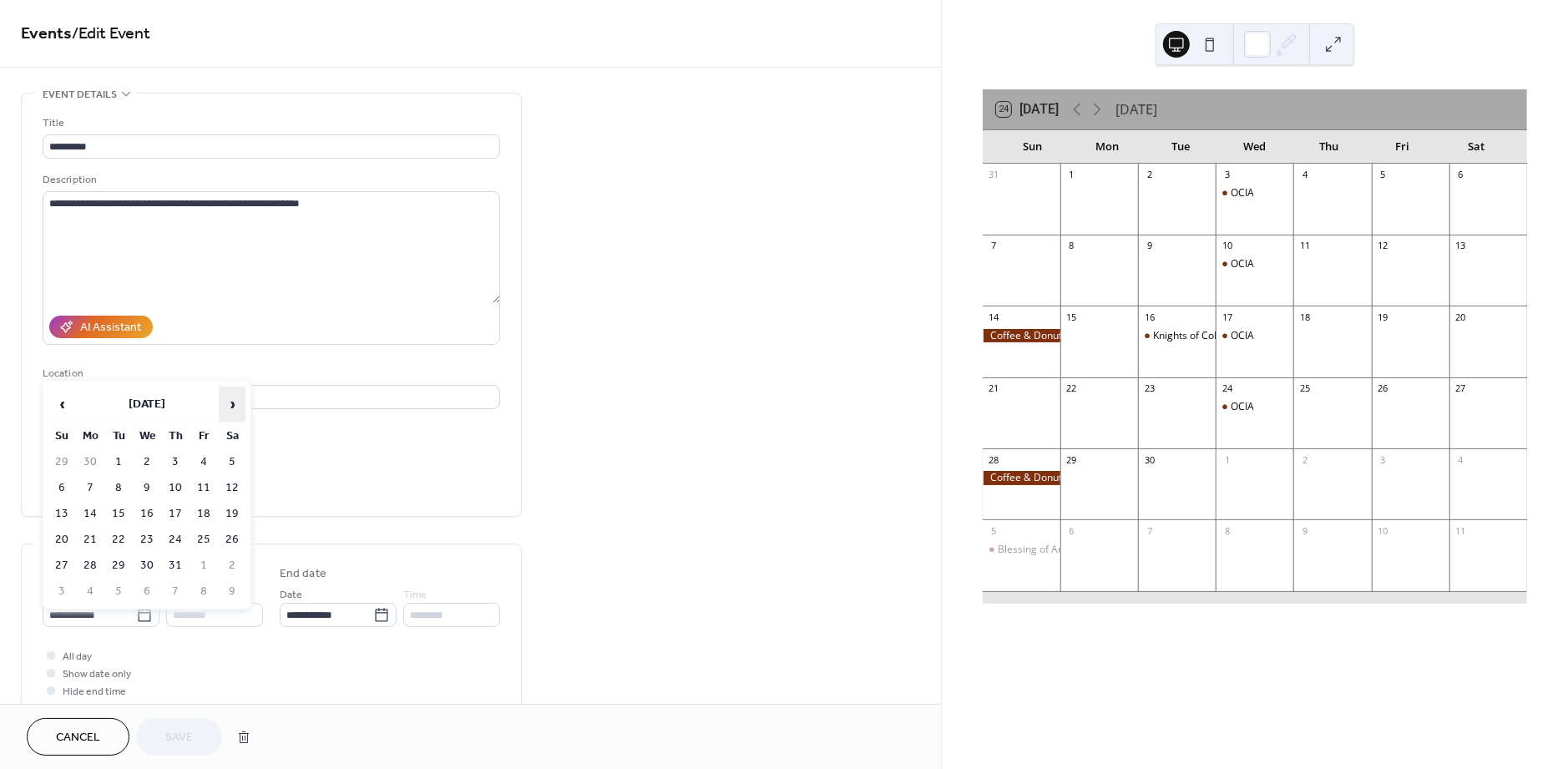 click on "›" at bounding box center (232, 404) 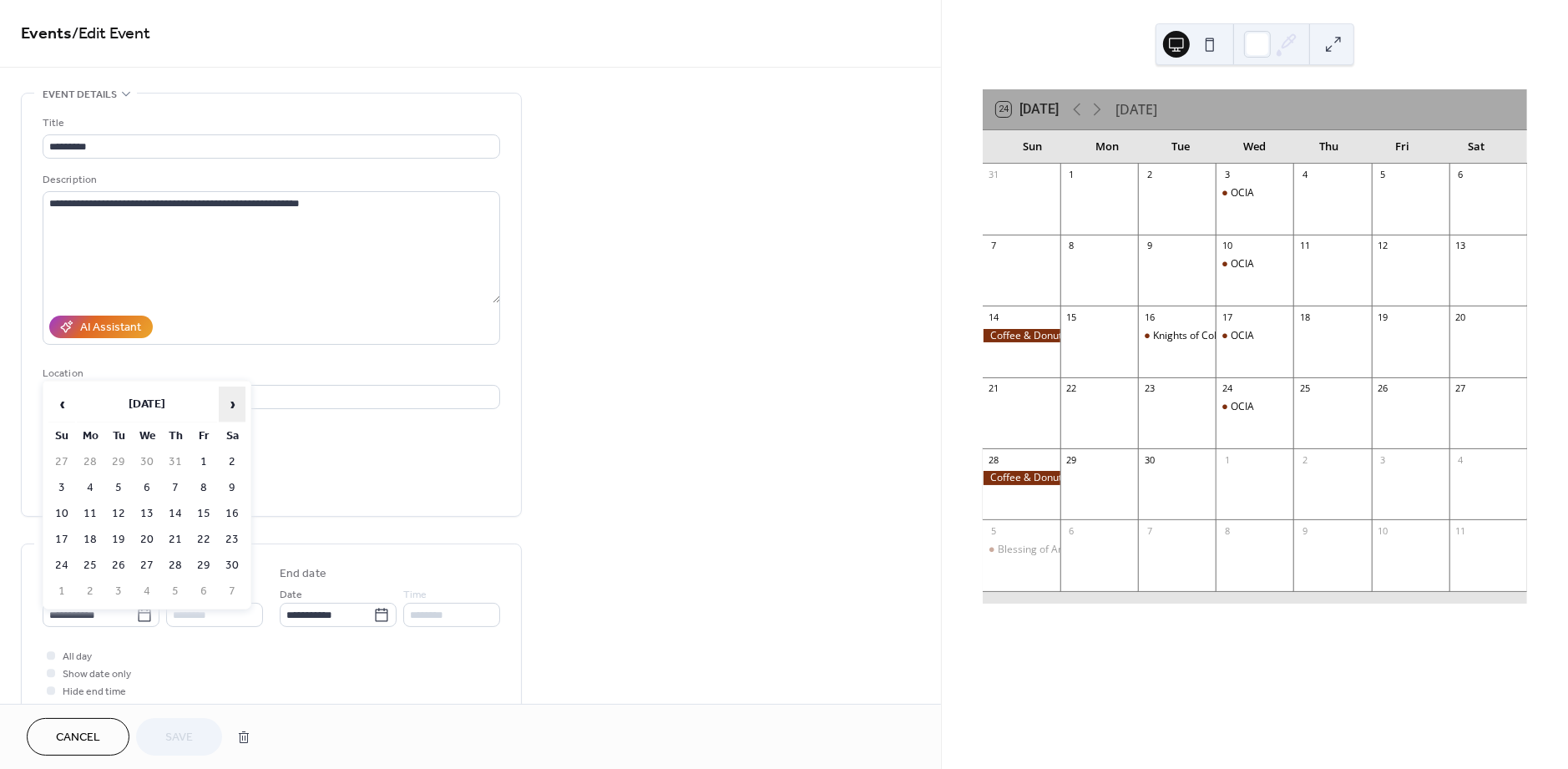 click on "›" at bounding box center (232, 404) 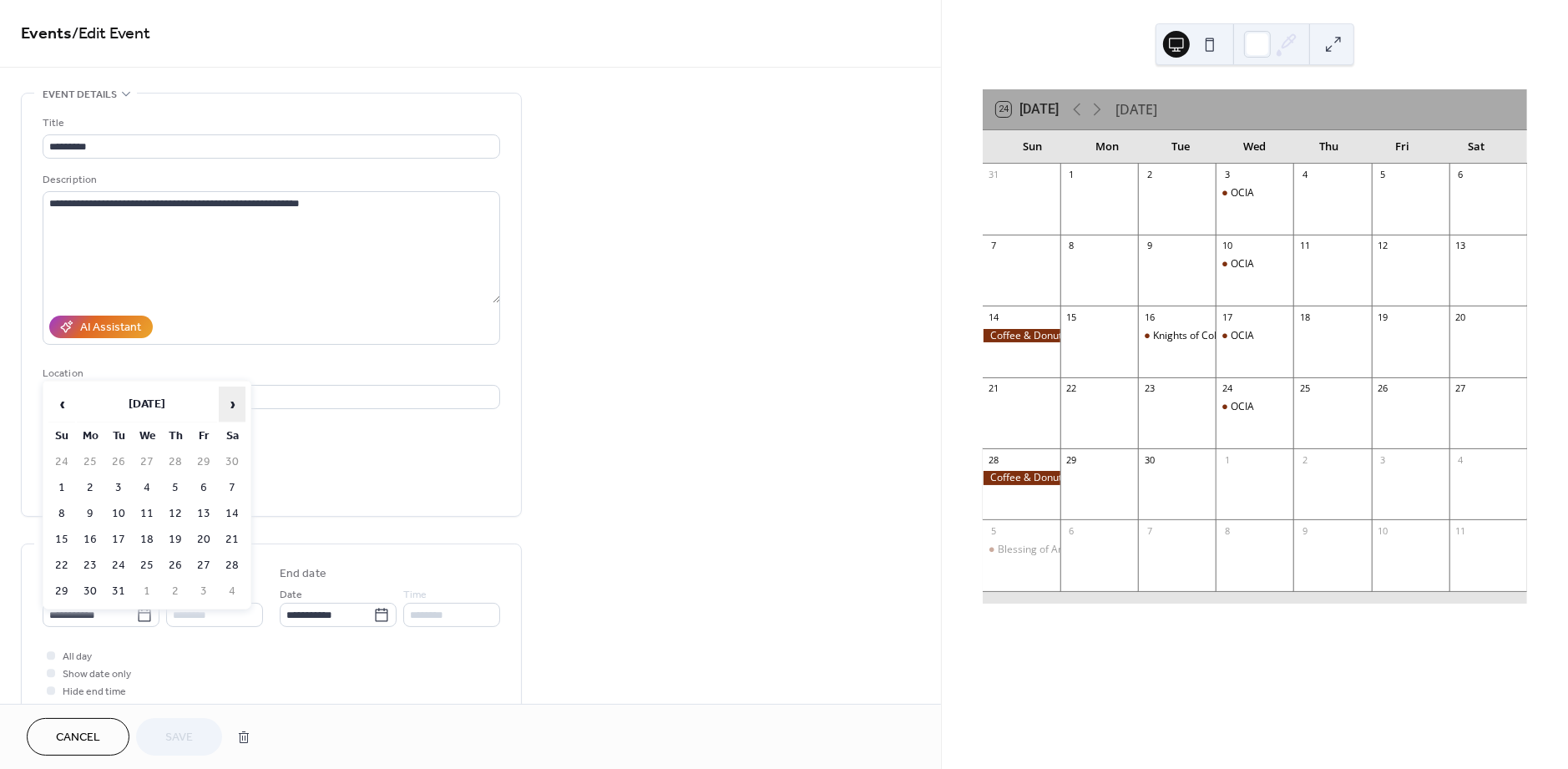 click on "›" at bounding box center [232, 404] 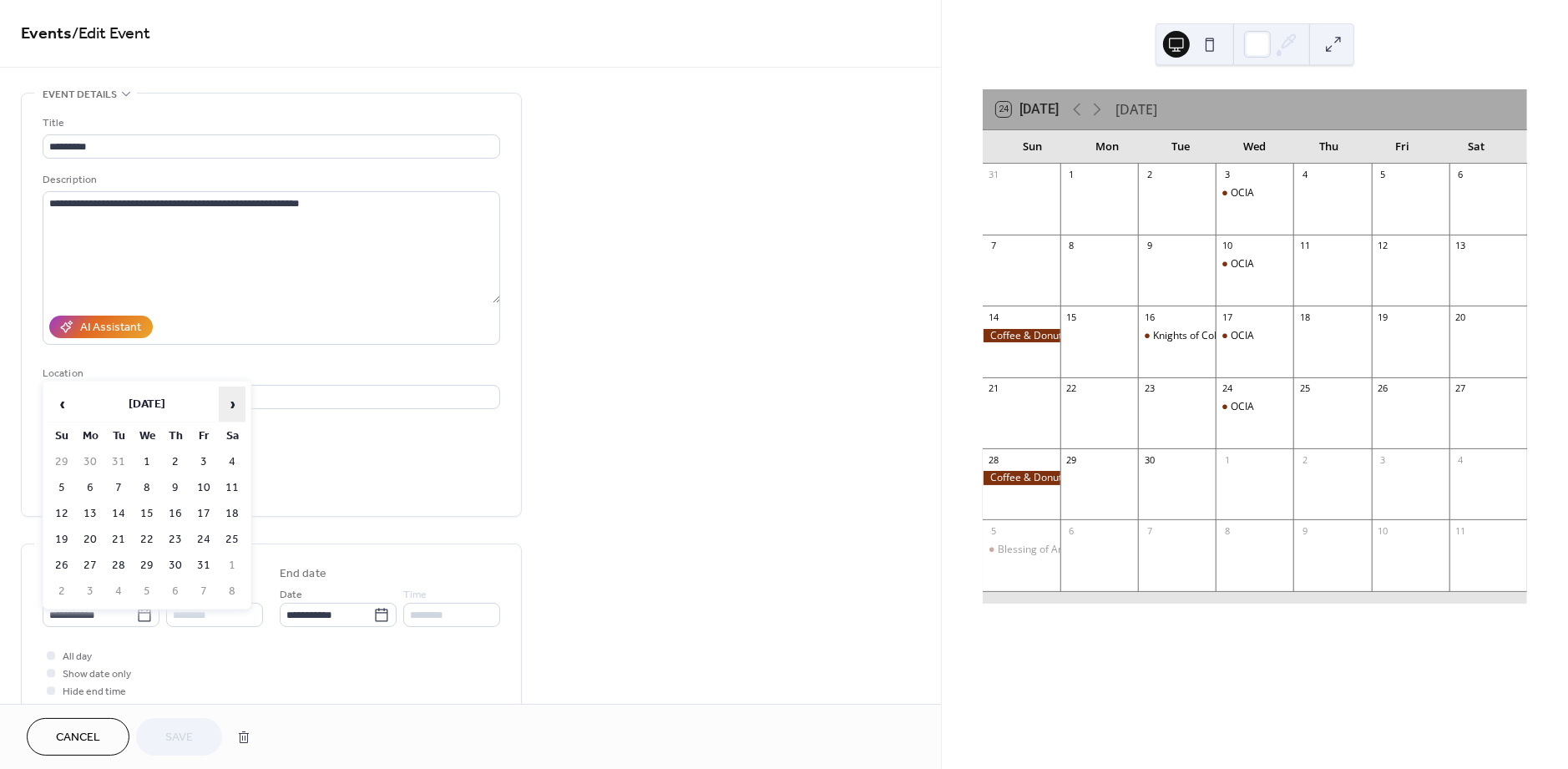 click on "›" at bounding box center (232, 404) 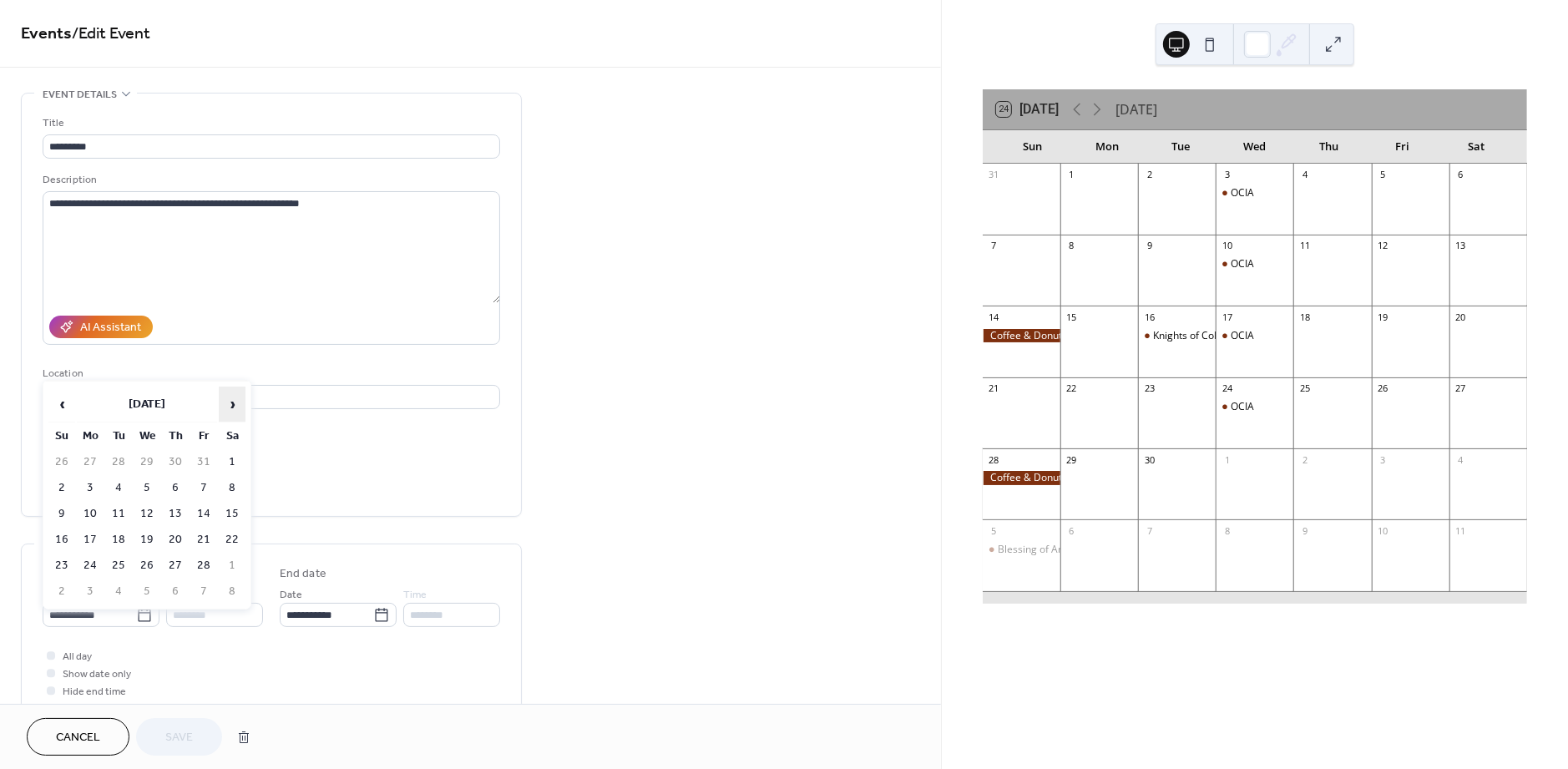 click on "›" at bounding box center [232, 404] 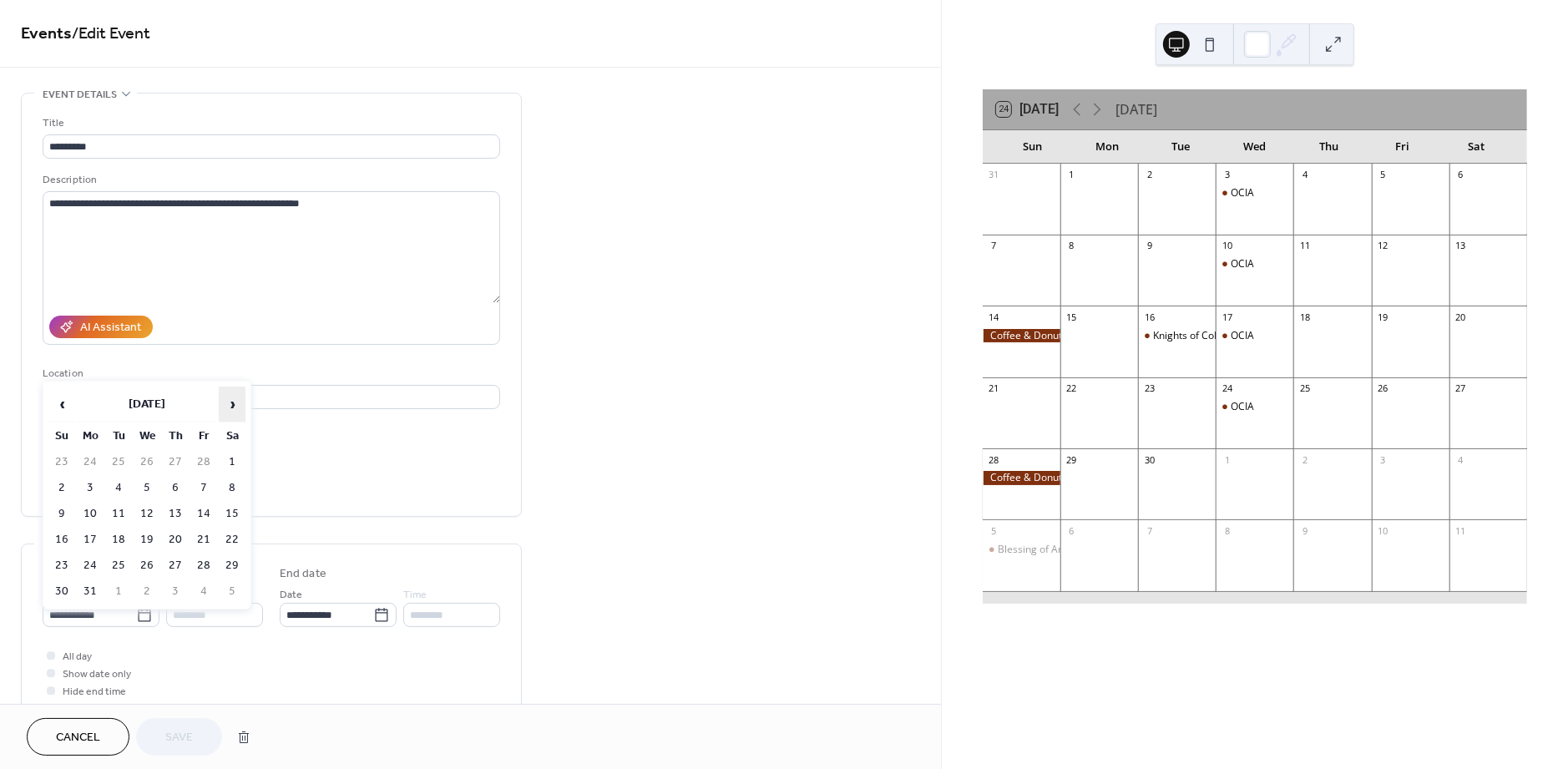 click on "›" at bounding box center [232, 404] 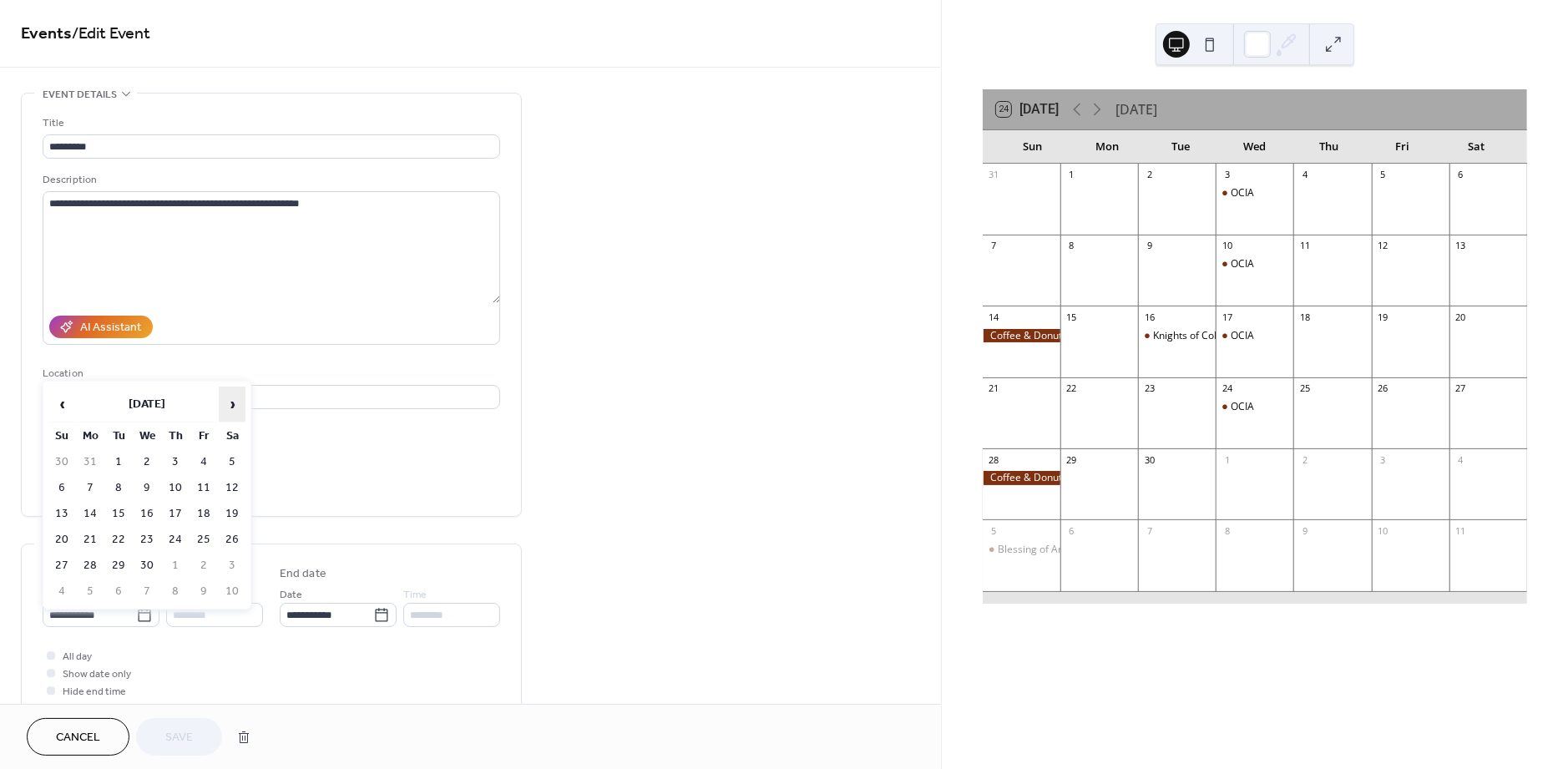 click on "›" at bounding box center (232, 404) 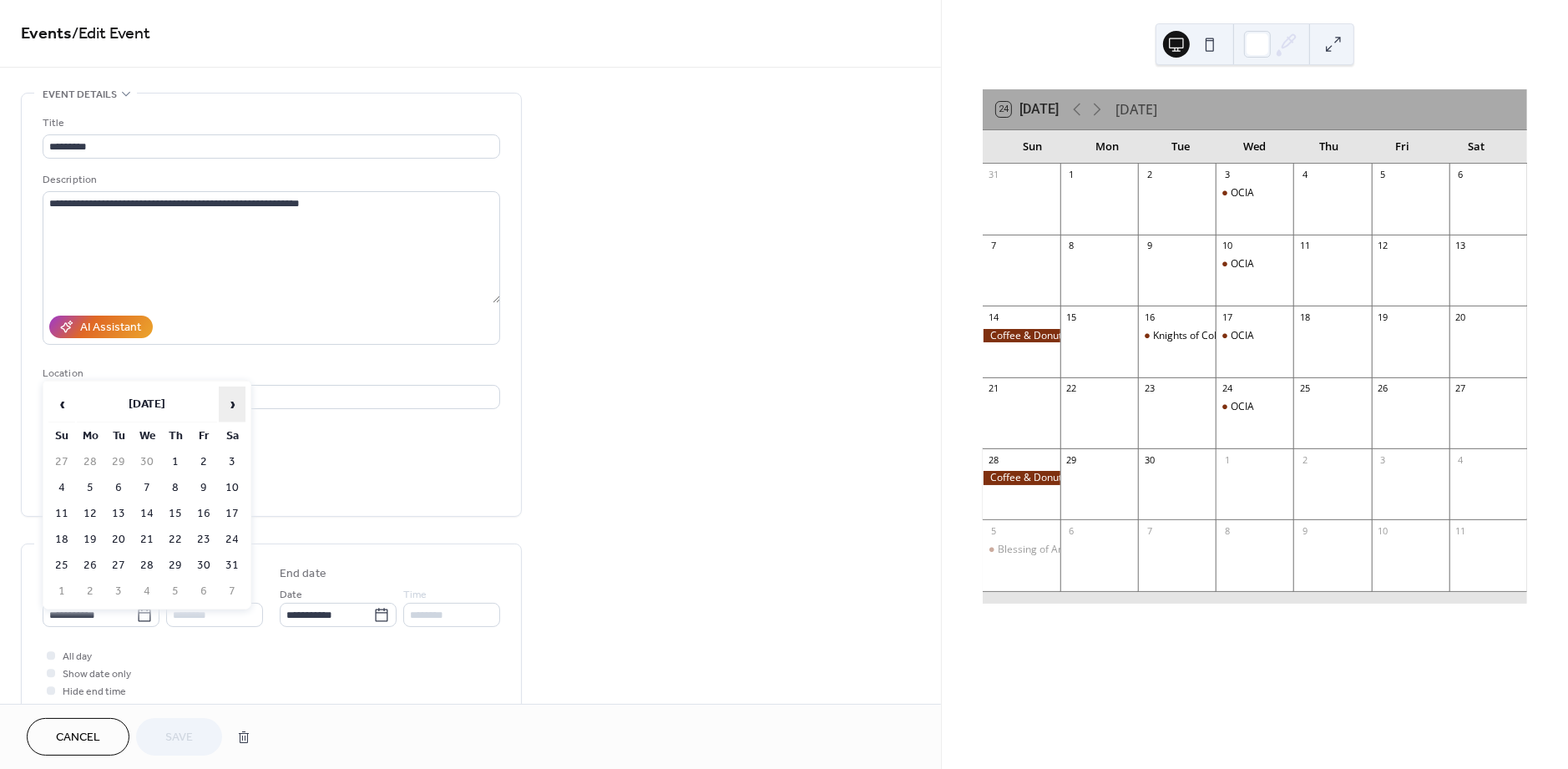 click on "›" at bounding box center [232, 404] 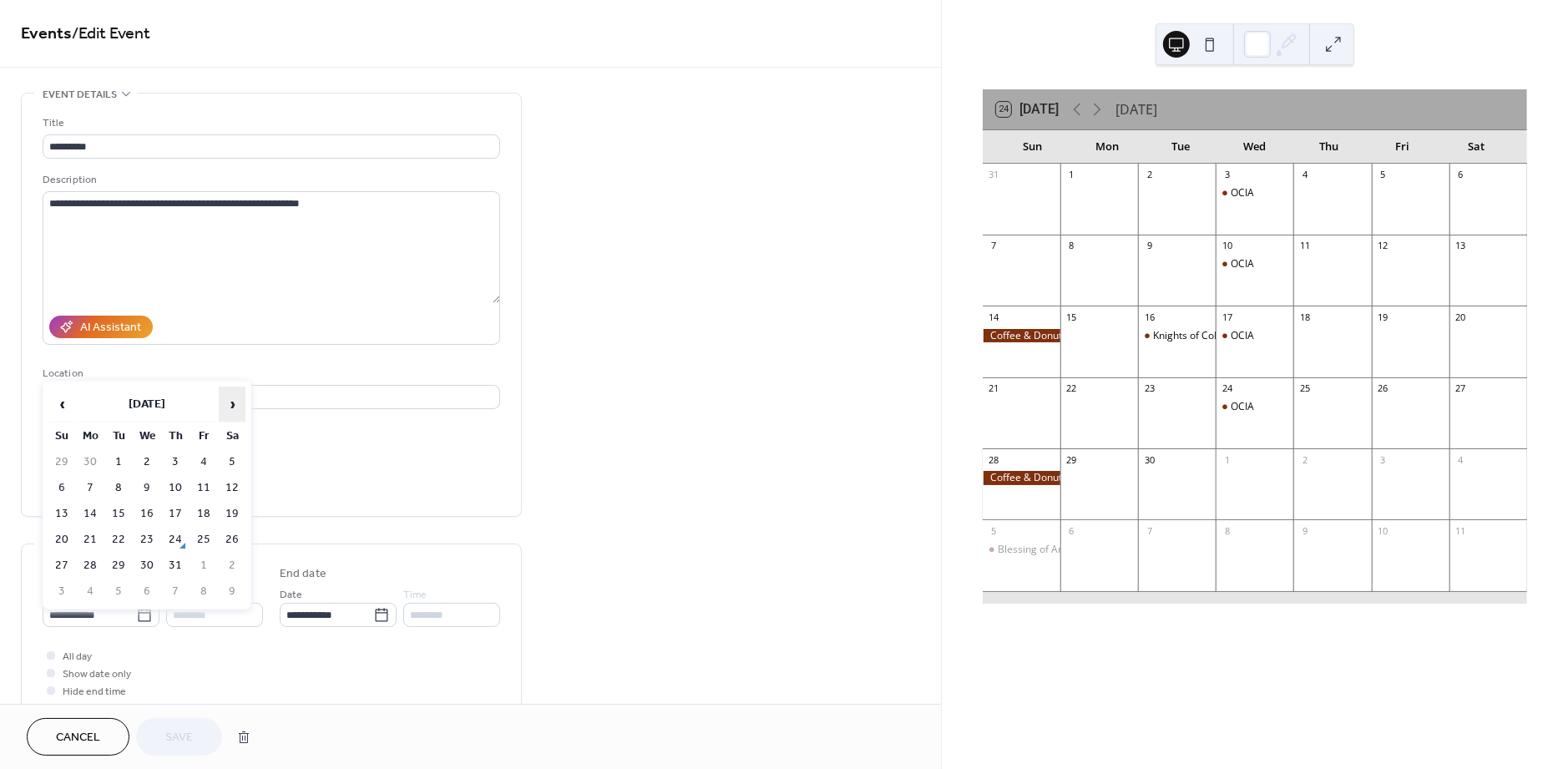 click on "›" at bounding box center [232, 404] 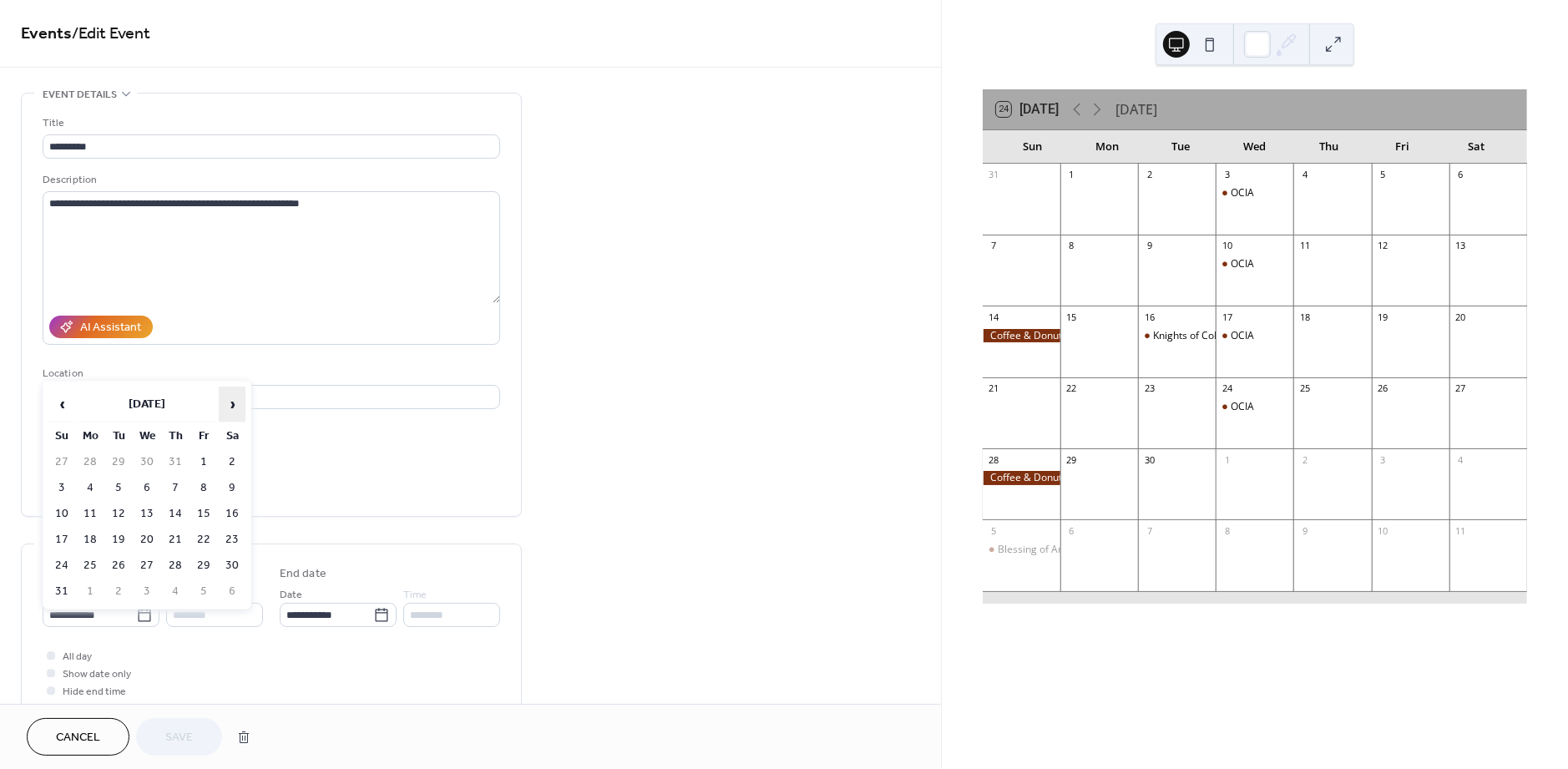 click on "›" at bounding box center [232, 404] 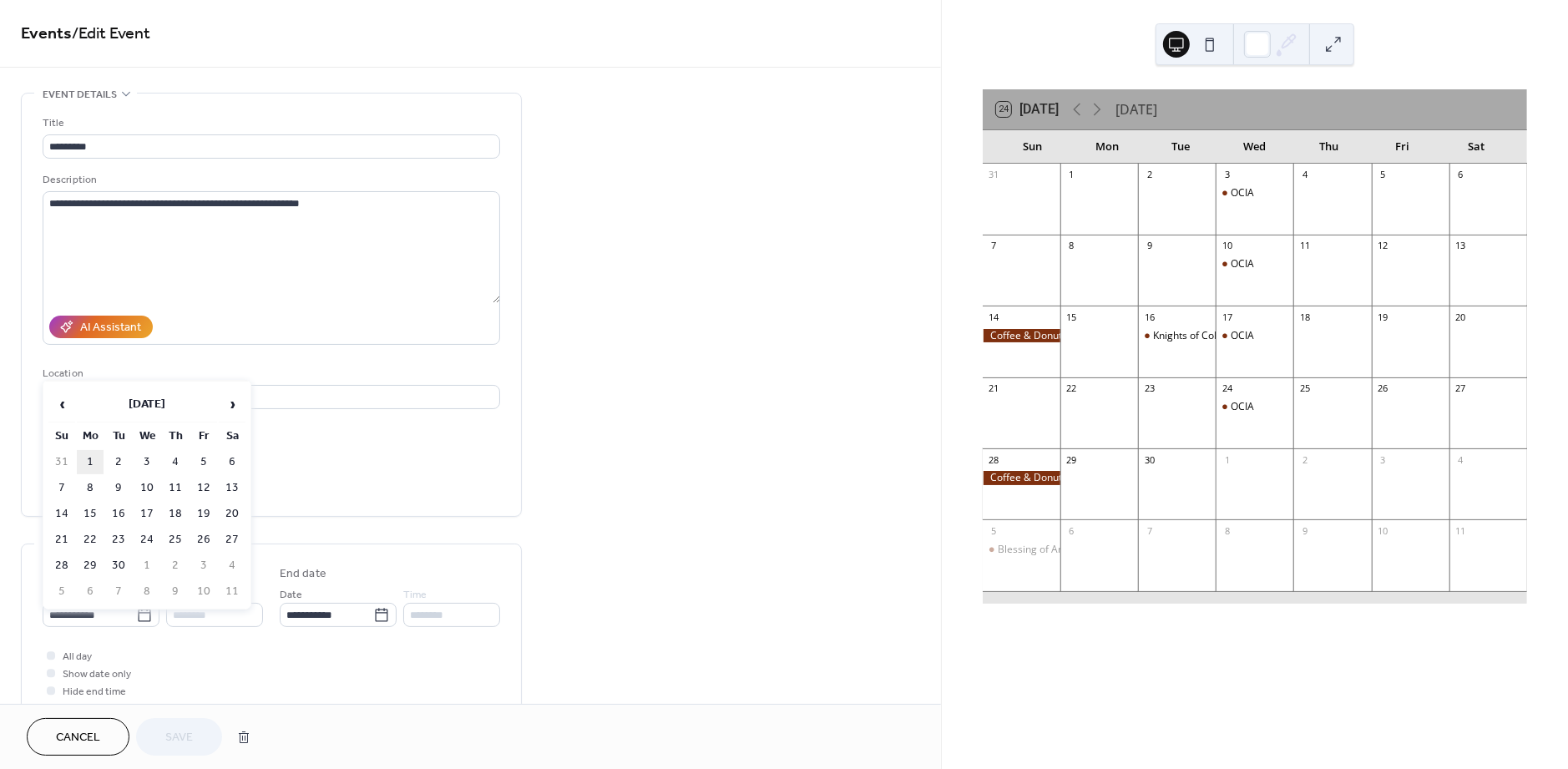 click on "1" at bounding box center (90, 462) 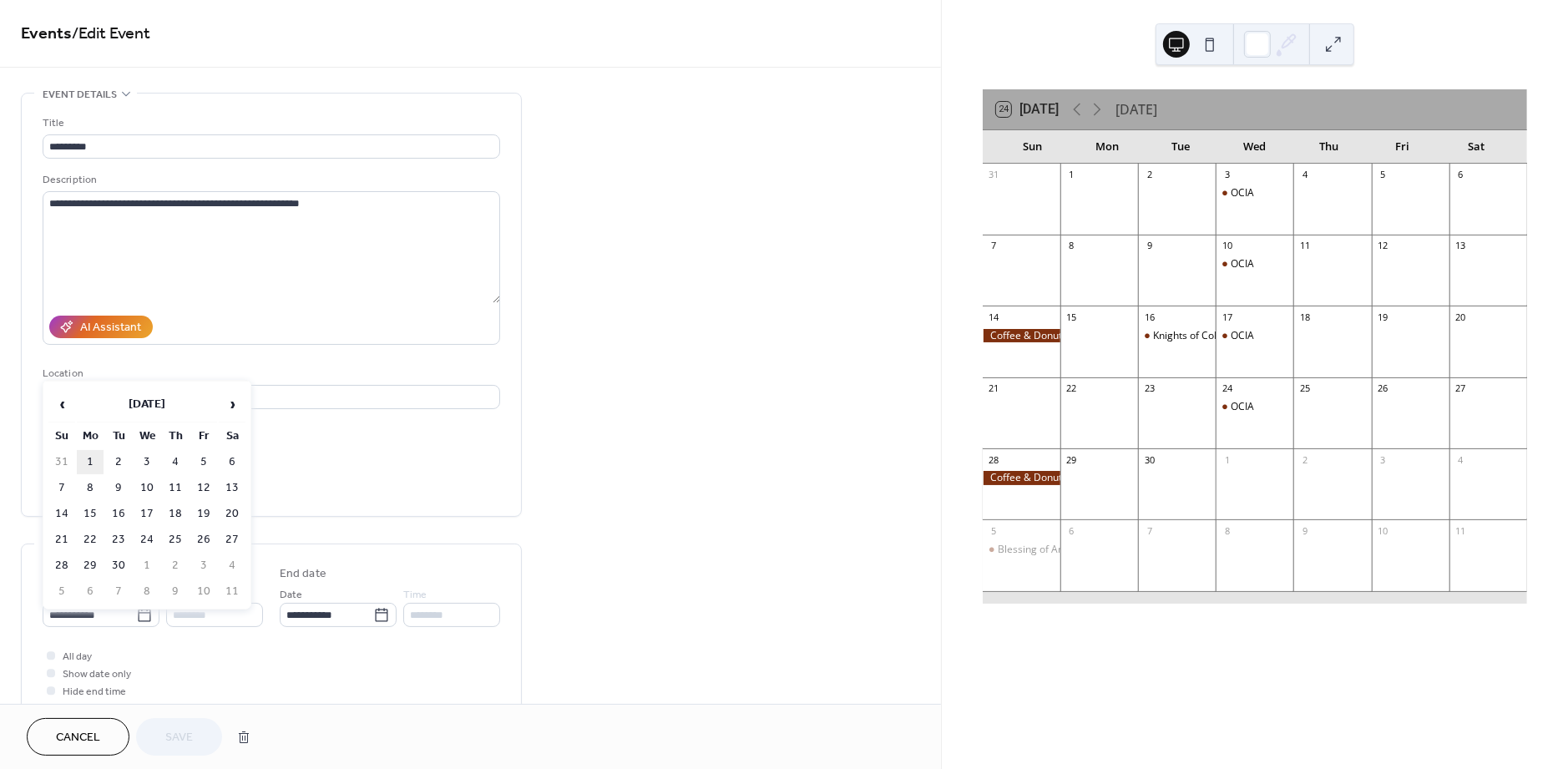 type on "**********" 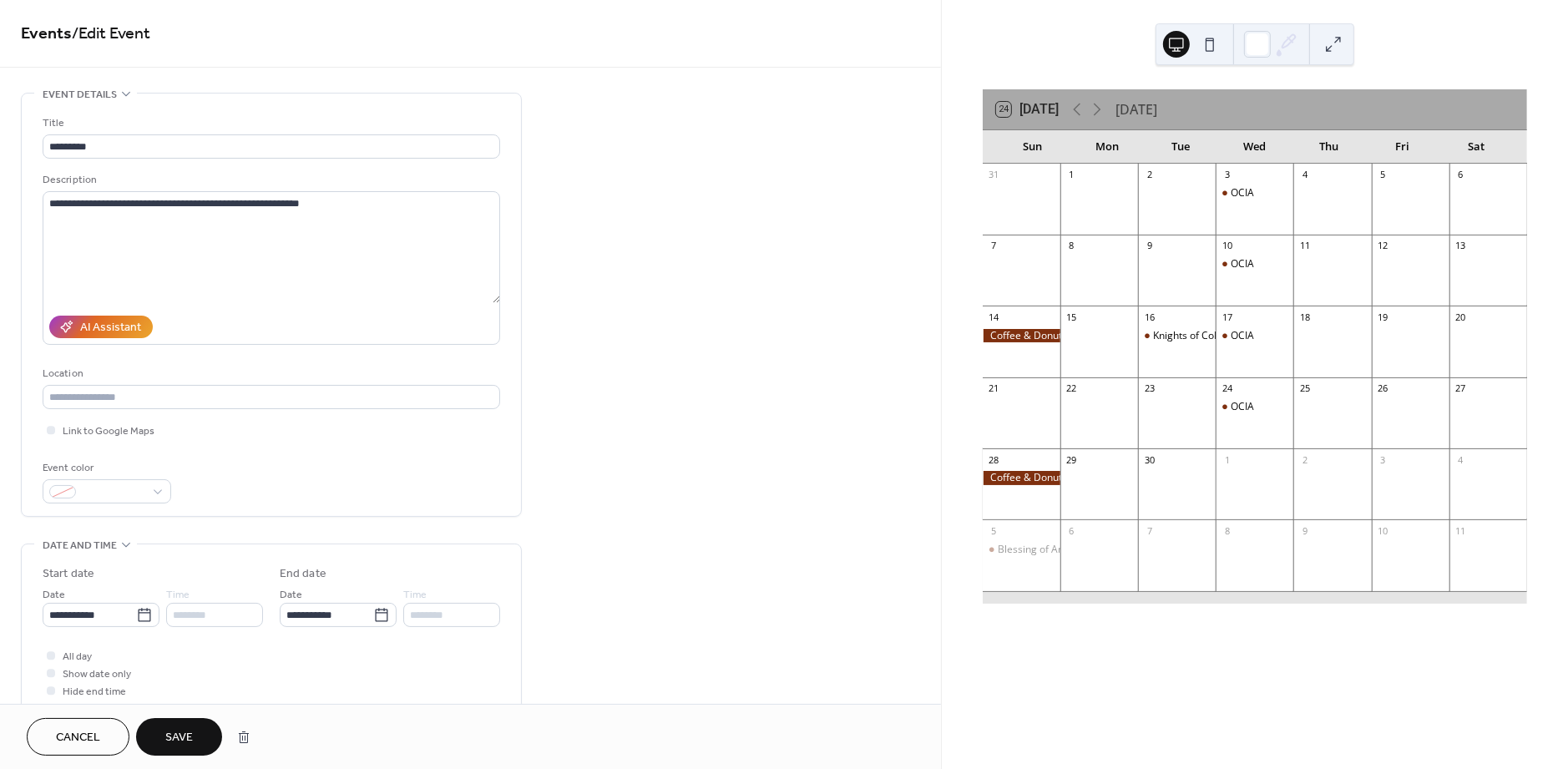 click on "Save" at bounding box center (179, 738) 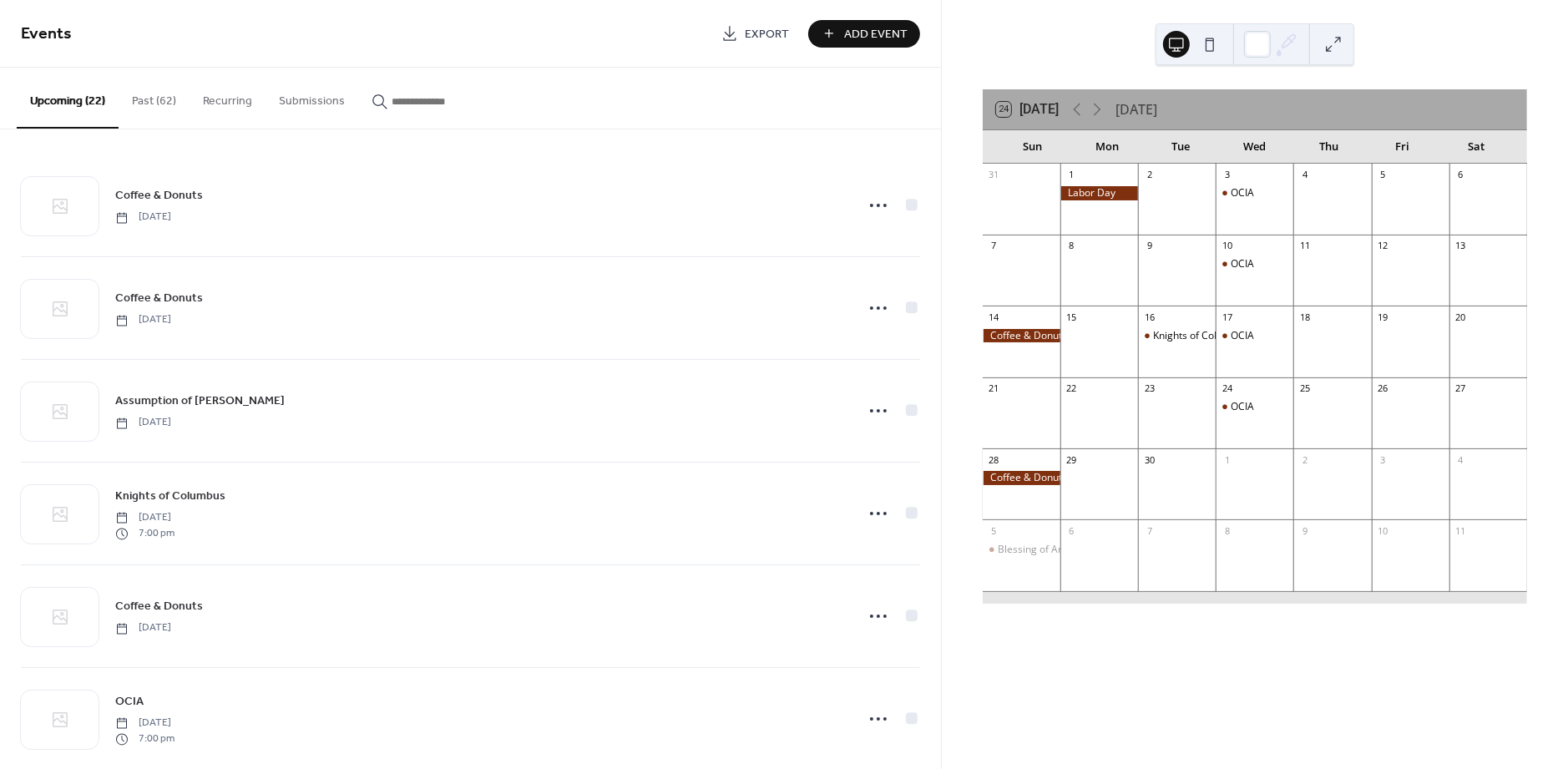 click on "Past (62)" at bounding box center (154, 97) 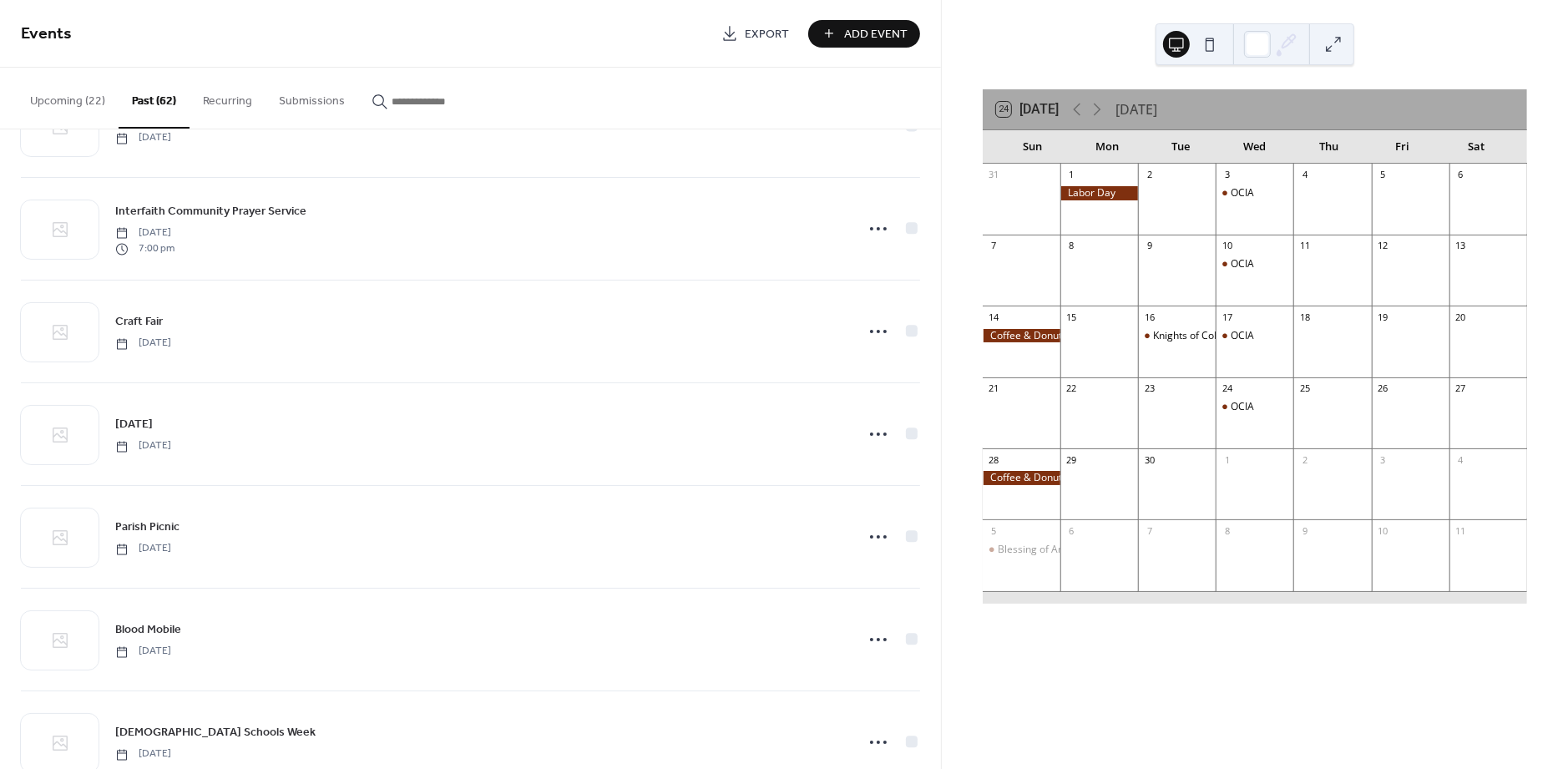 scroll, scrollTop: 5779, scrollLeft: 0, axis: vertical 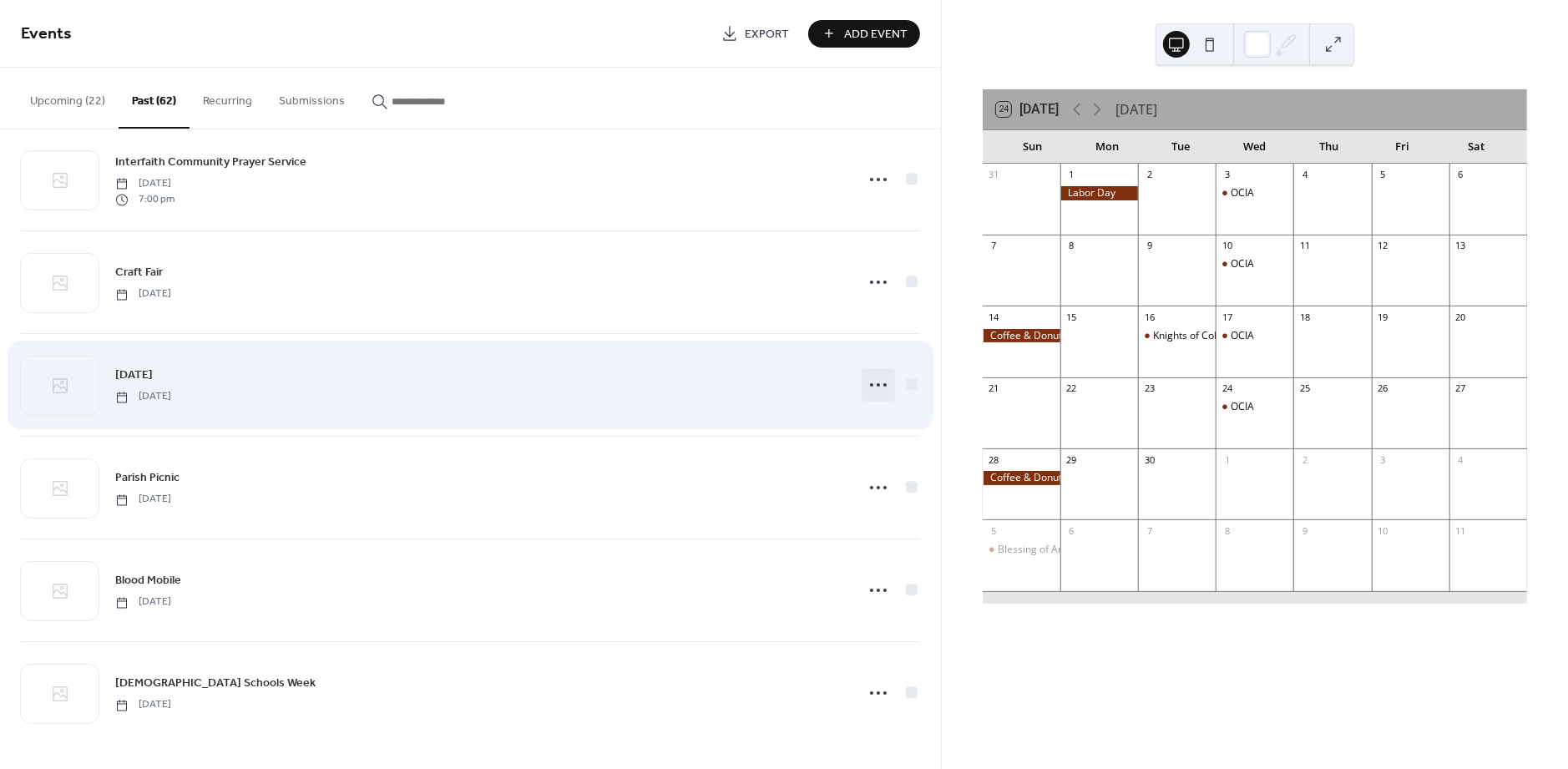 click 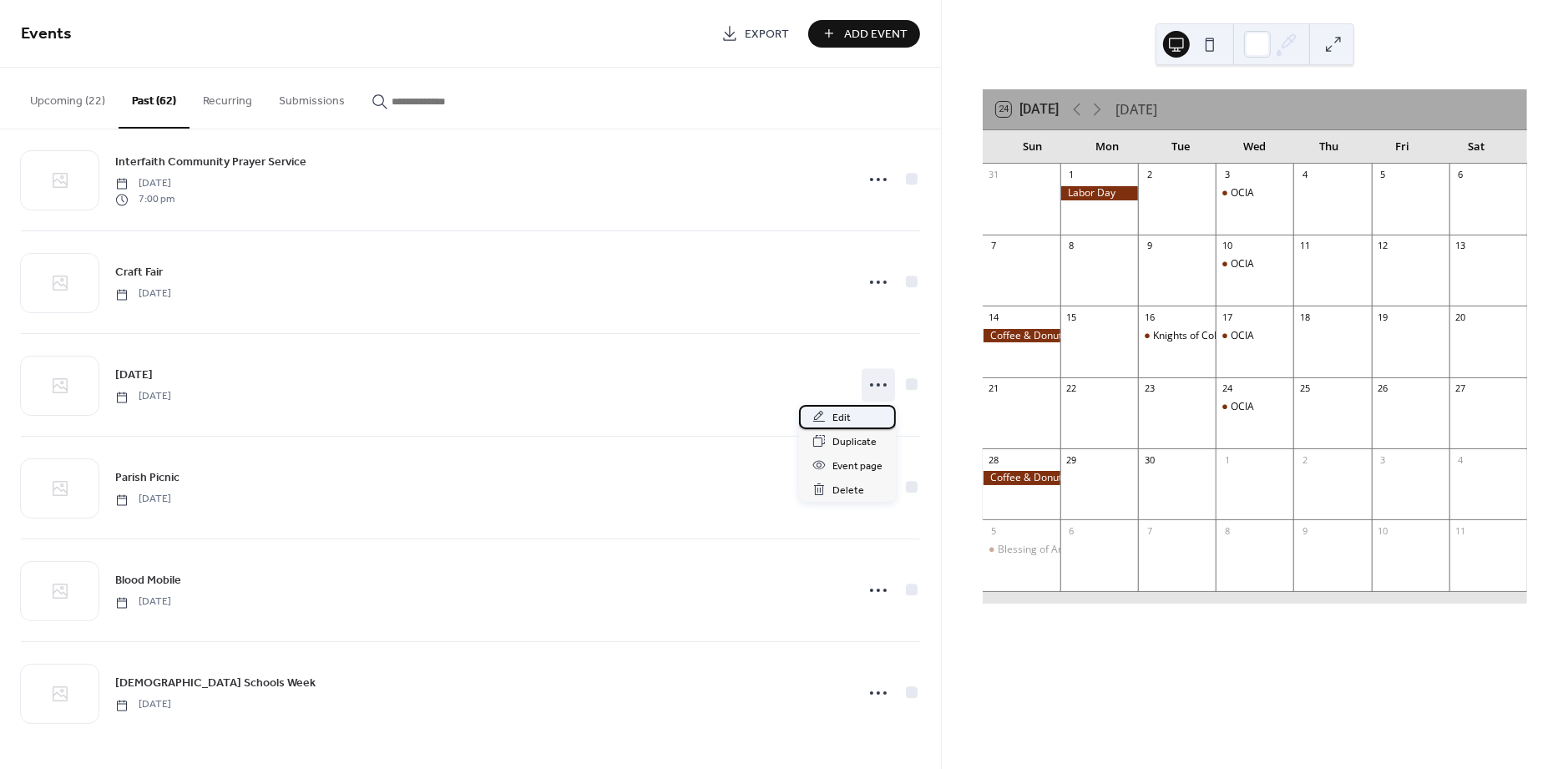 click on "Edit" at bounding box center [842, 417] 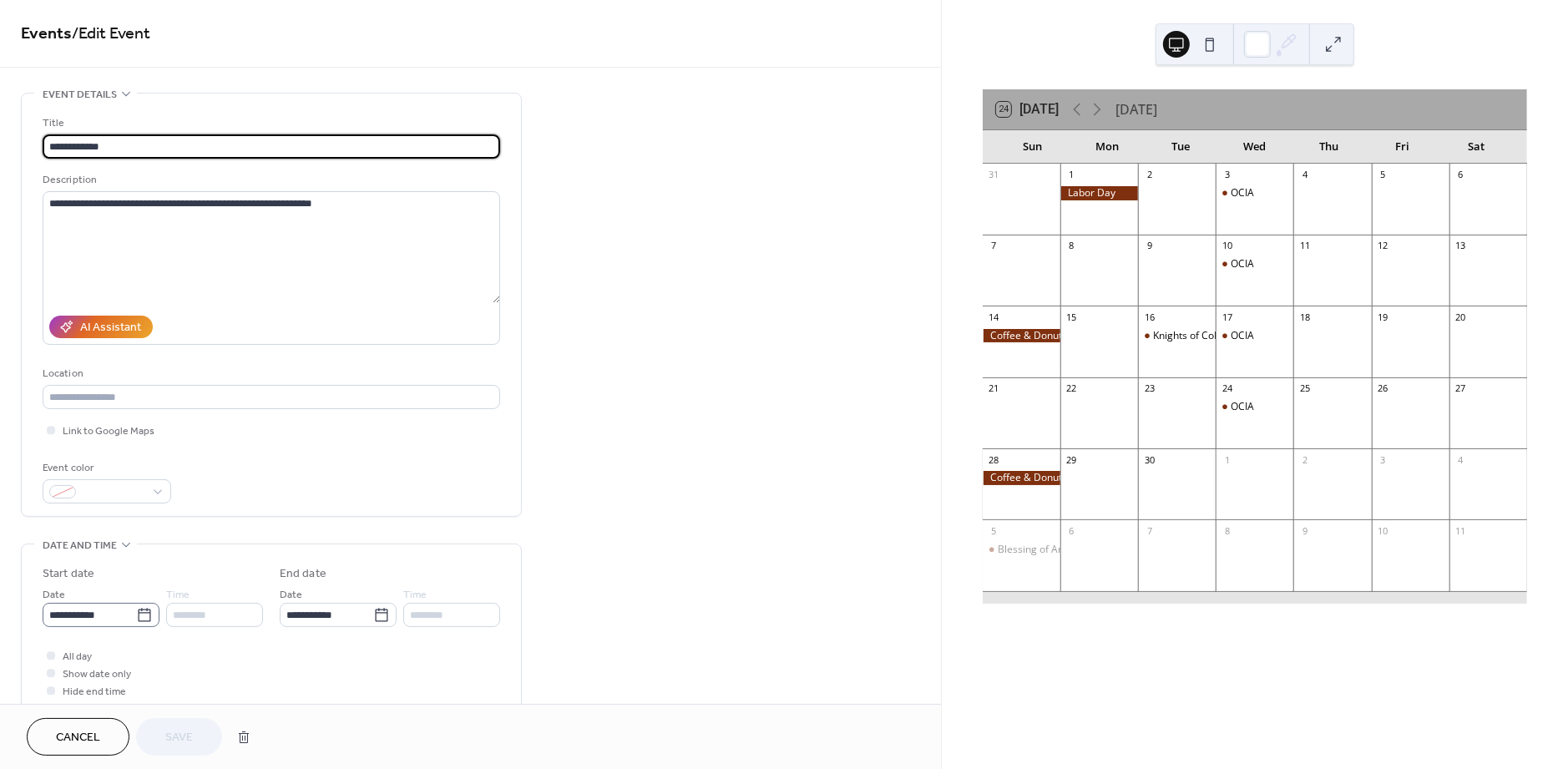 click 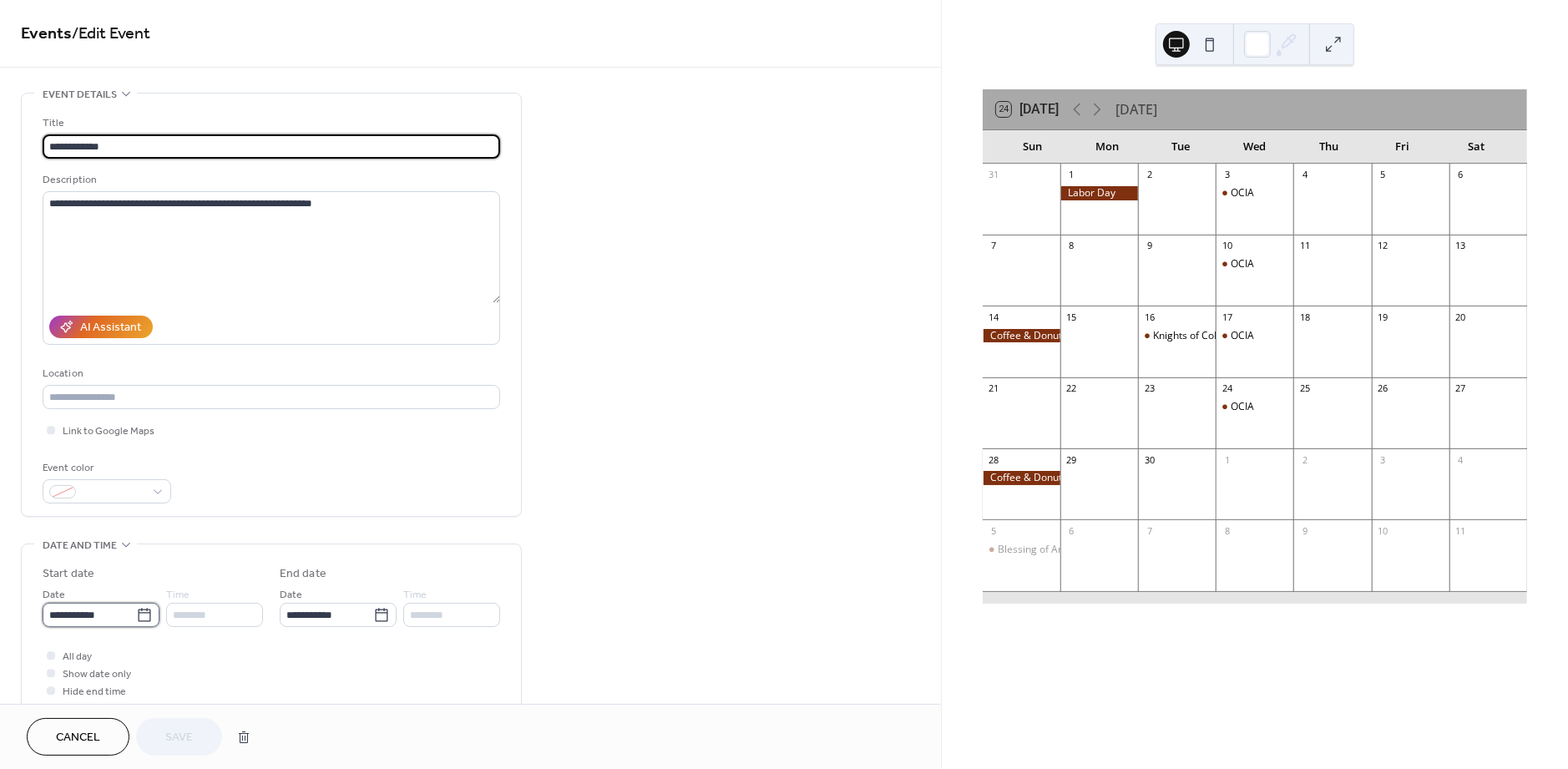 click on "**********" at bounding box center (89, 615) 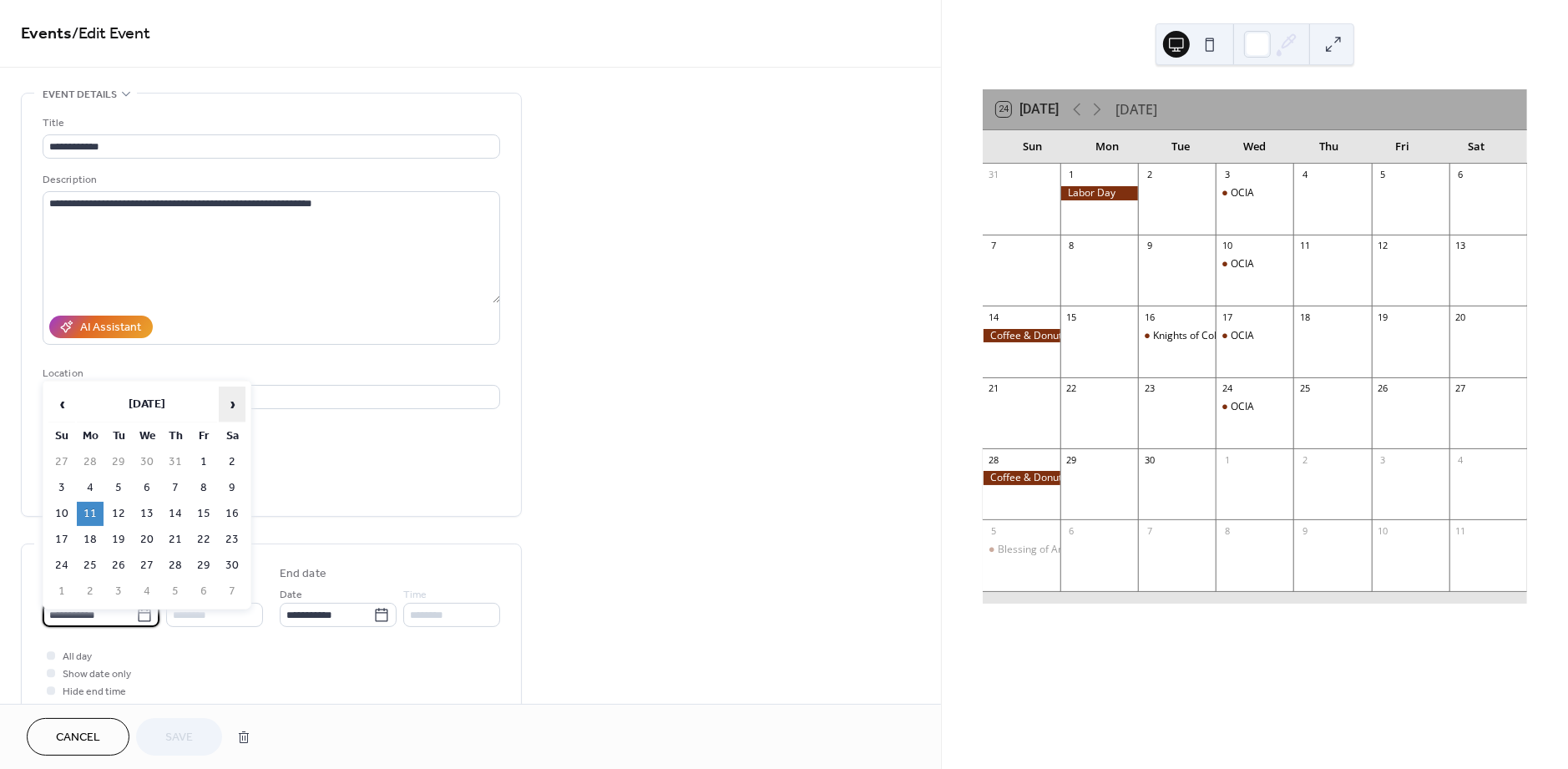 click on "›" at bounding box center [232, 404] 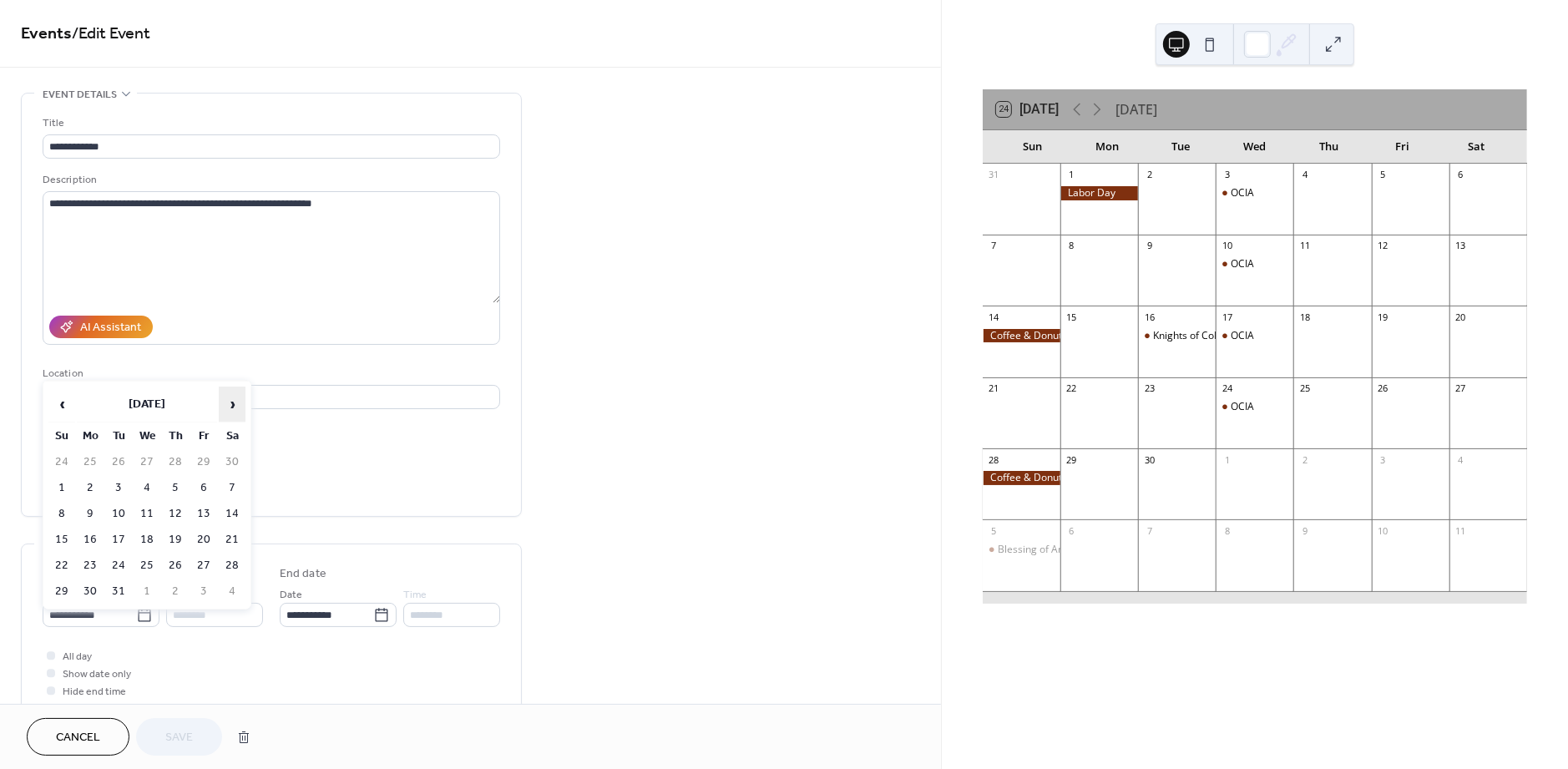 click on "›" at bounding box center (232, 404) 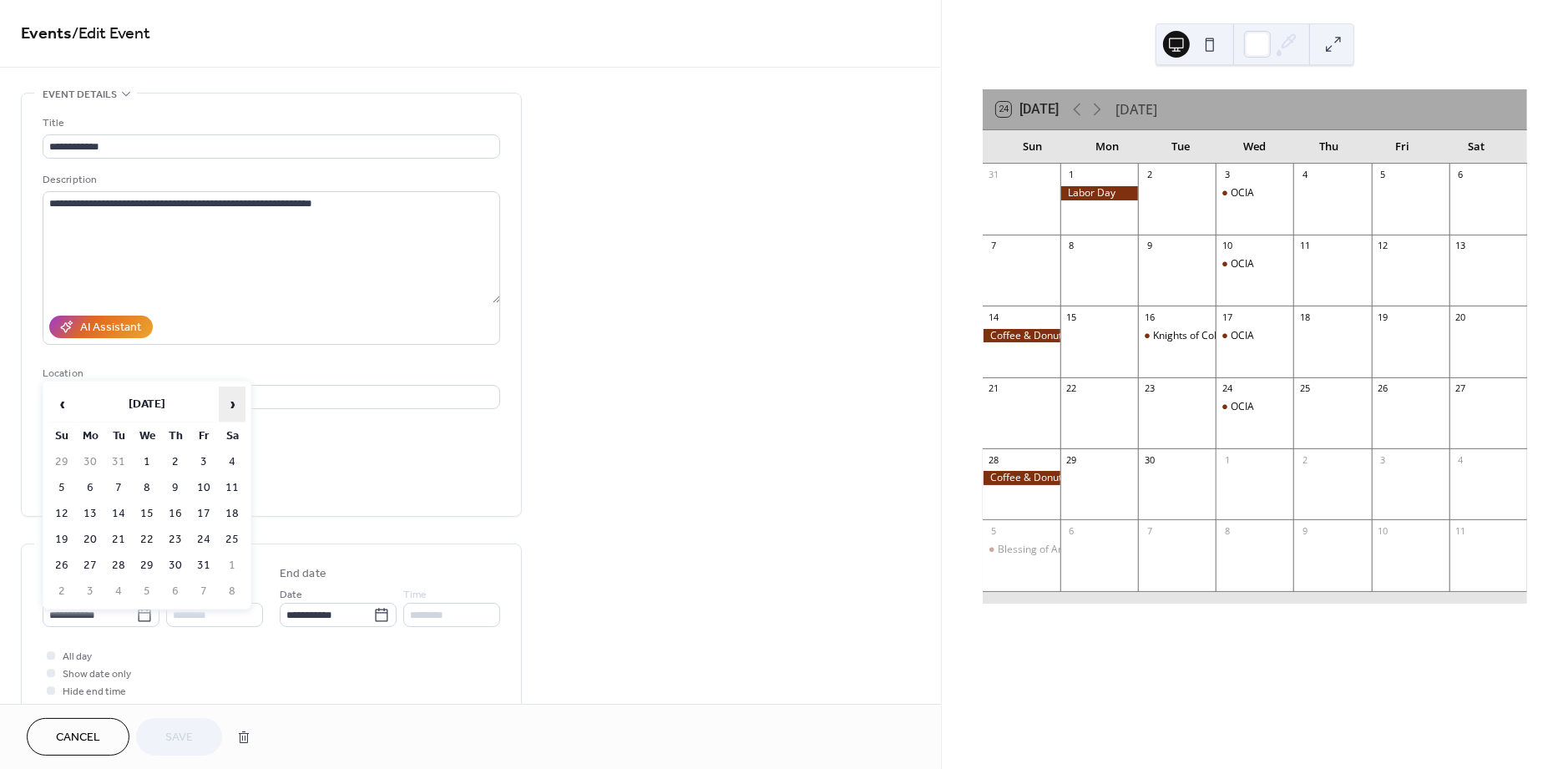 click on "›" at bounding box center (232, 404) 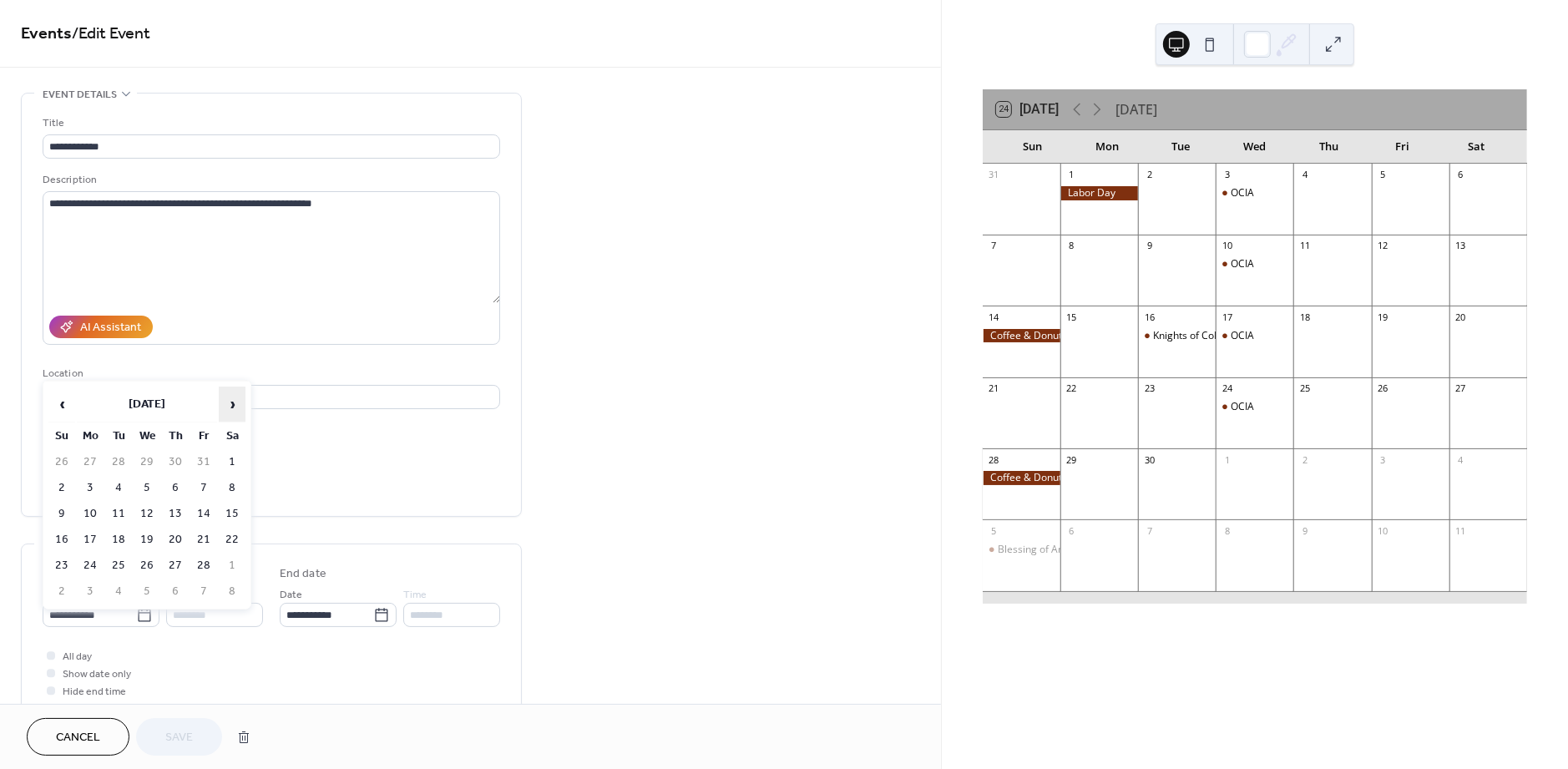 click on "›" at bounding box center [232, 404] 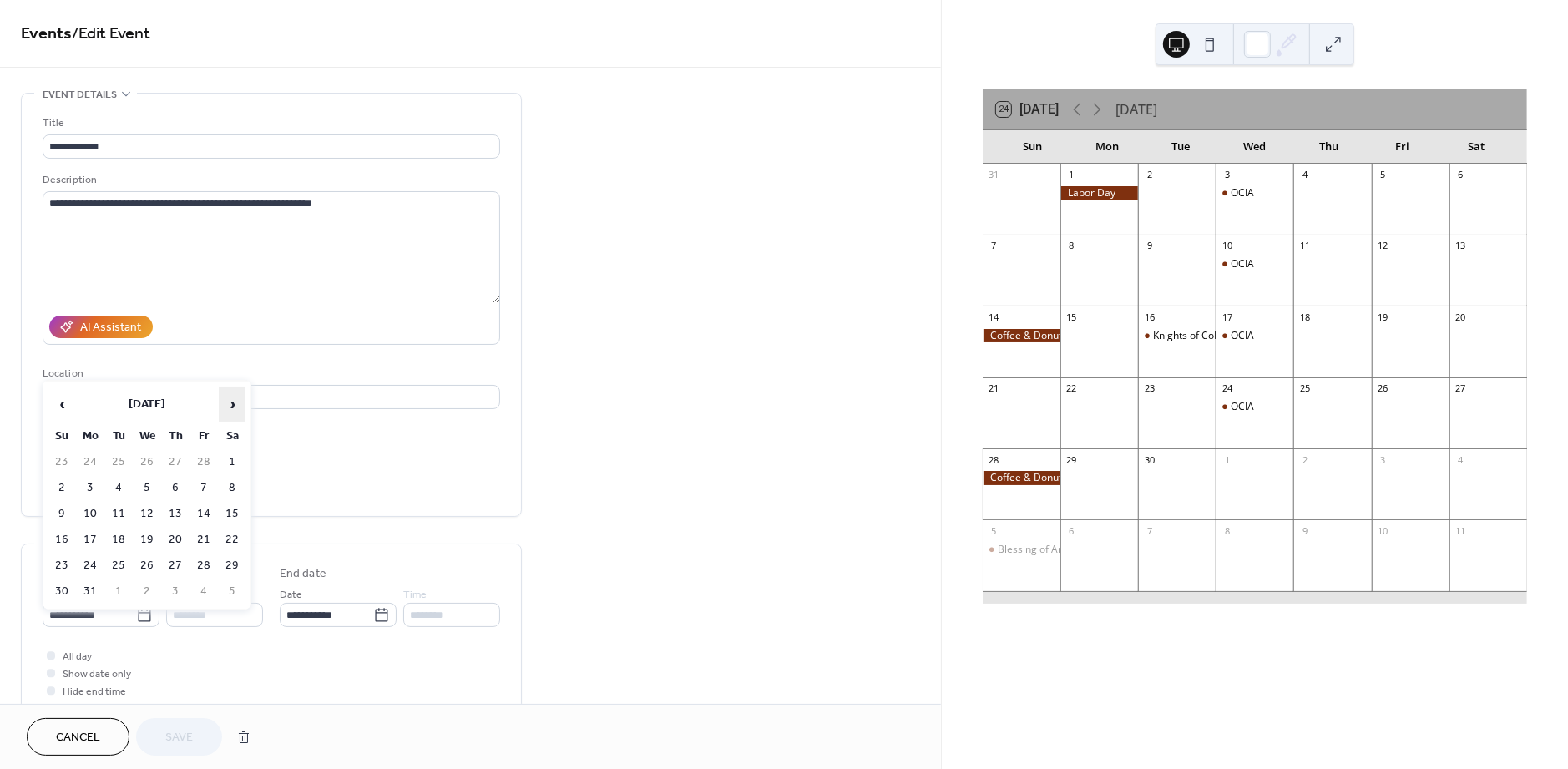 click on "›" at bounding box center (232, 404) 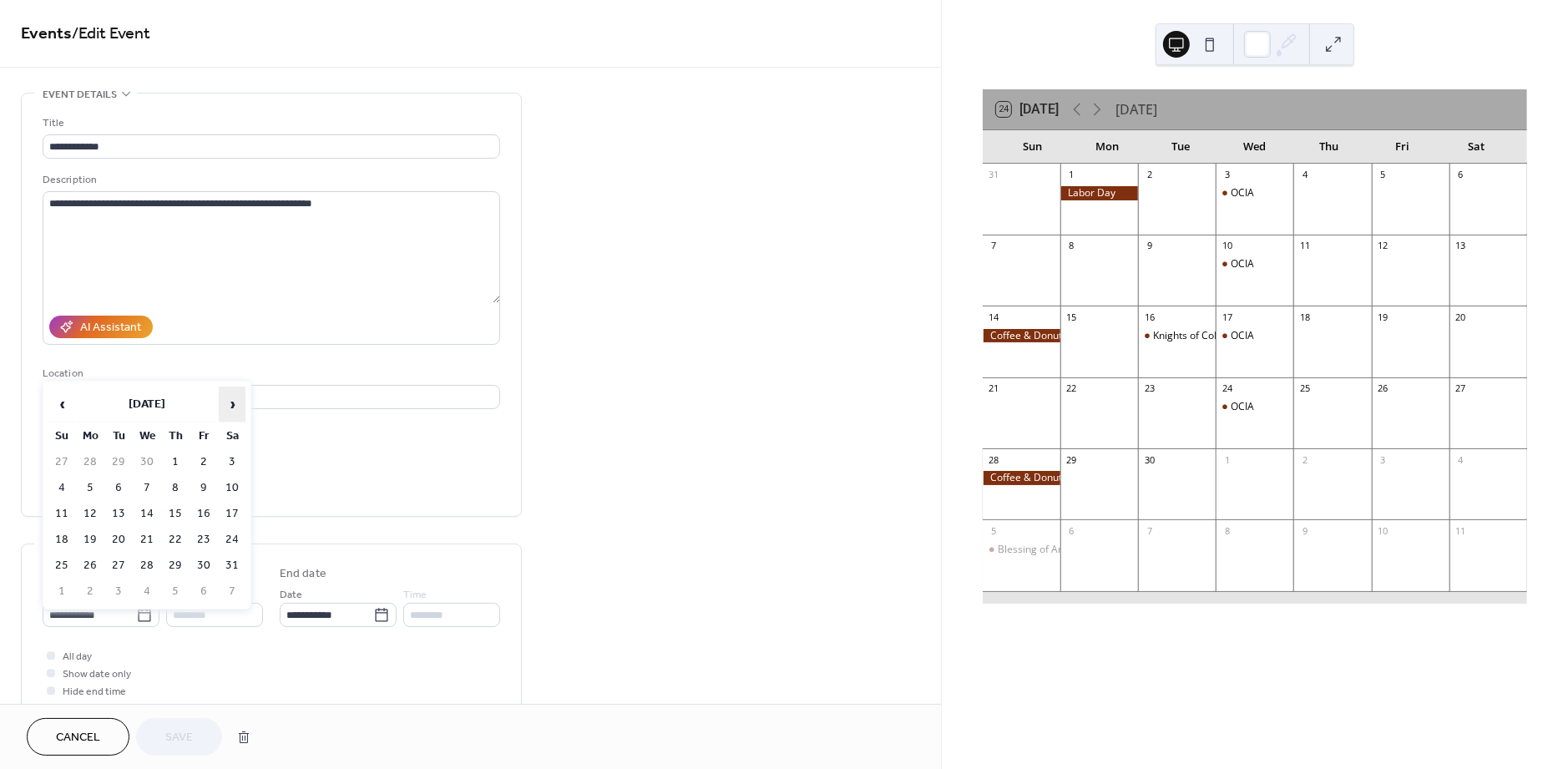 click on "›" at bounding box center (232, 404) 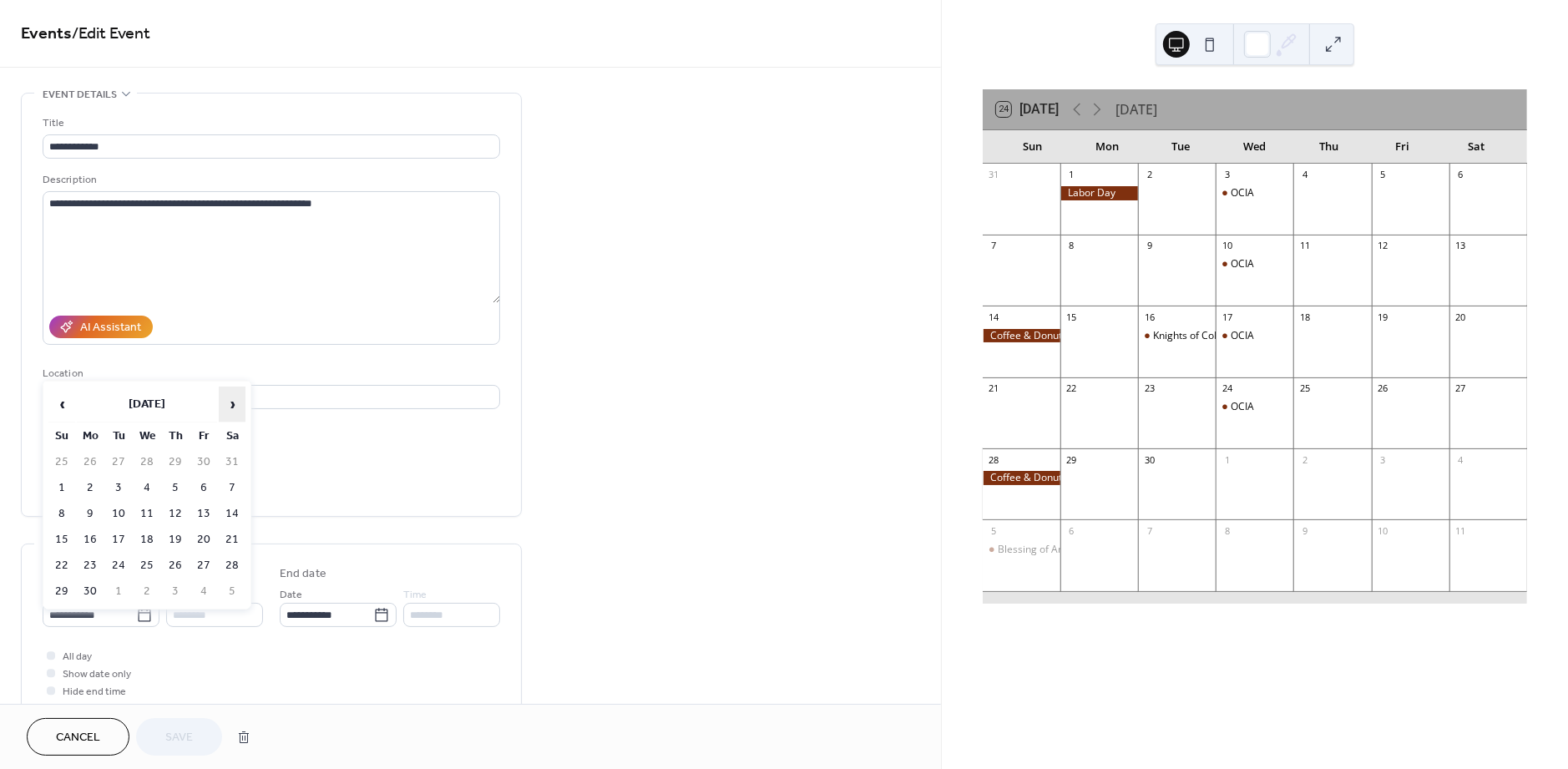 click on "›" at bounding box center (232, 404) 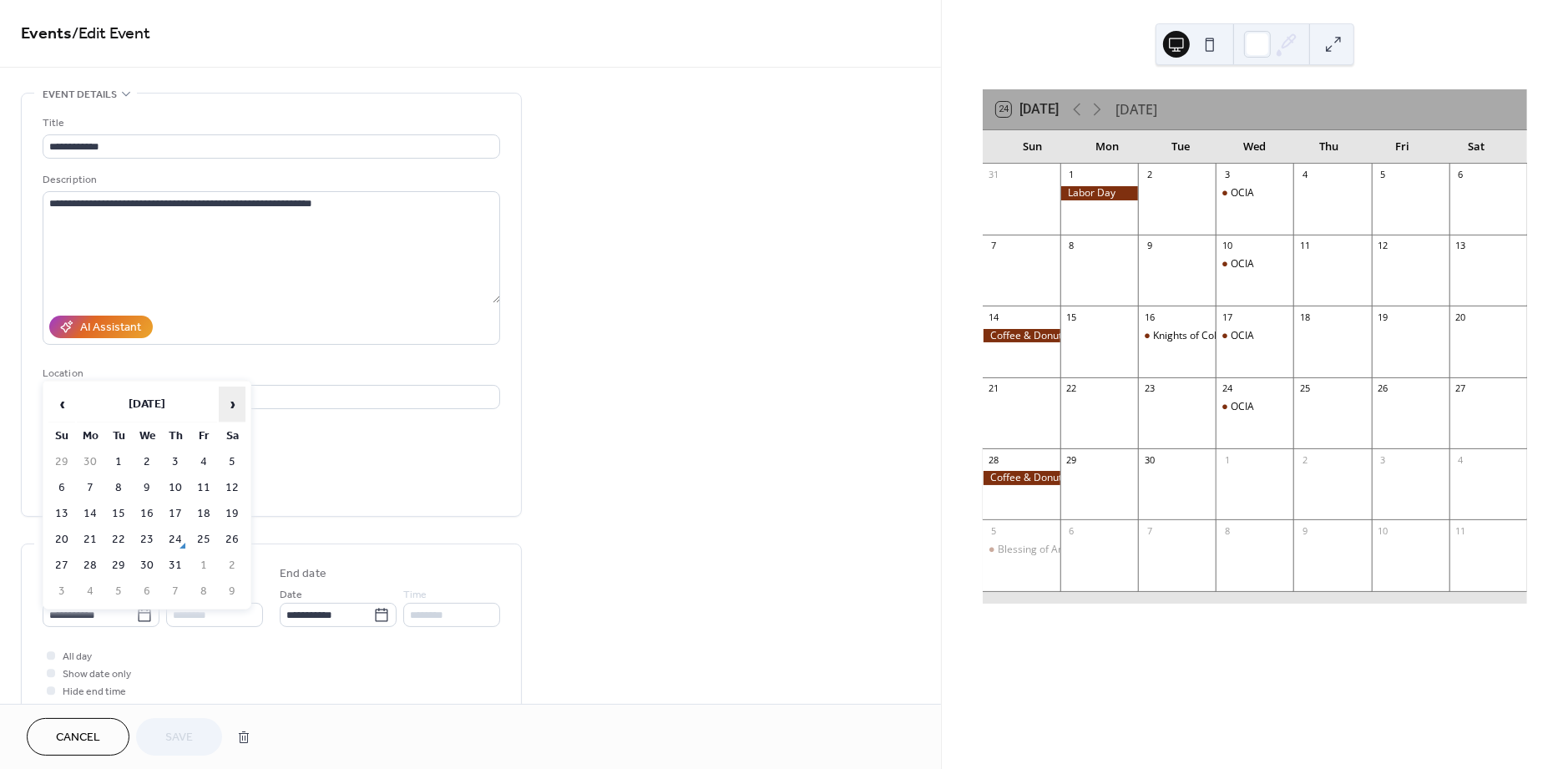 click on "›" at bounding box center [232, 404] 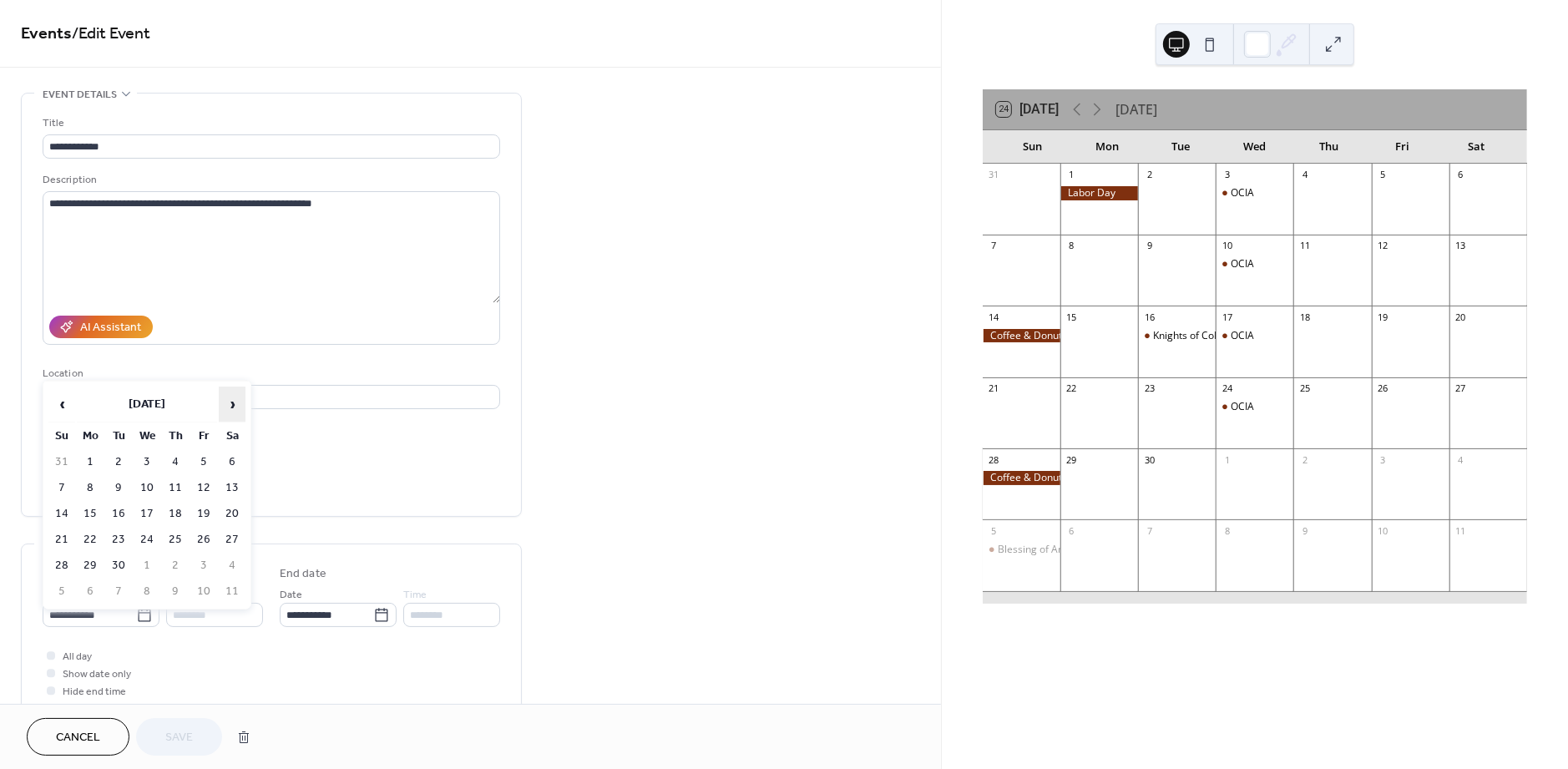click on "›" at bounding box center [232, 404] 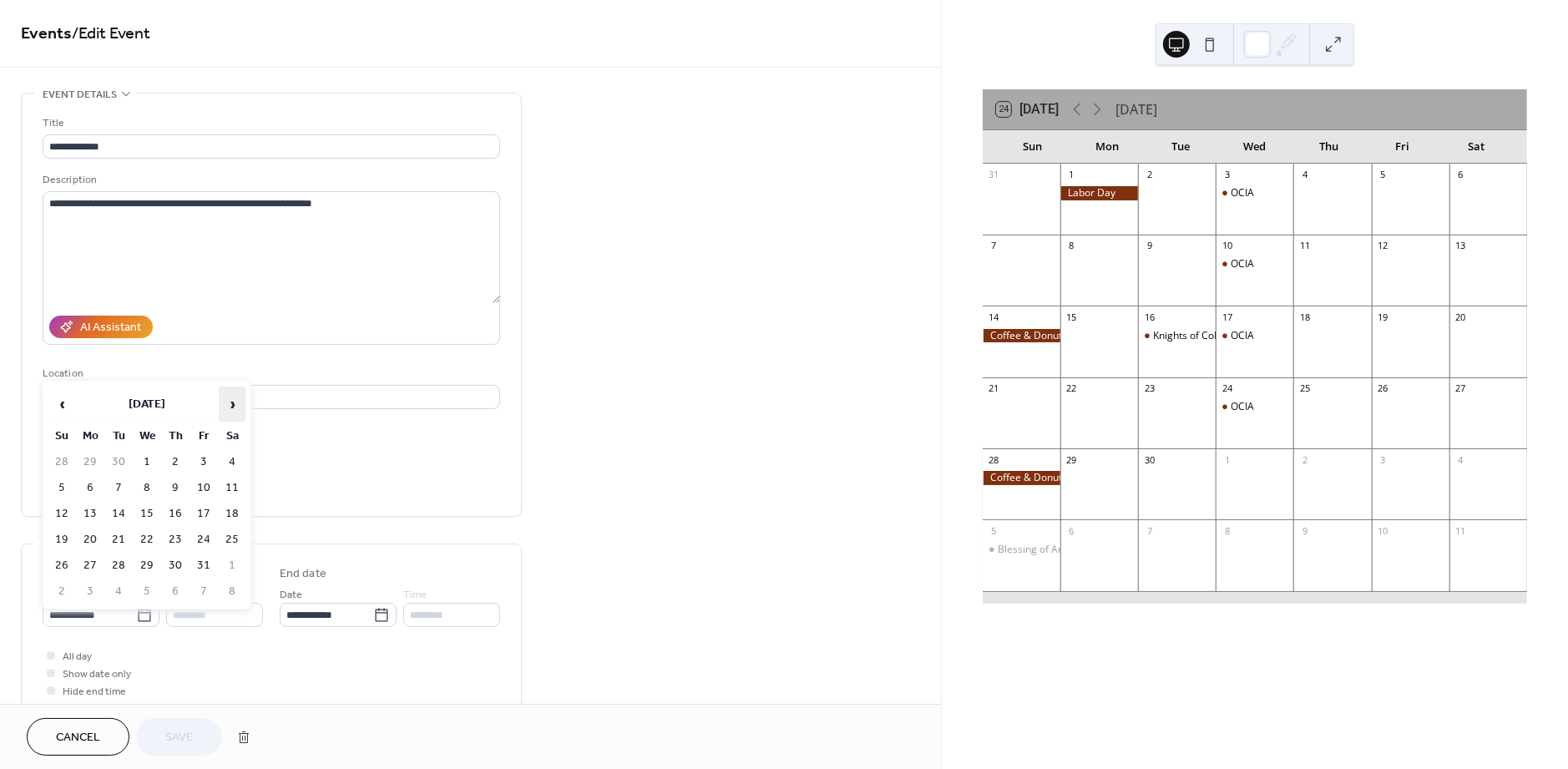 click on "›" at bounding box center [232, 404] 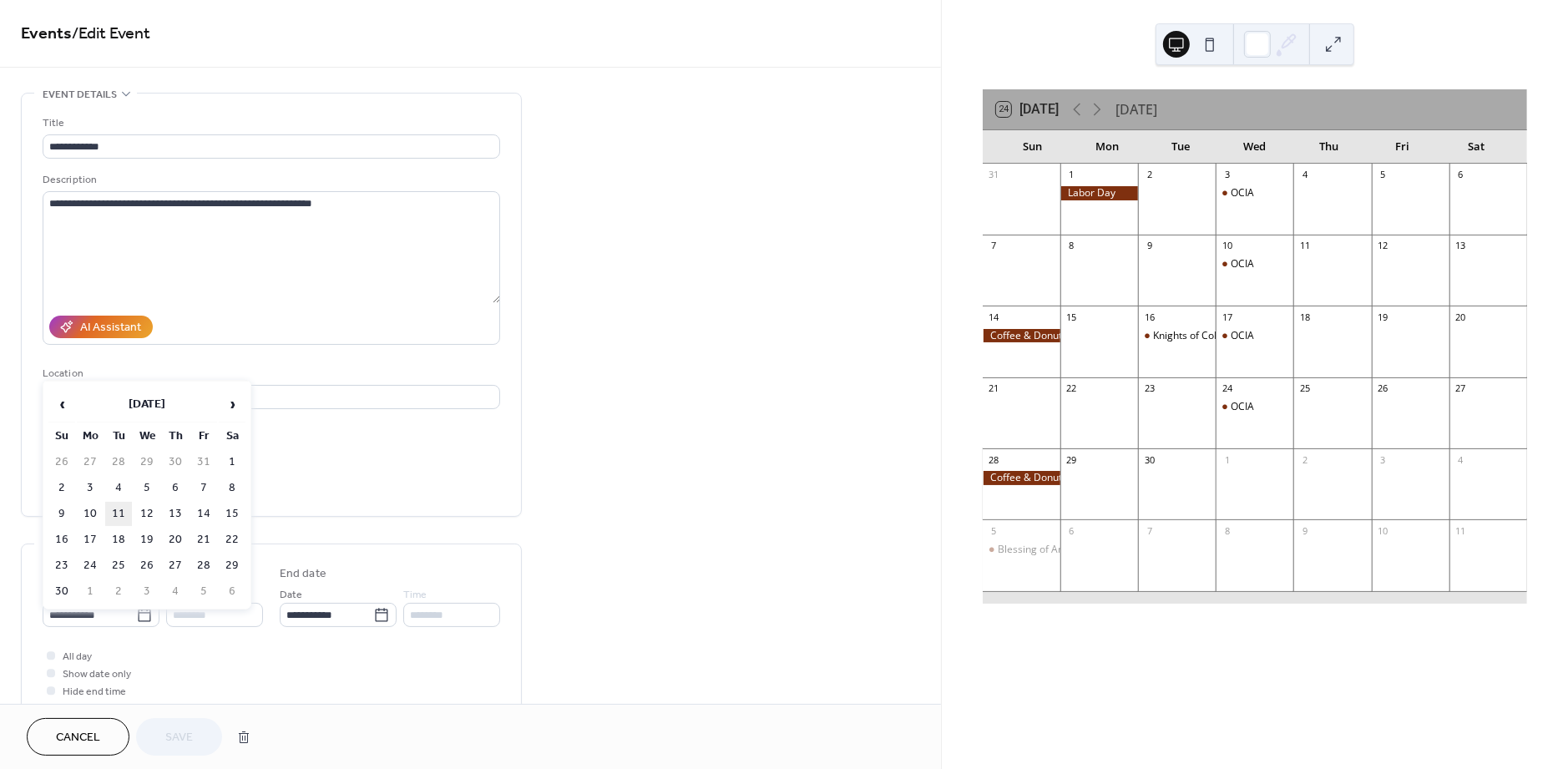 click on "11" at bounding box center [119, 514] 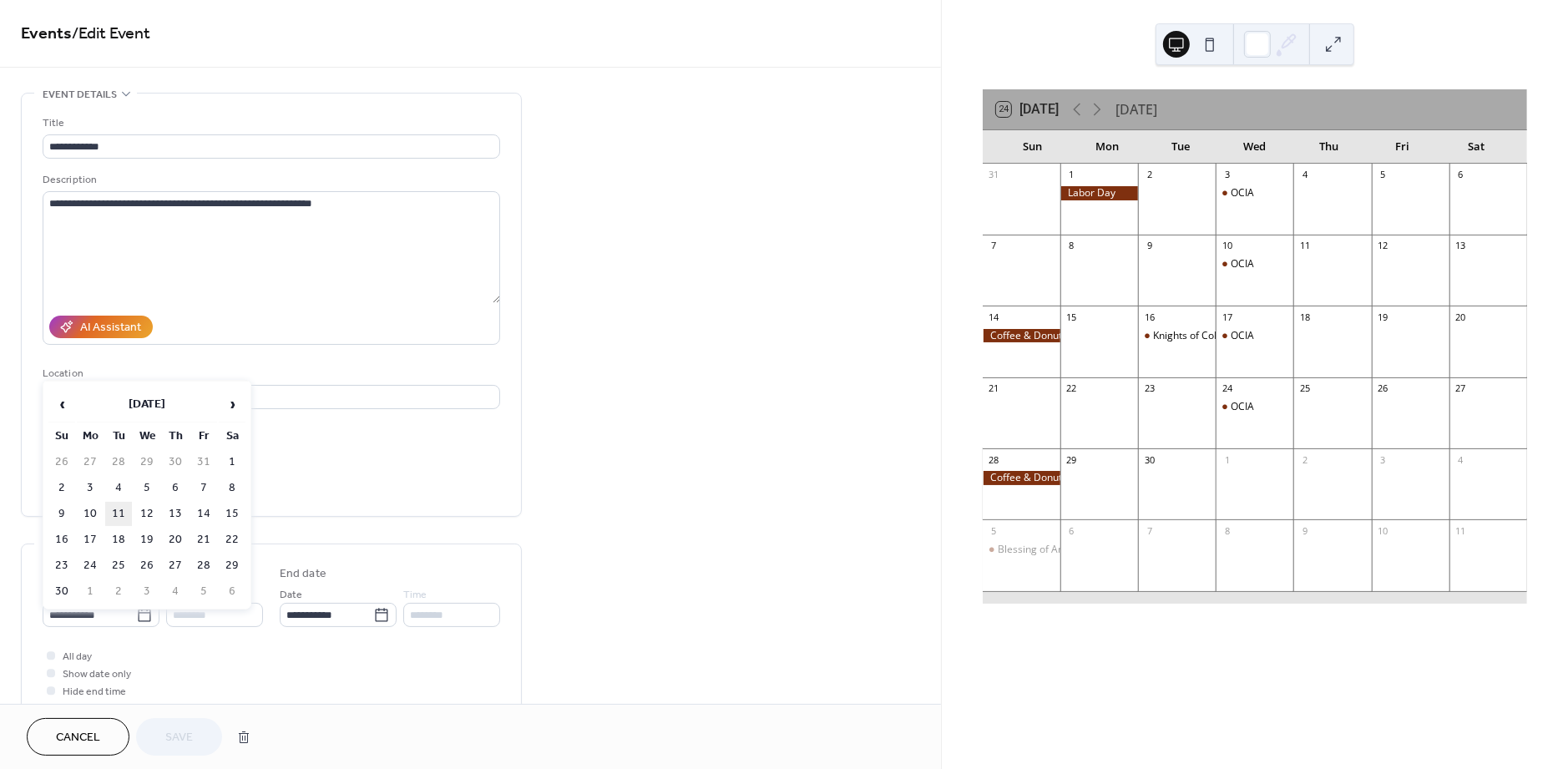 type on "**********" 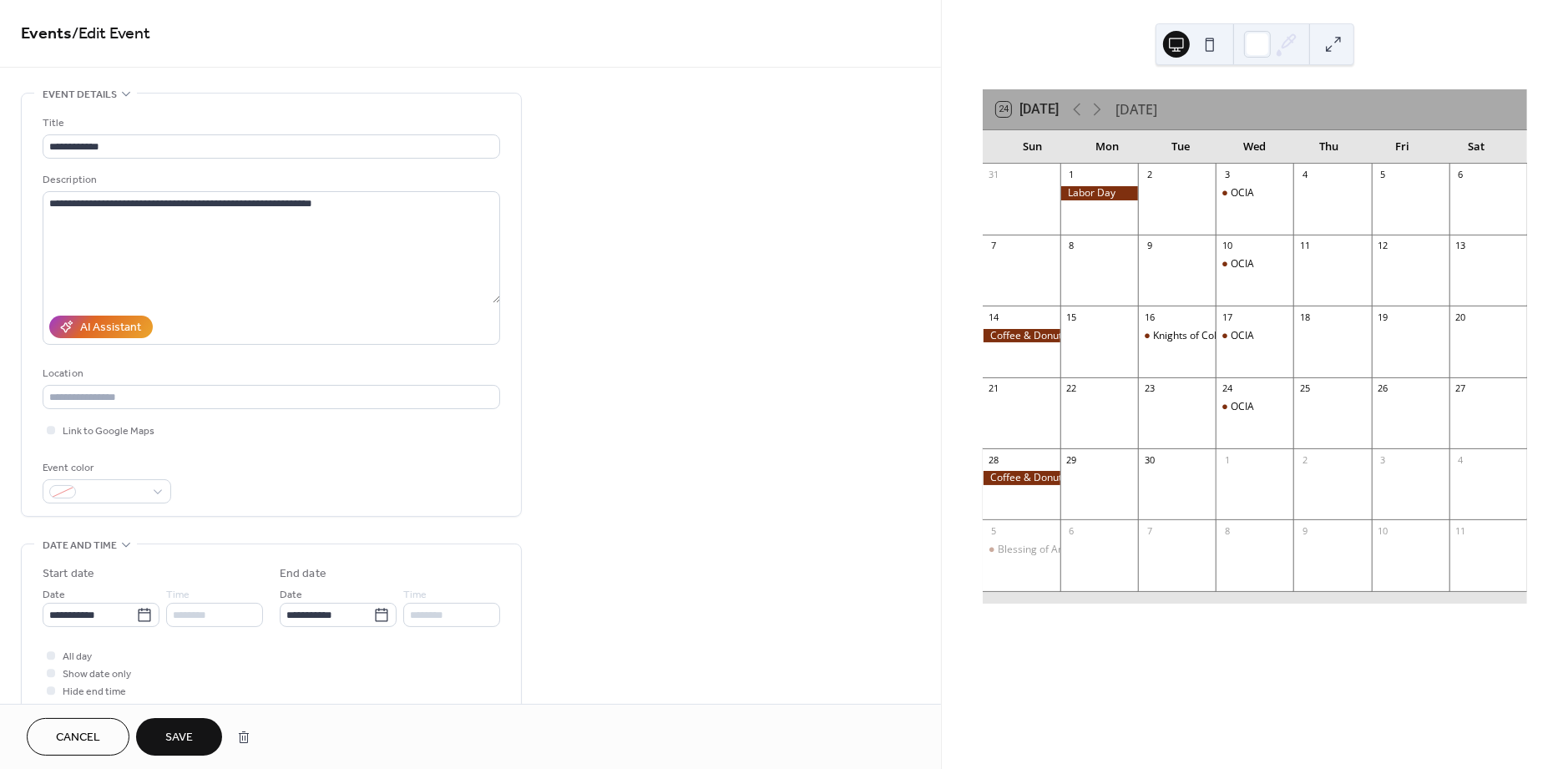 click on "Save" at bounding box center (179, 736) 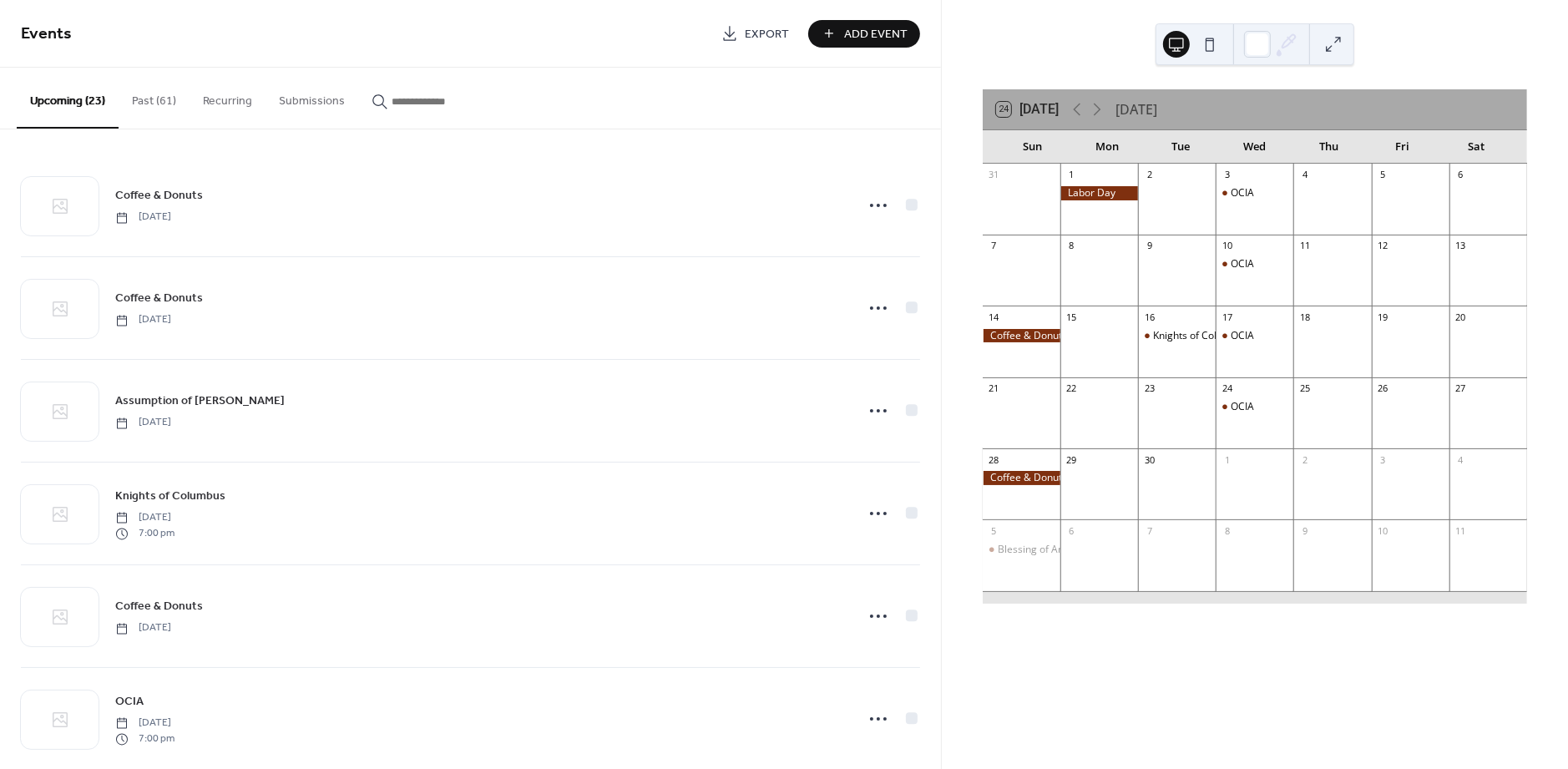 click on "Past (61)" at bounding box center (154, 97) 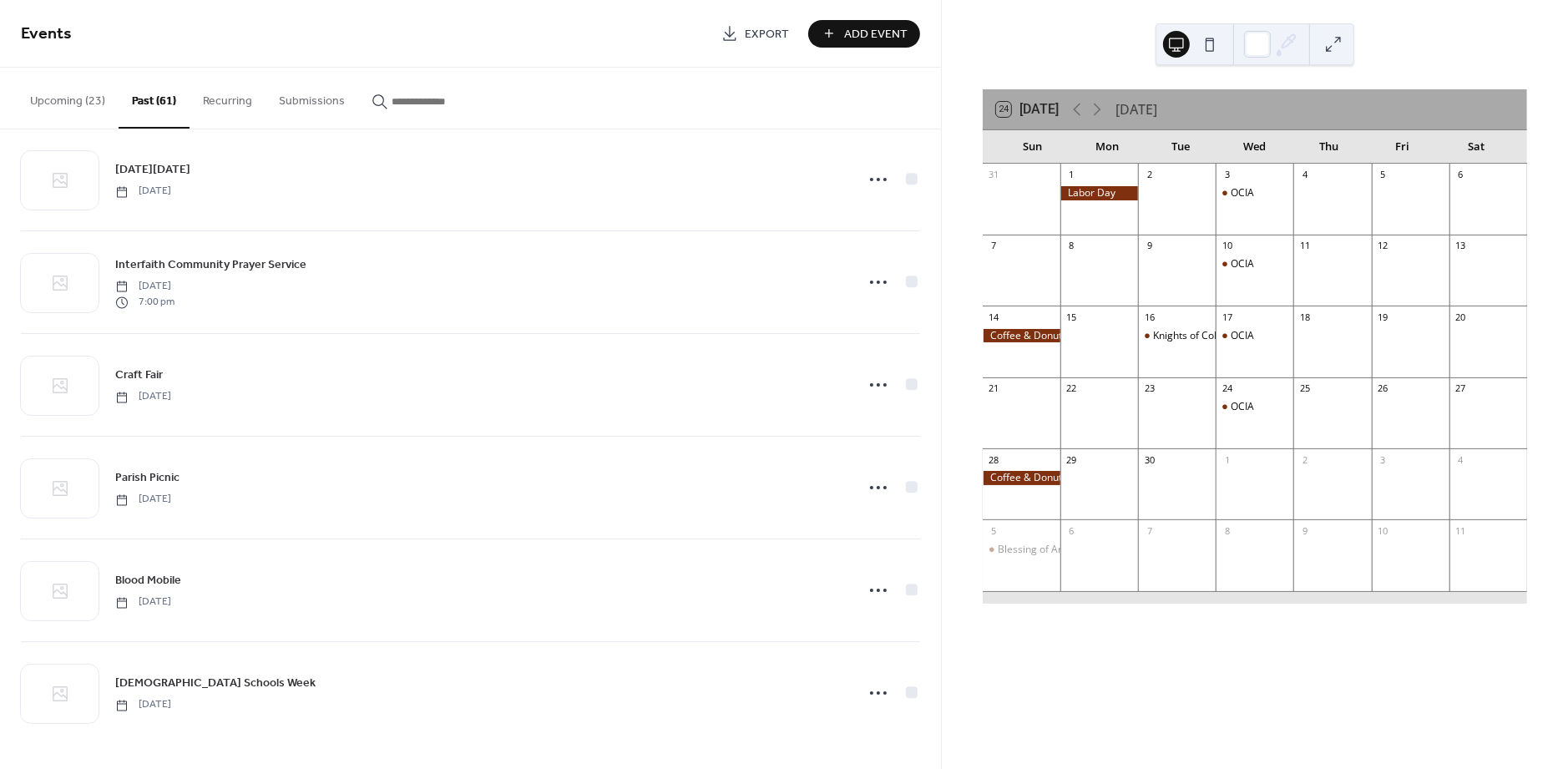 scroll, scrollTop: 5680, scrollLeft: 0, axis: vertical 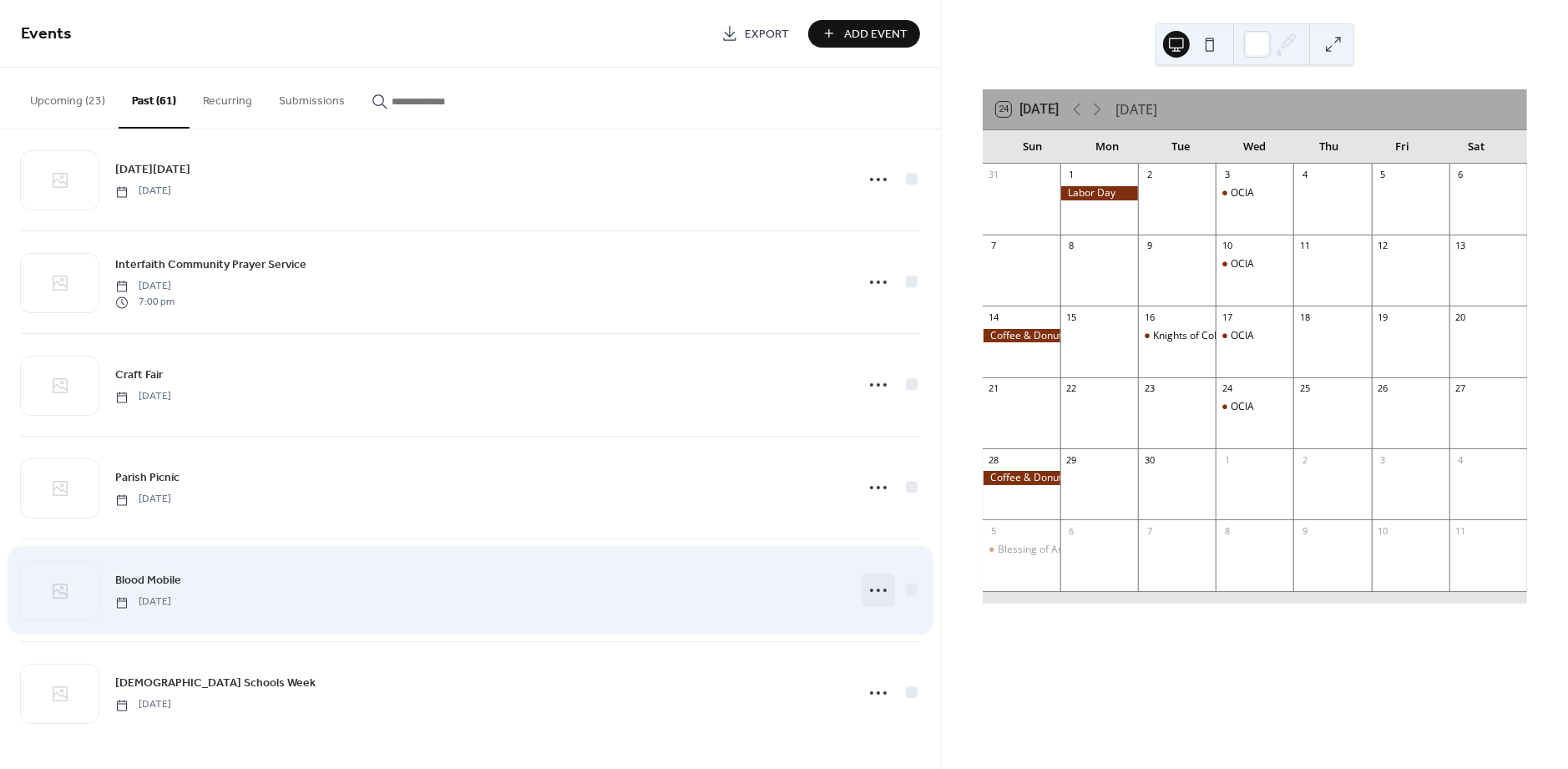 click 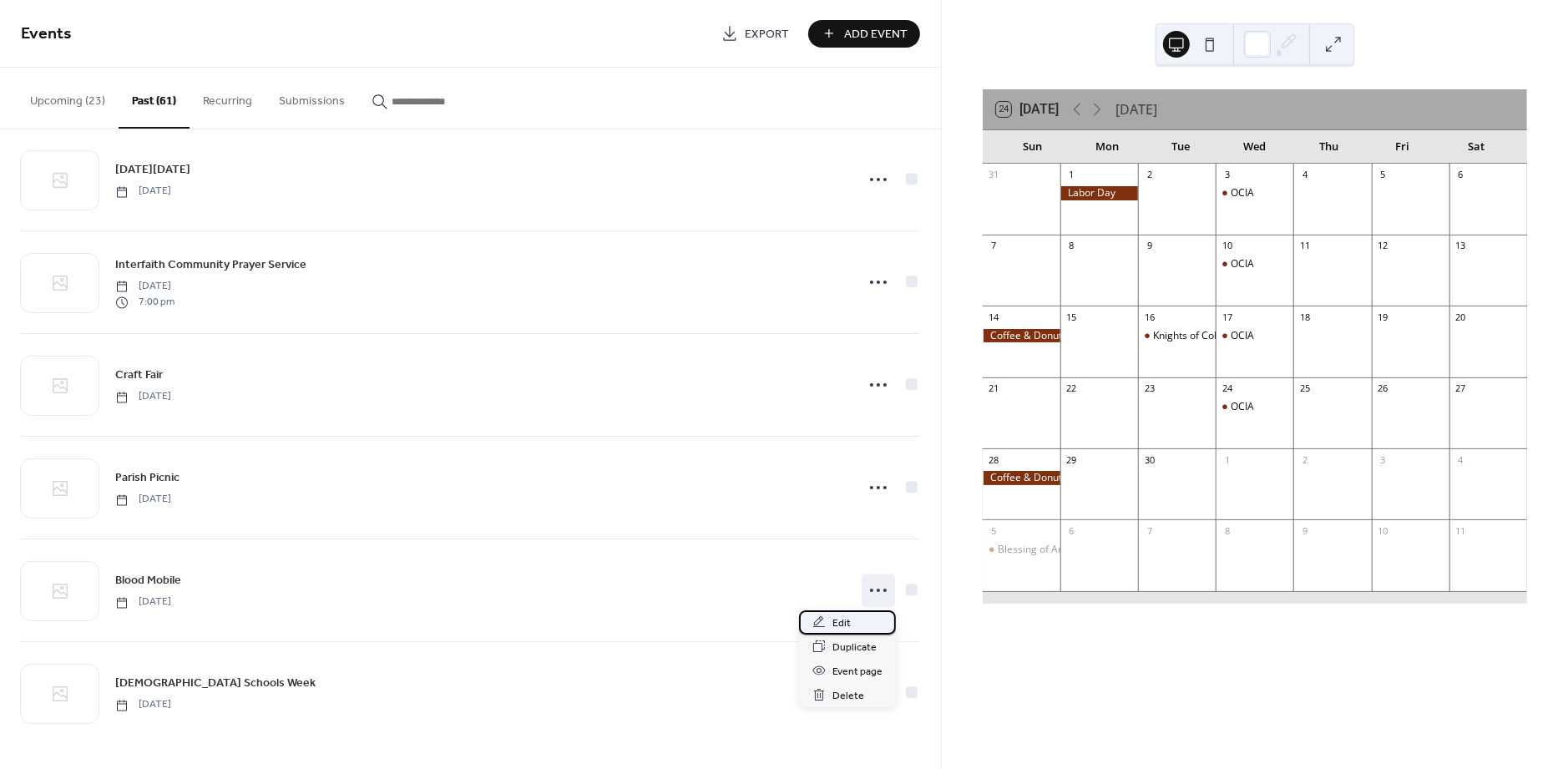 click on "Edit" at bounding box center (842, 623) 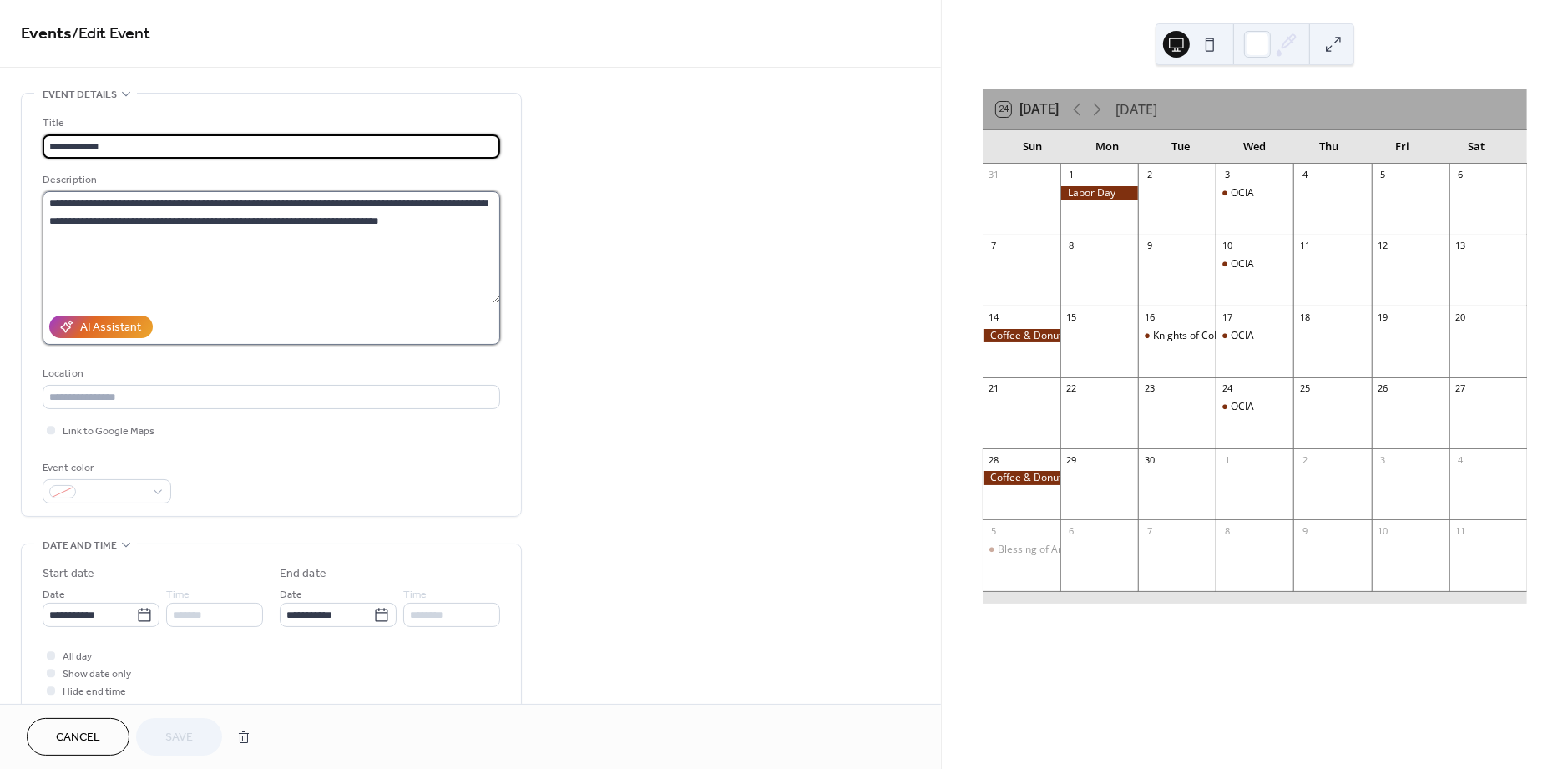 click on "**********" at bounding box center [271, 247] 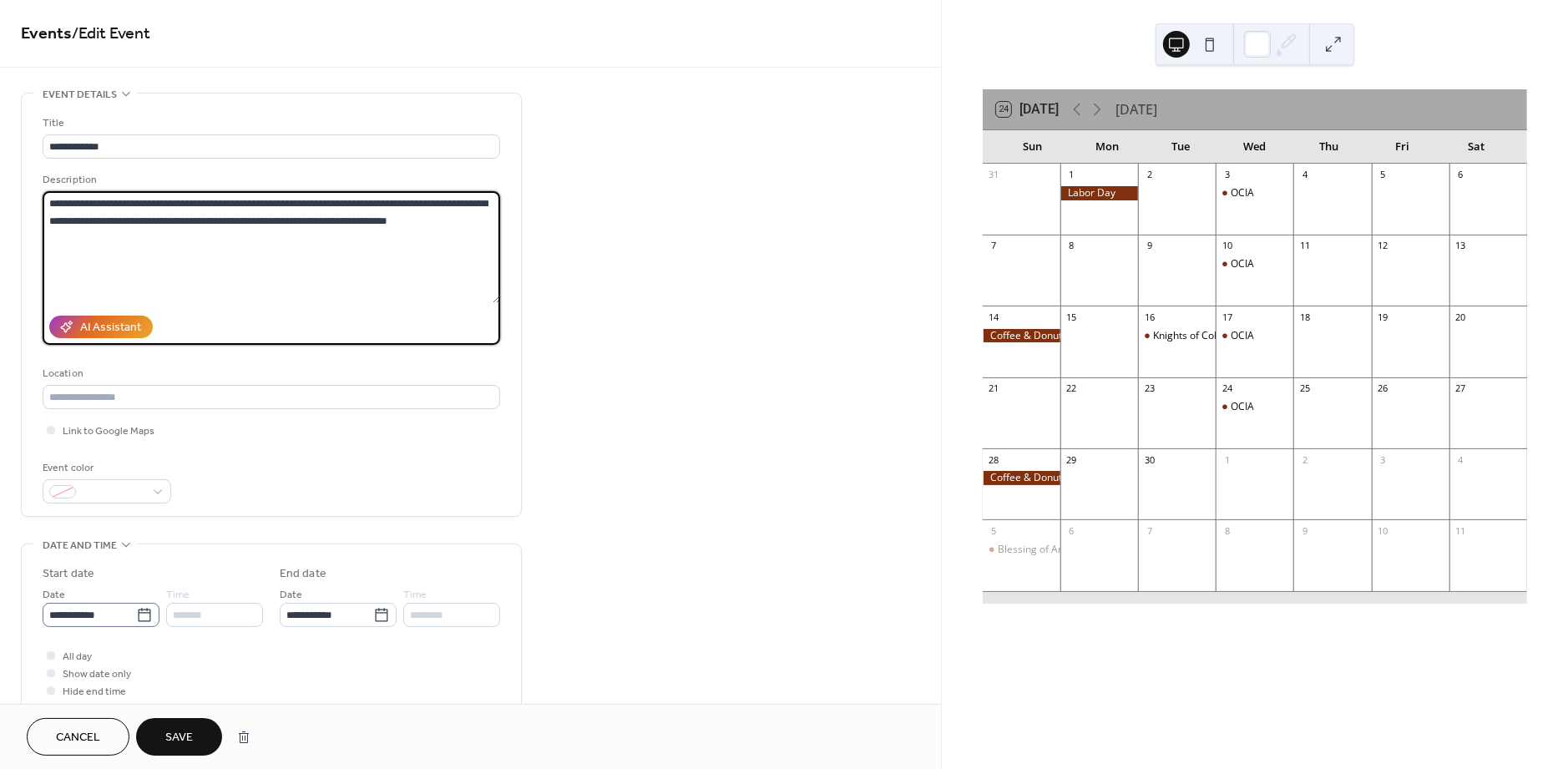 type on "**********" 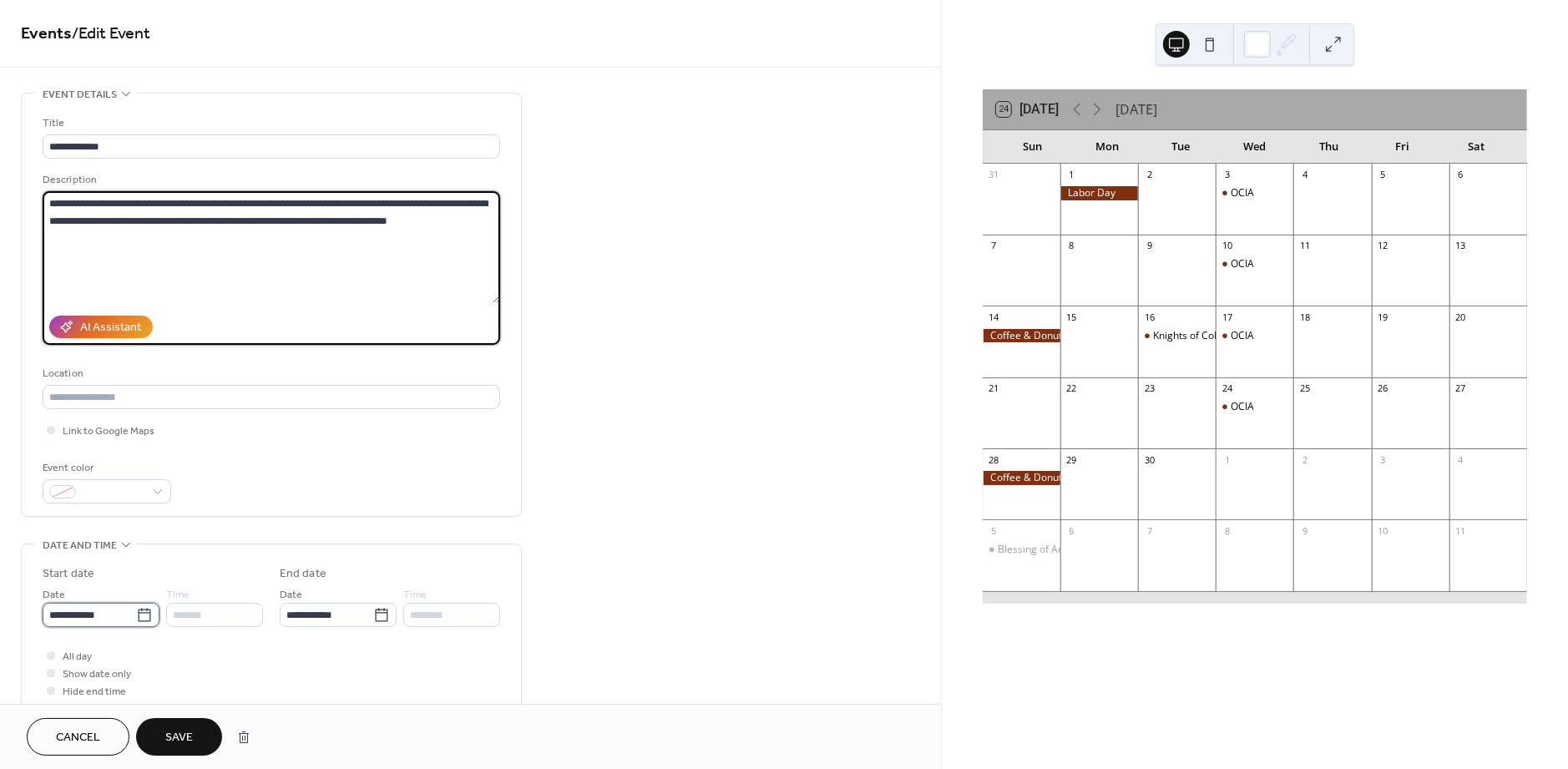 click on "**********" at bounding box center [89, 615] 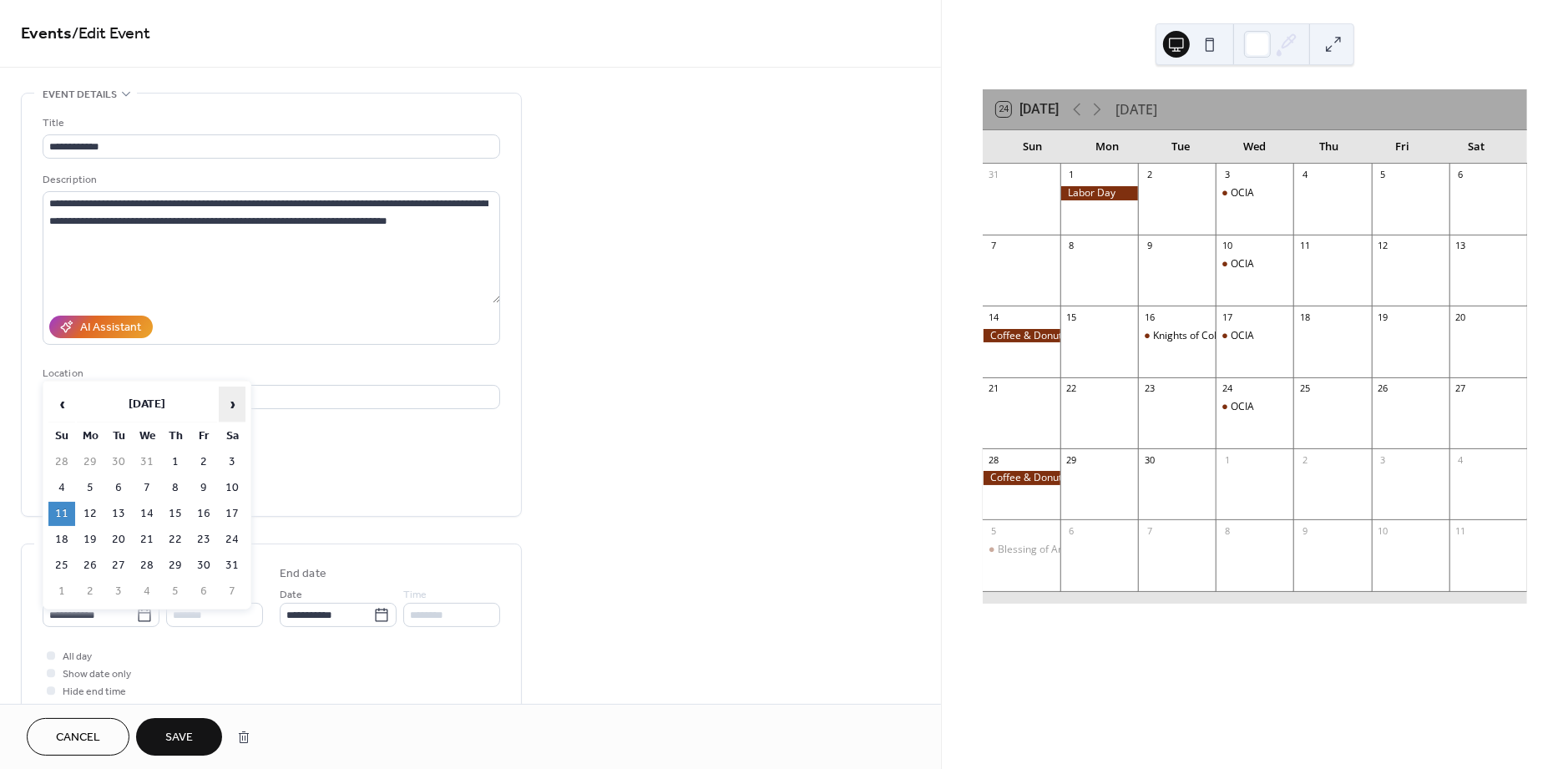 click on "›" at bounding box center (232, 404) 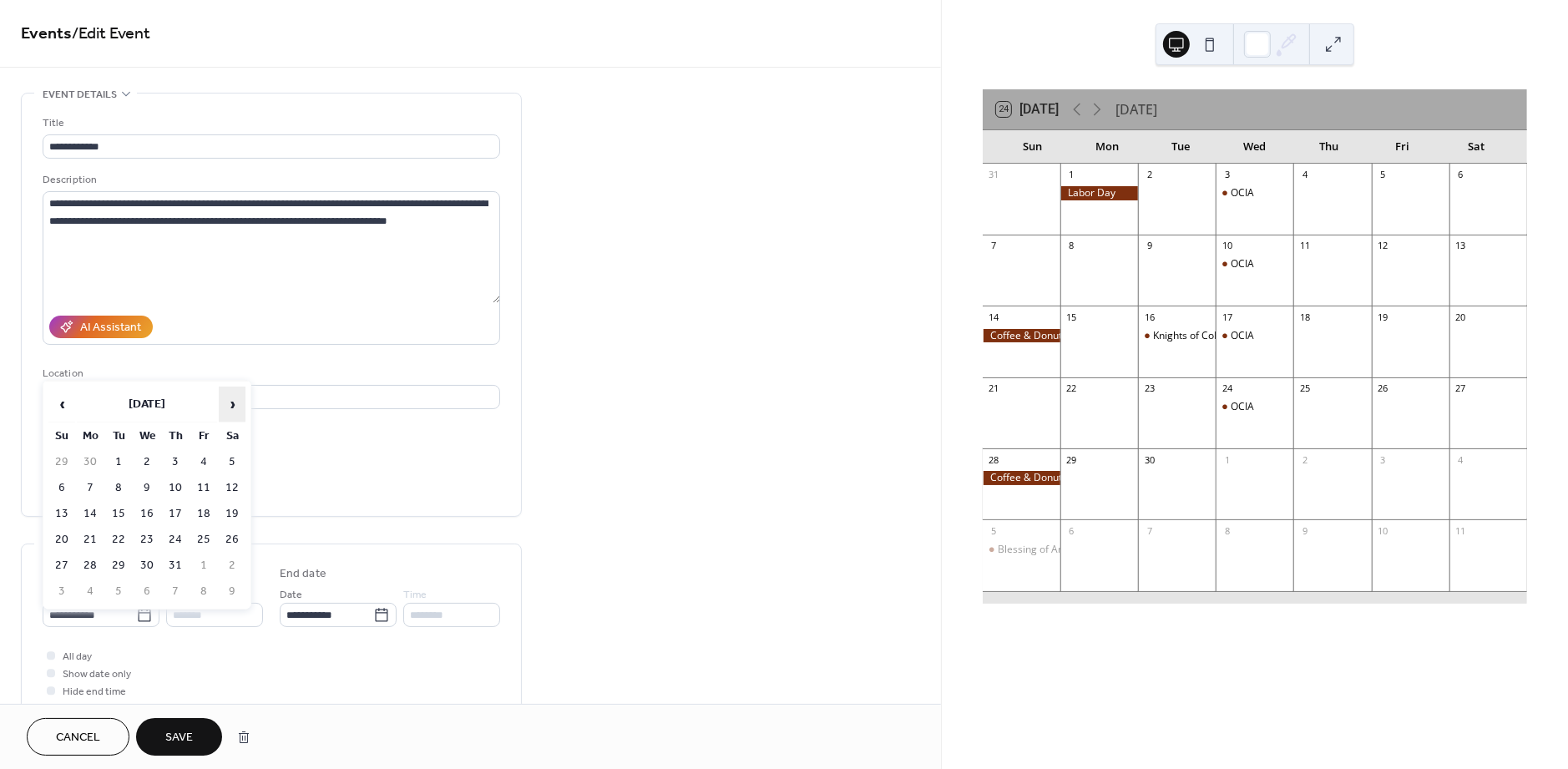click on "›" at bounding box center (232, 404) 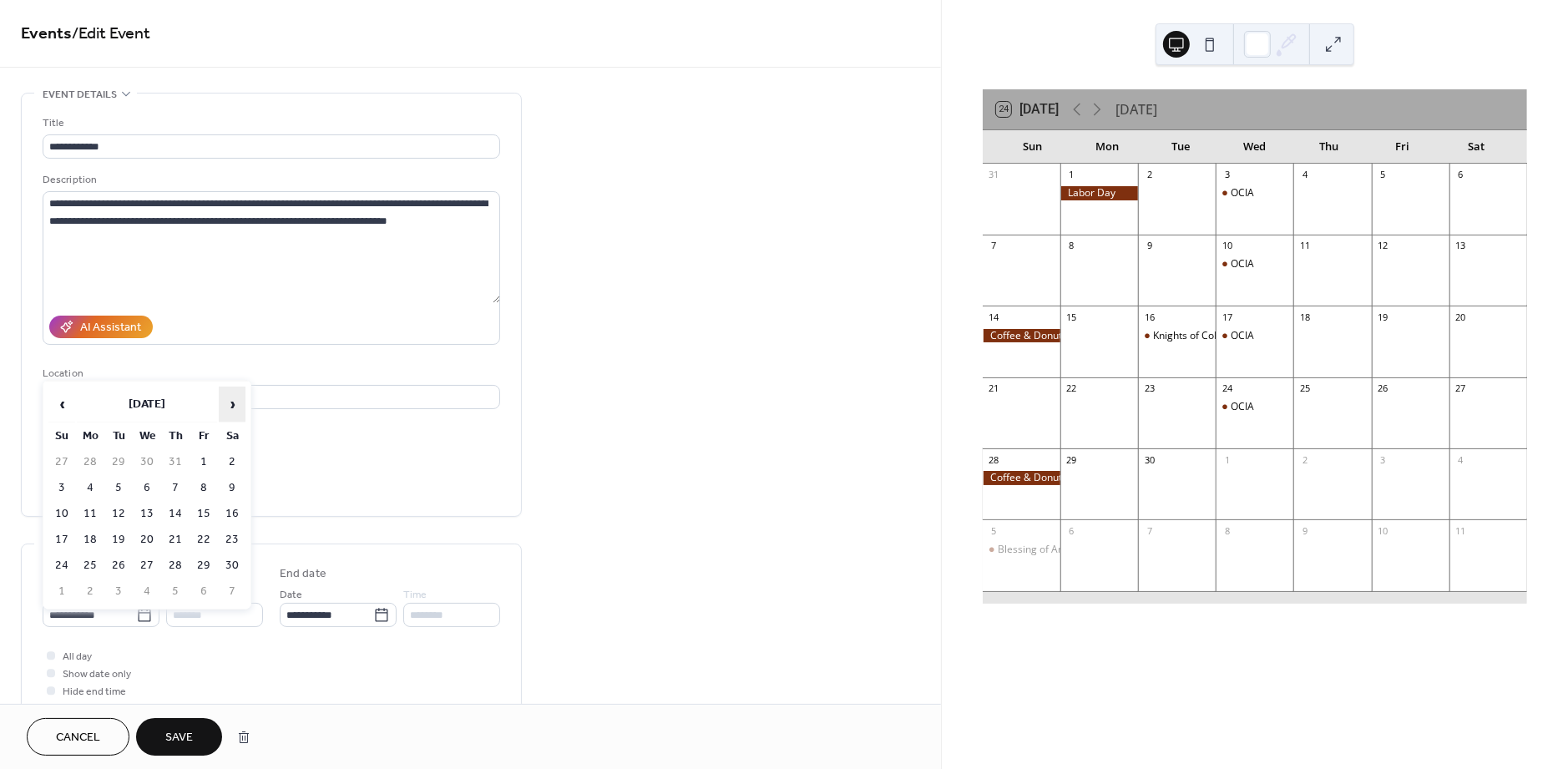 click on "›" at bounding box center (232, 404) 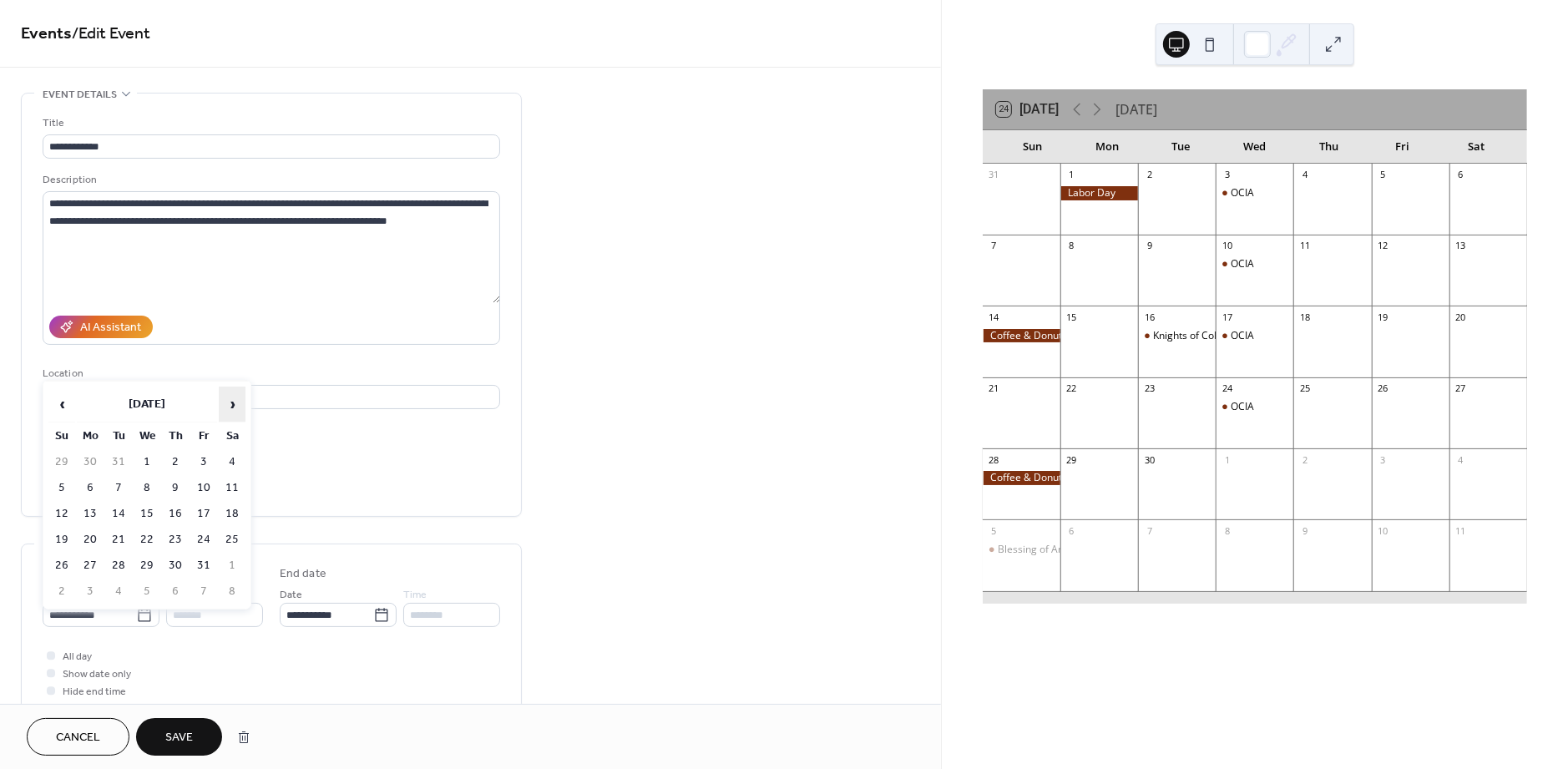 click on "›" at bounding box center (232, 404) 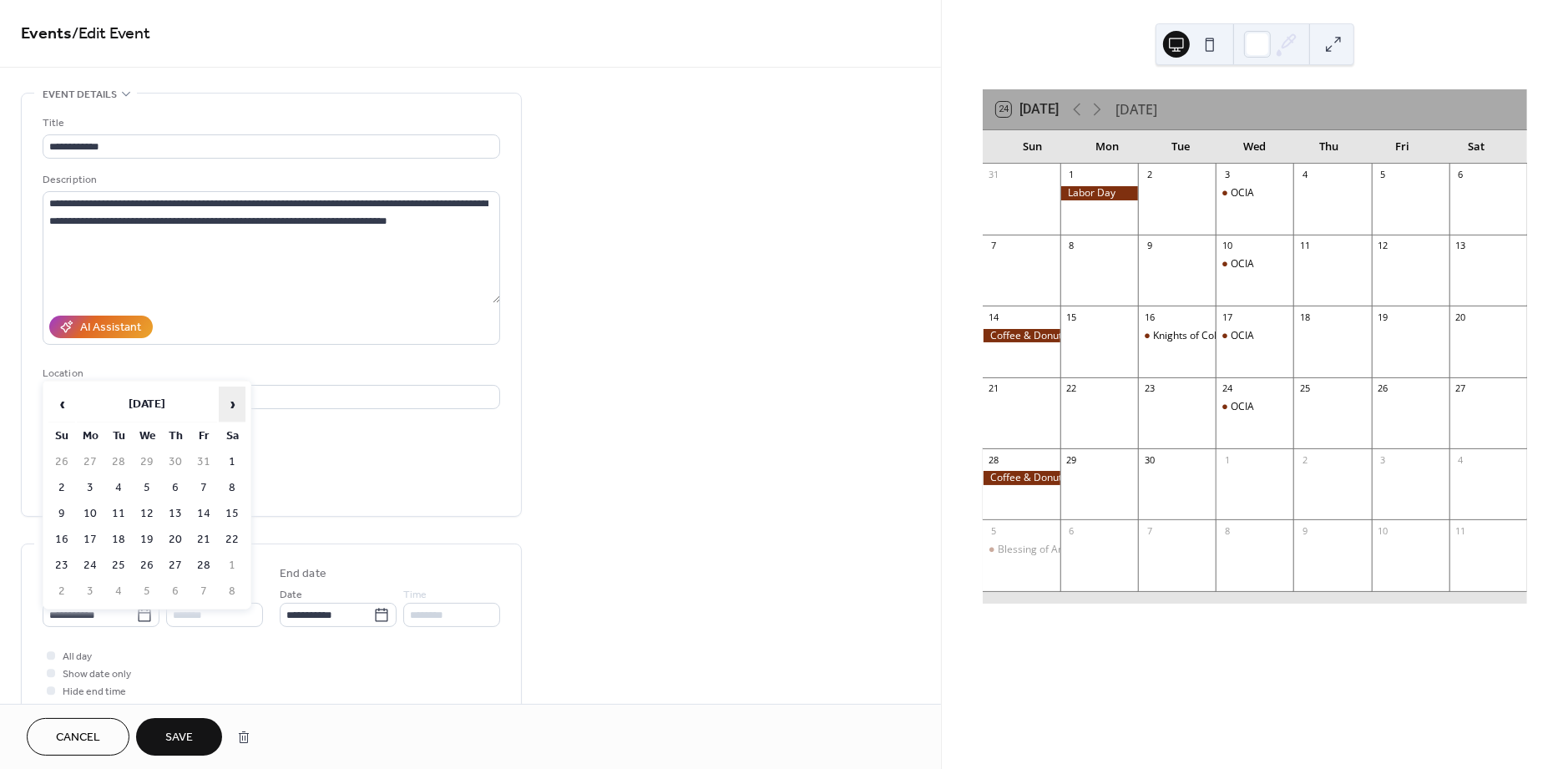 click on "›" at bounding box center (232, 404) 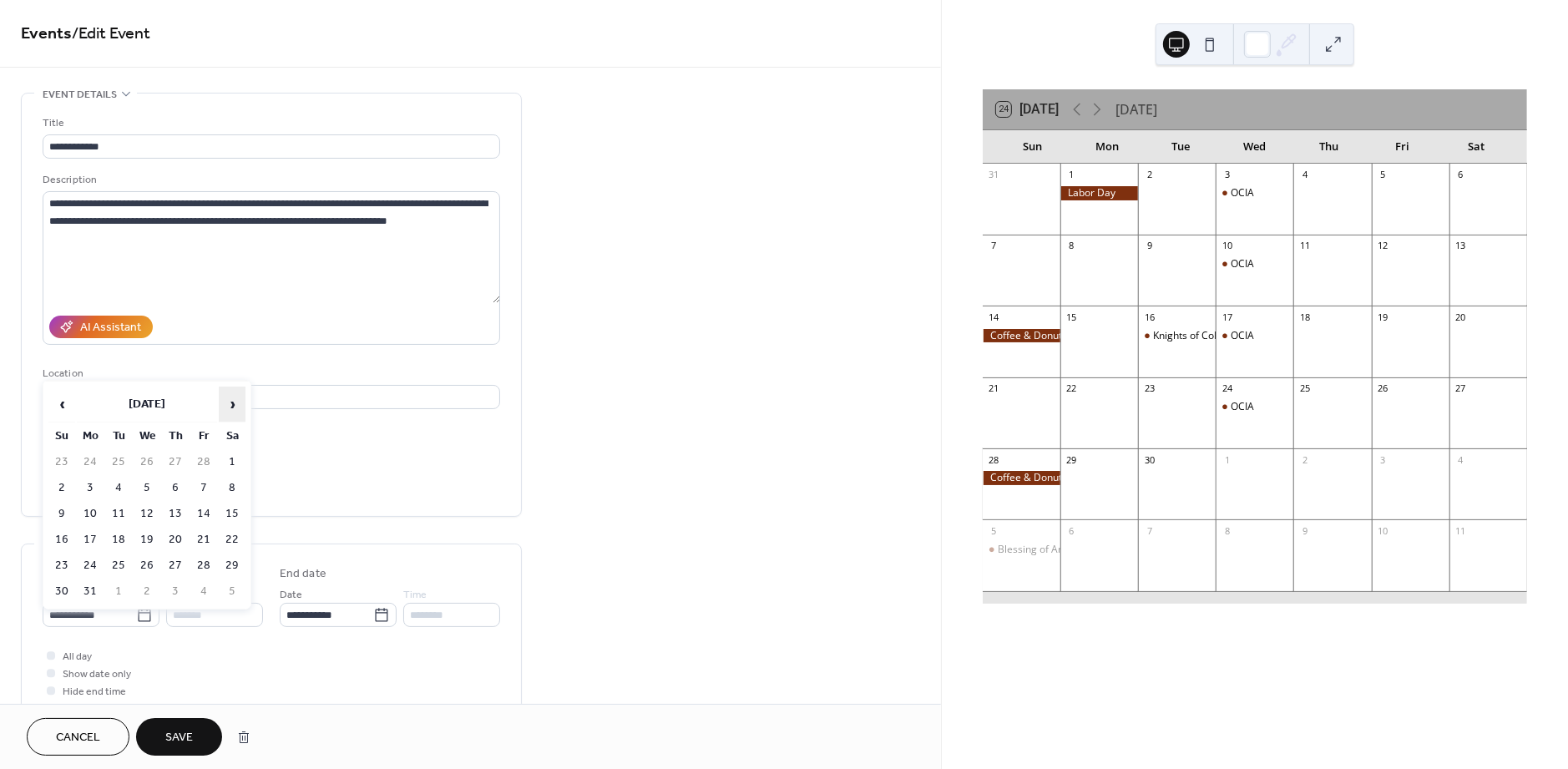 click on "›" at bounding box center (232, 404) 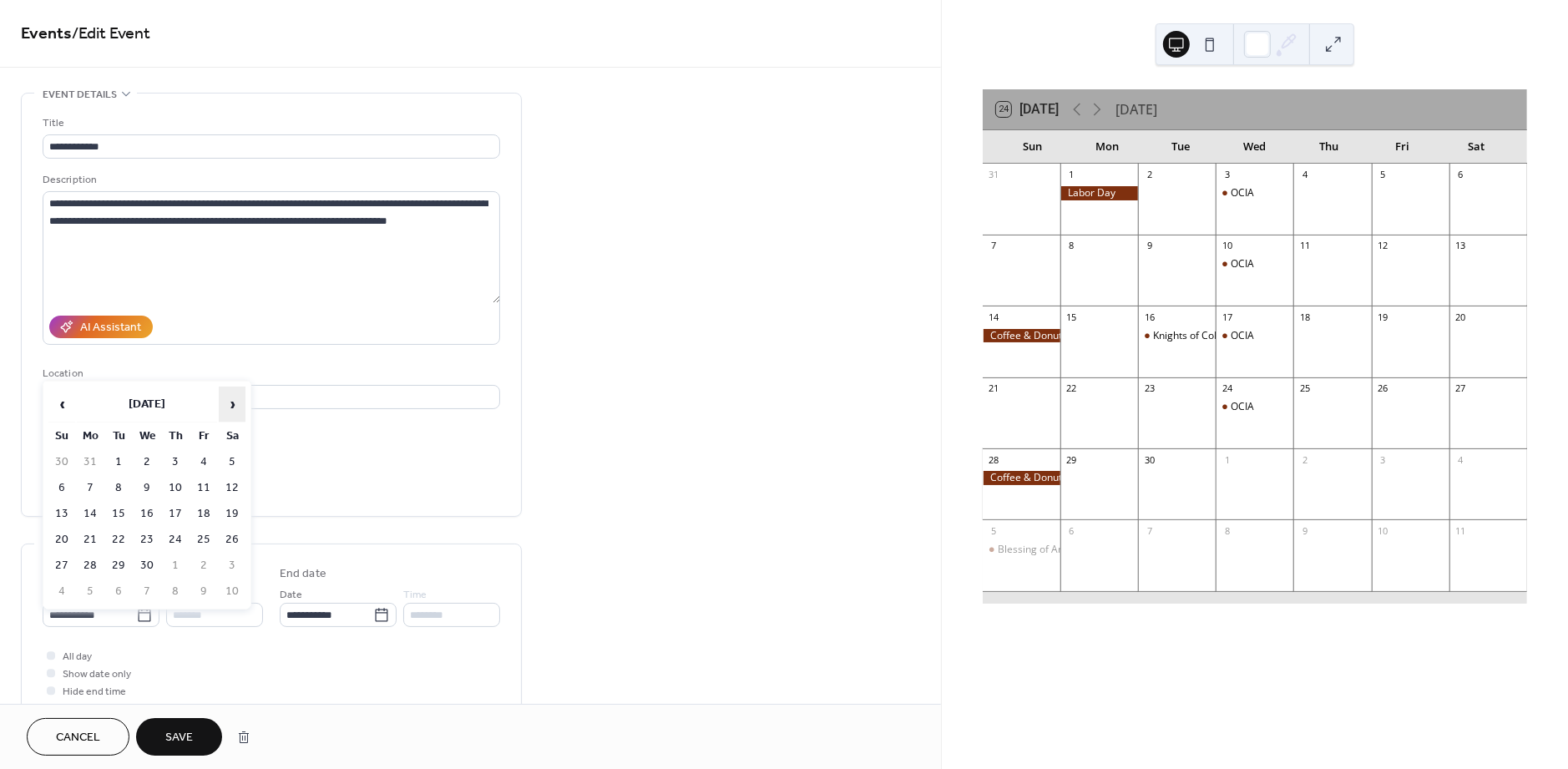 click on "›" at bounding box center (232, 404) 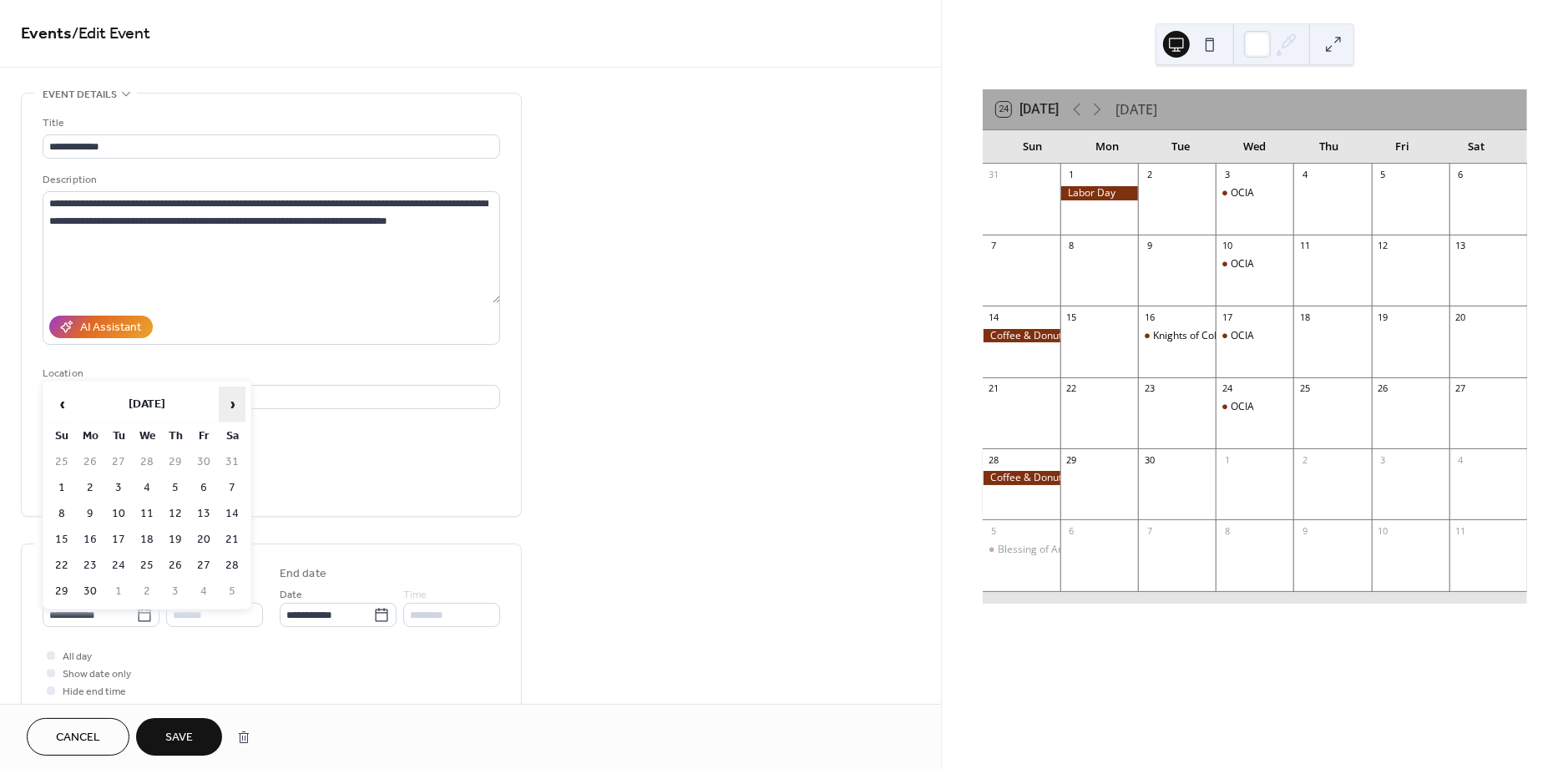 click on "›" at bounding box center [232, 404] 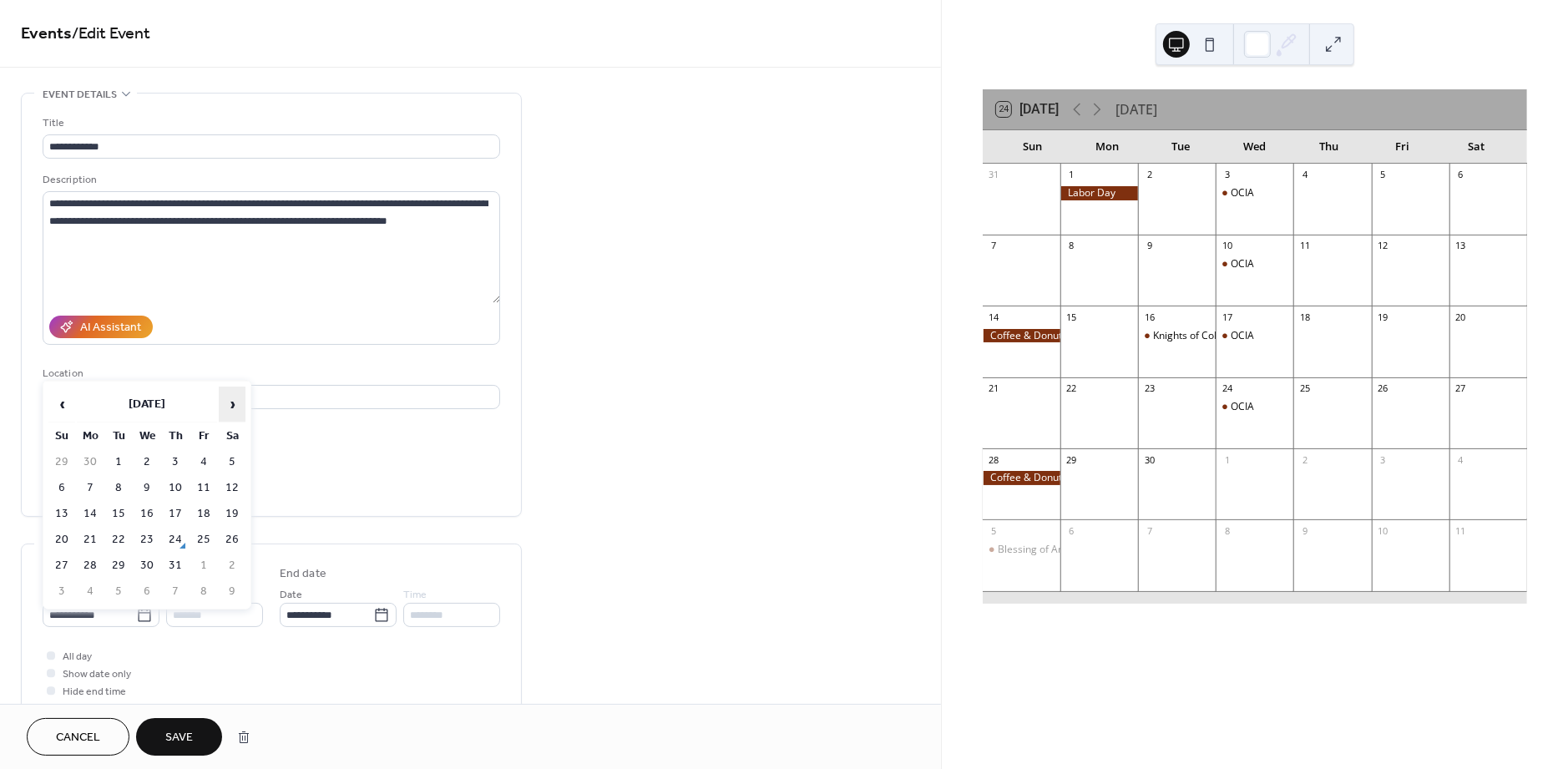 click on "›" at bounding box center (232, 404) 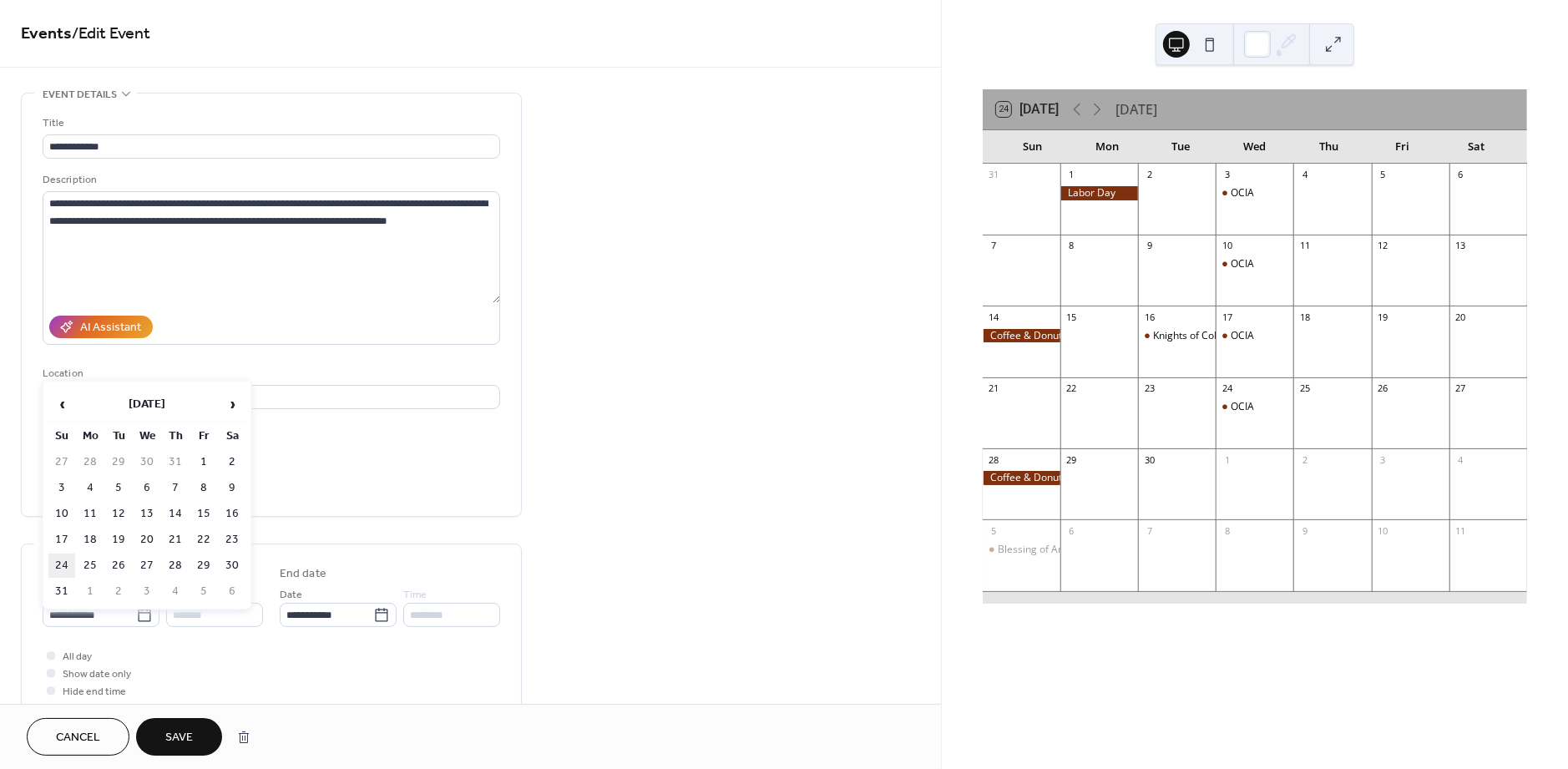 click on "24" at bounding box center (62, 565) 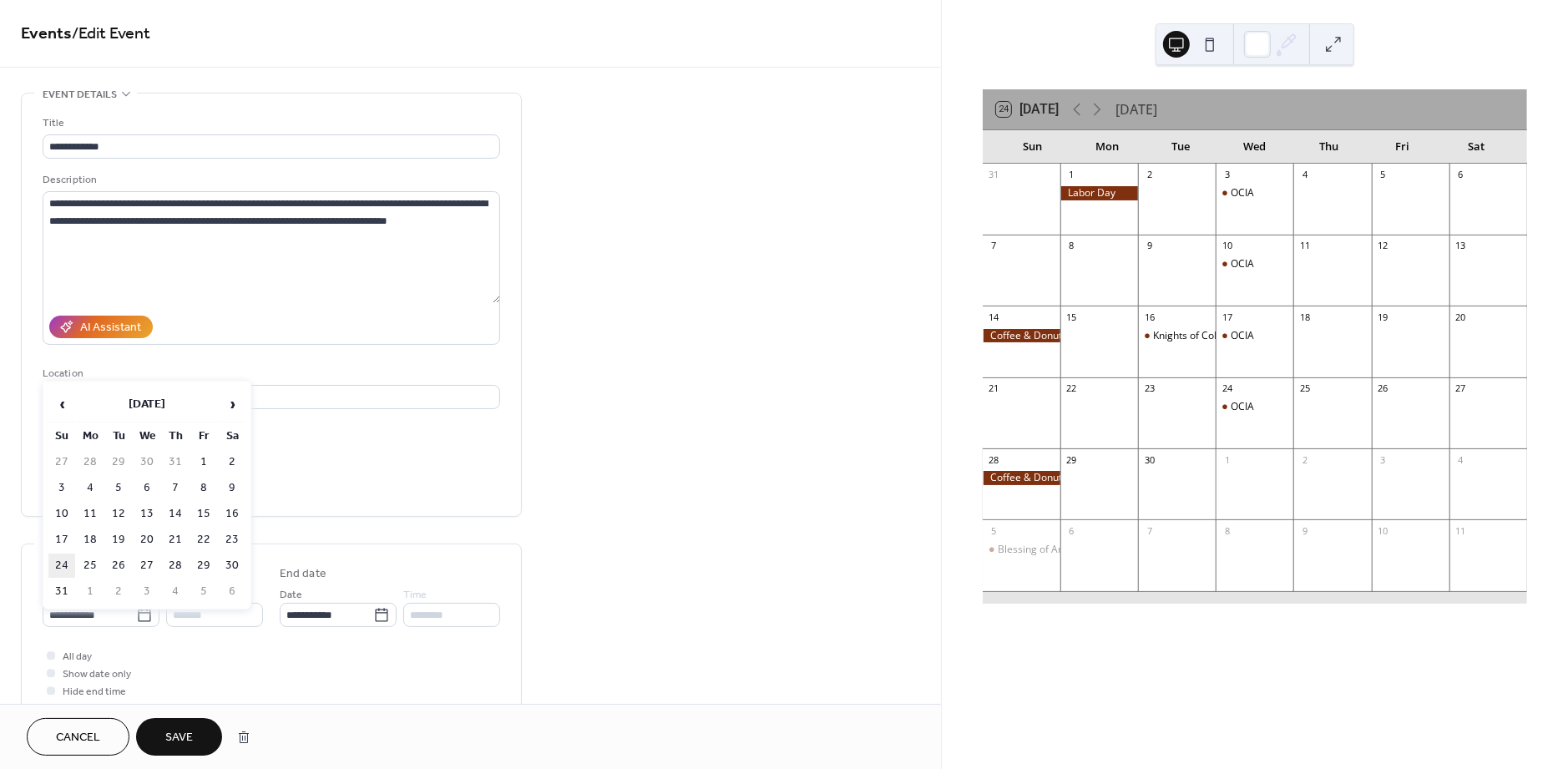type on "**********" 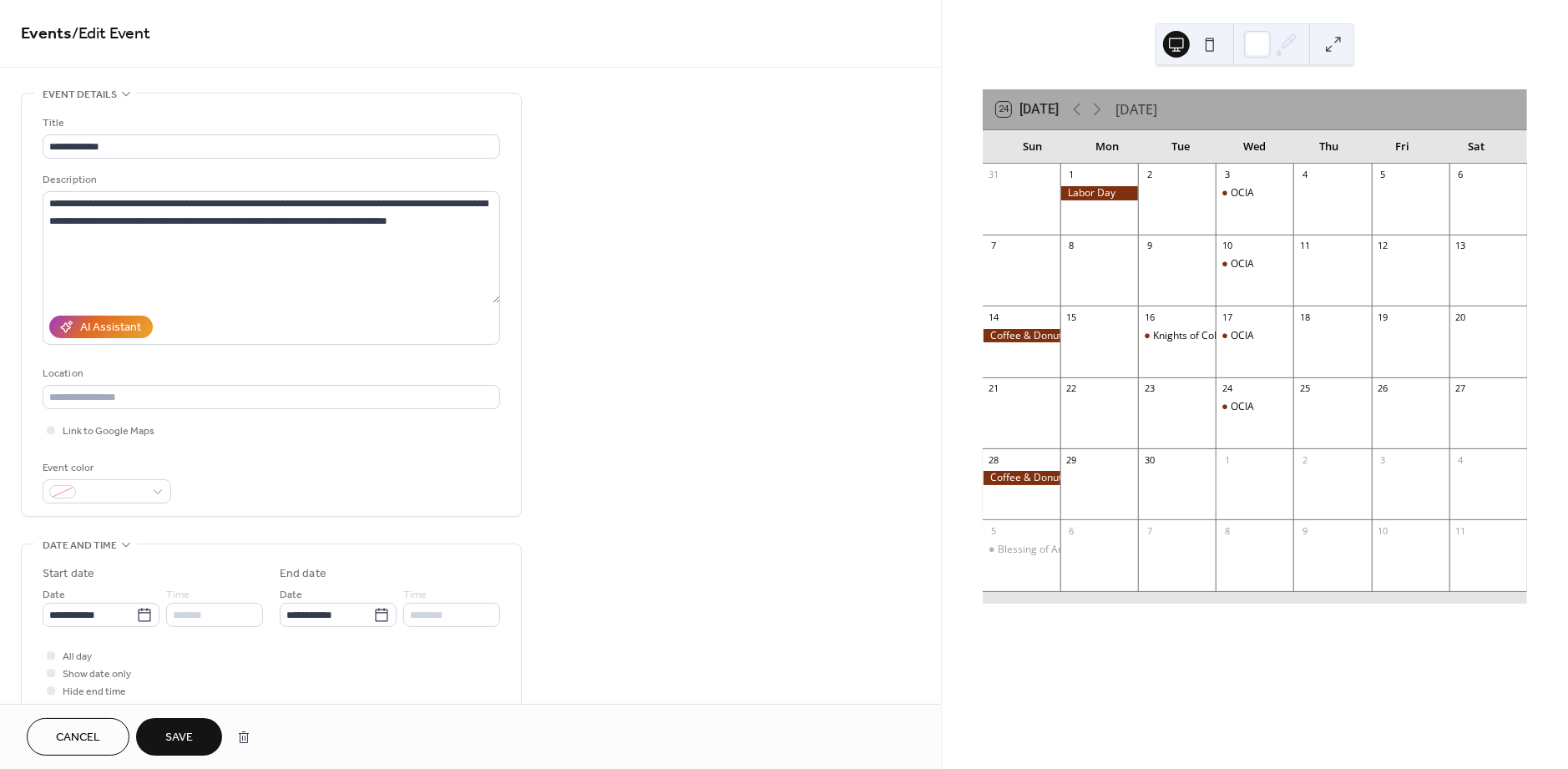 click on "Save" at bounding box center (179, 738) 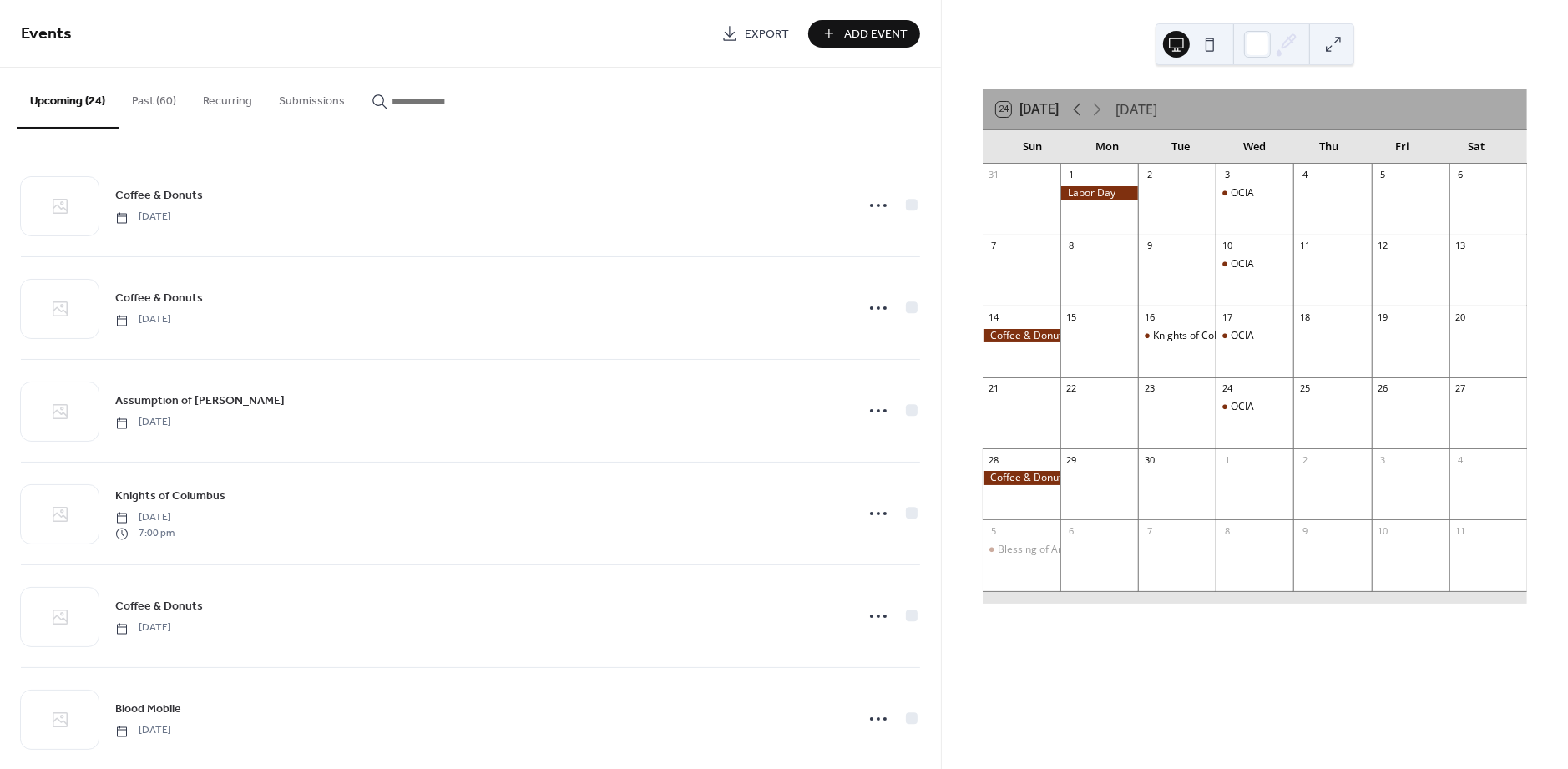 click 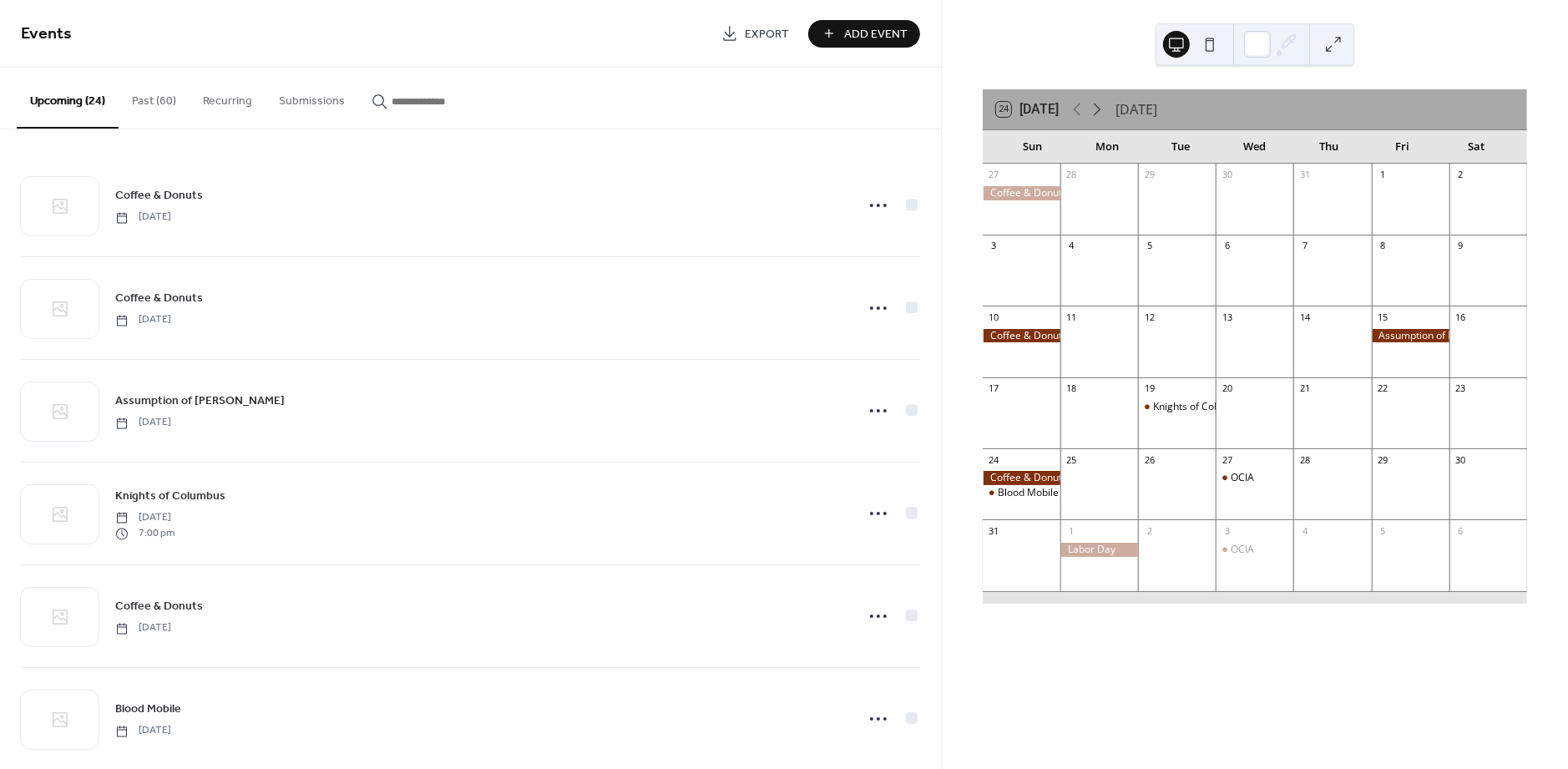 click 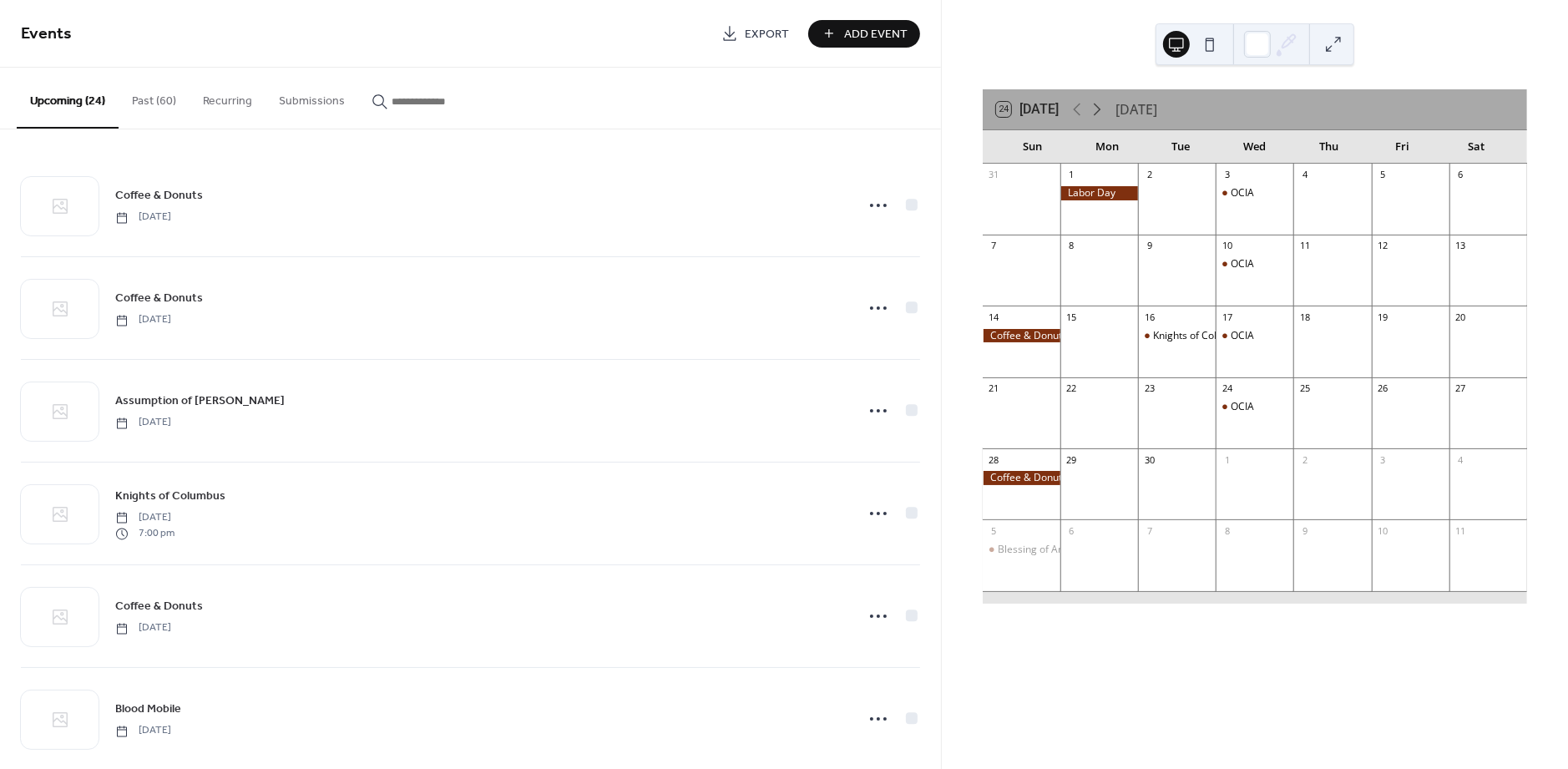 click 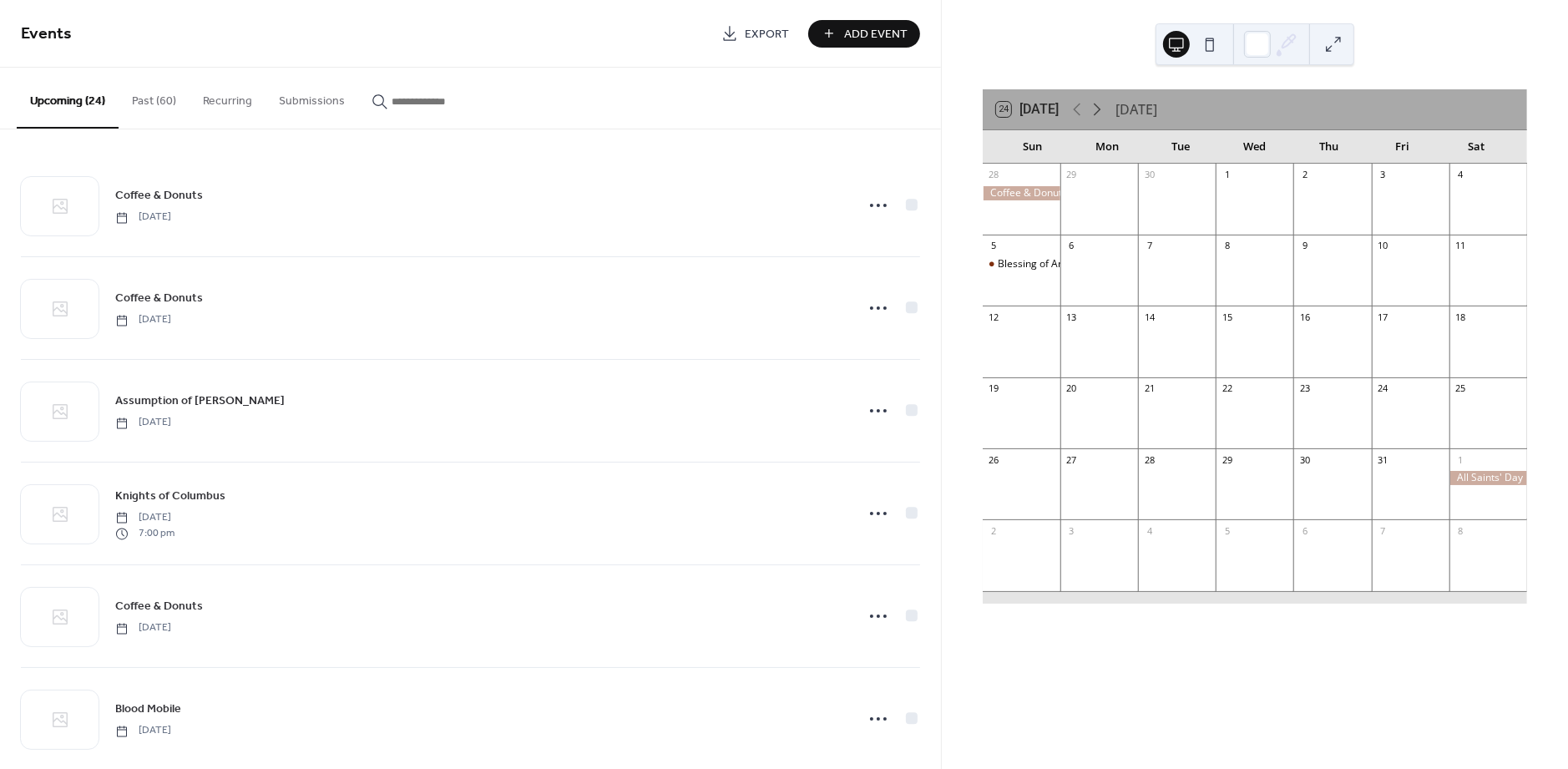 click 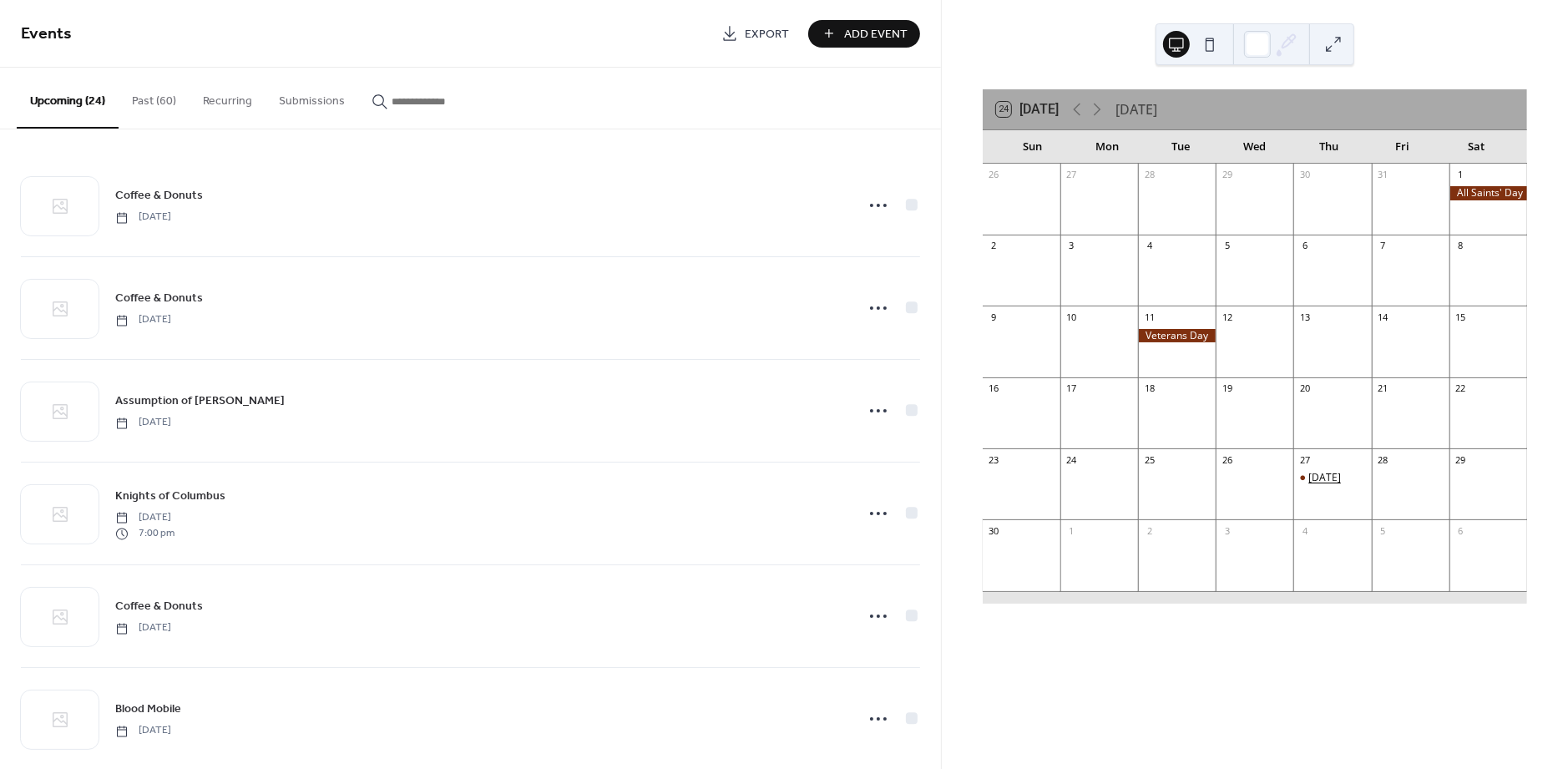 click on "[DATE]" at bounding box center (1324, 478) 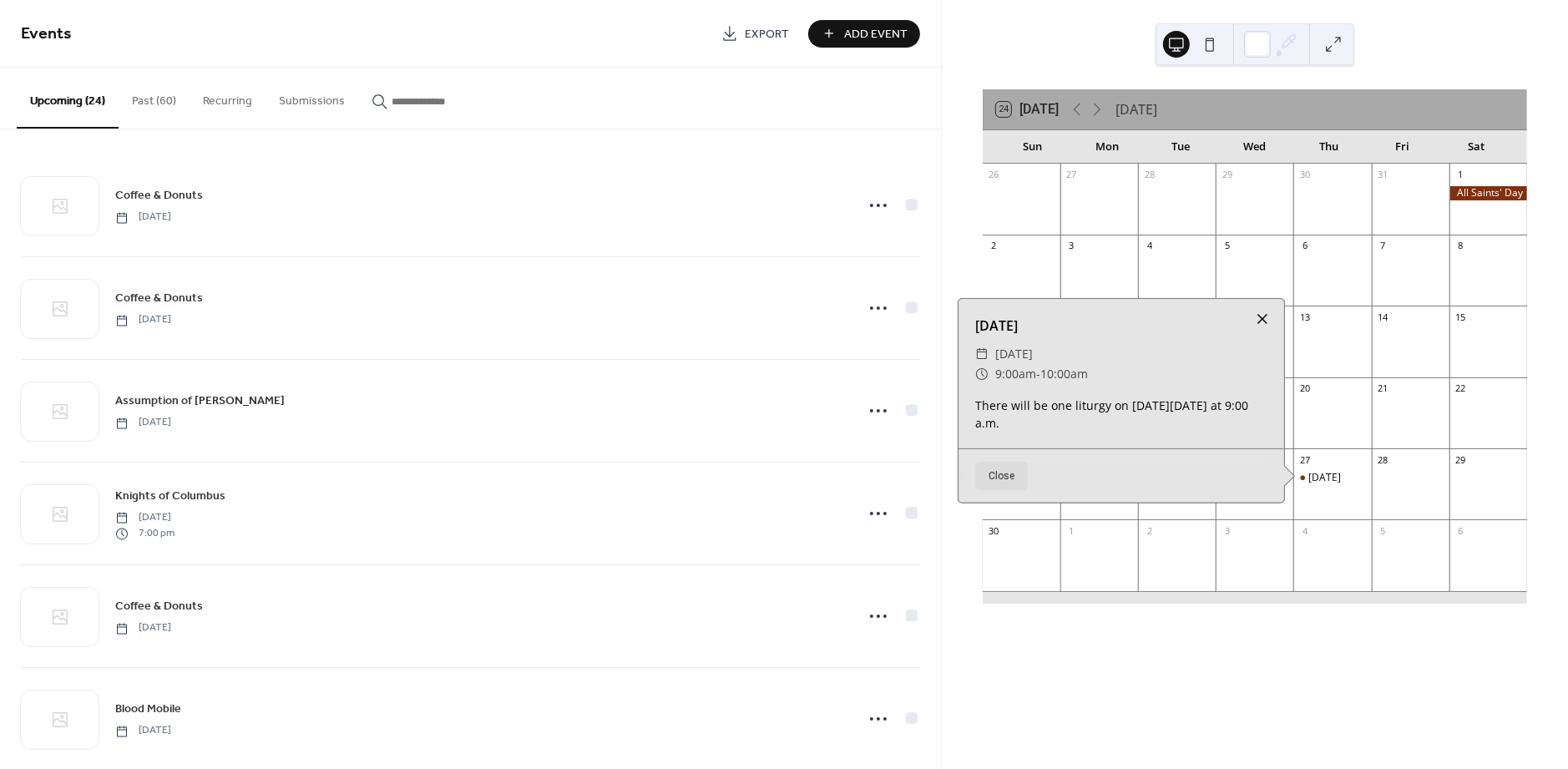 click at bounding box center [1262, 319] 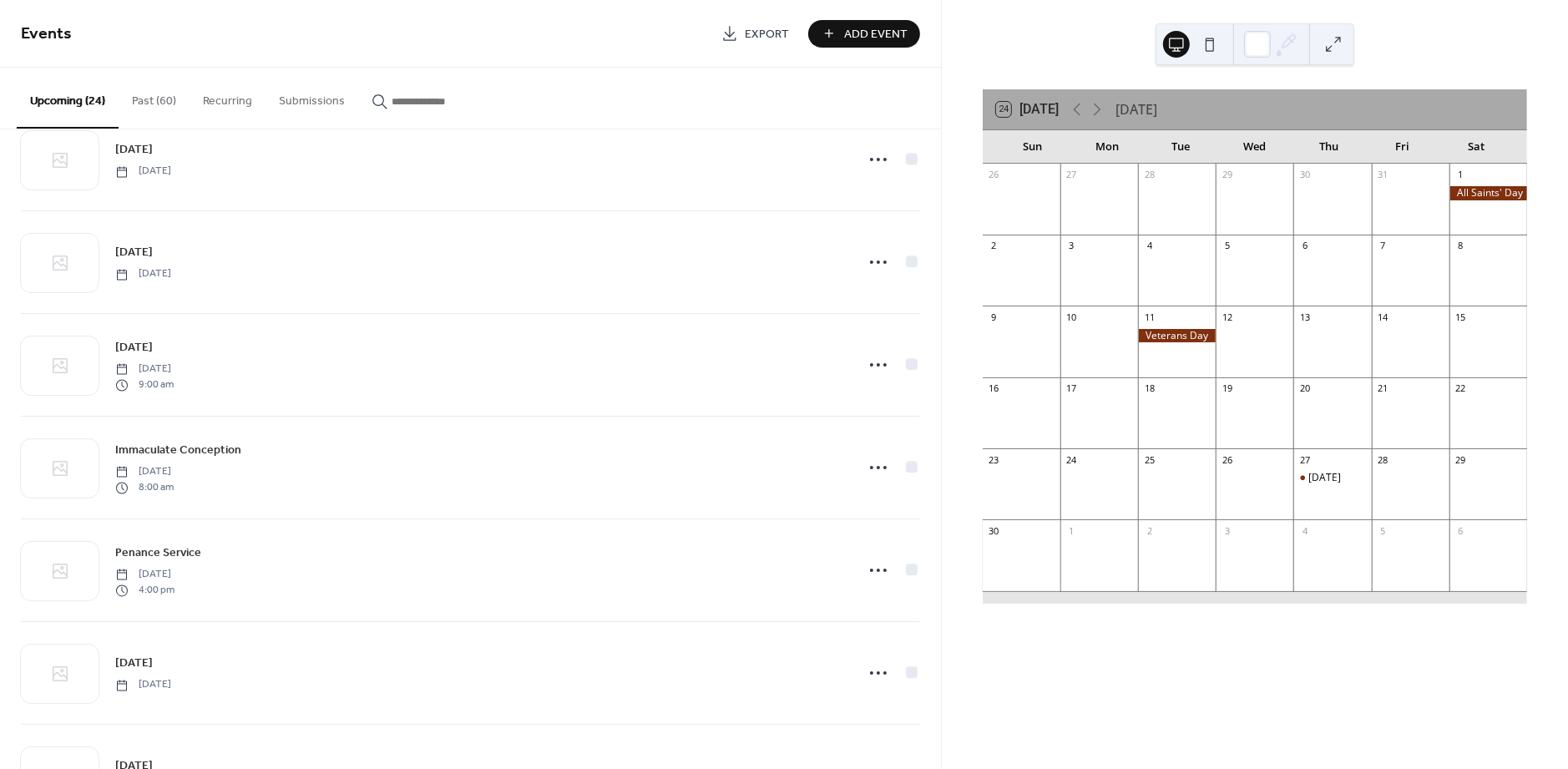 scroll, scrollTop: 1876, scrollLeft: 0, axis: vertical 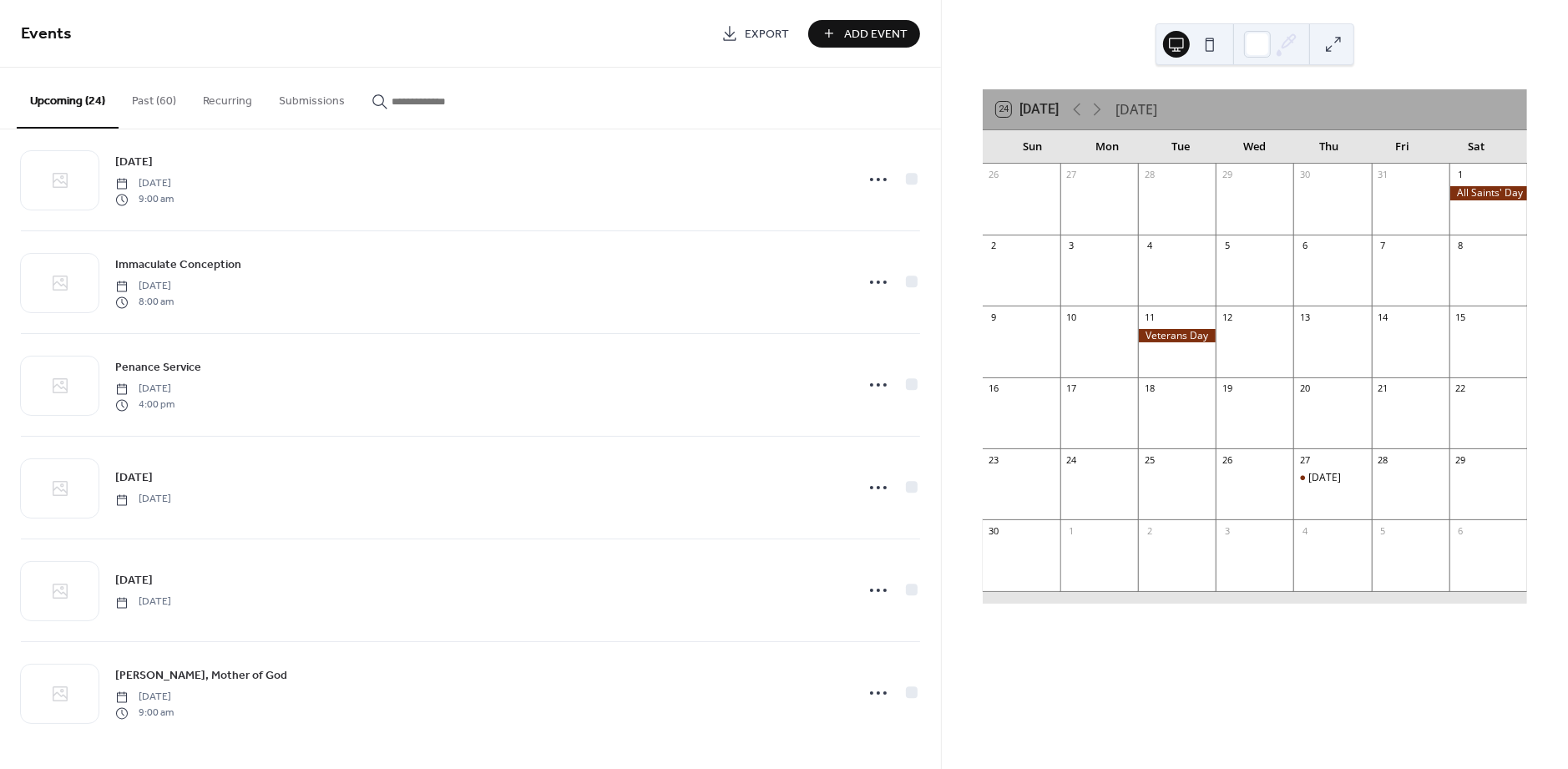 click on "Past (60)" at bounding box center (154, 97) 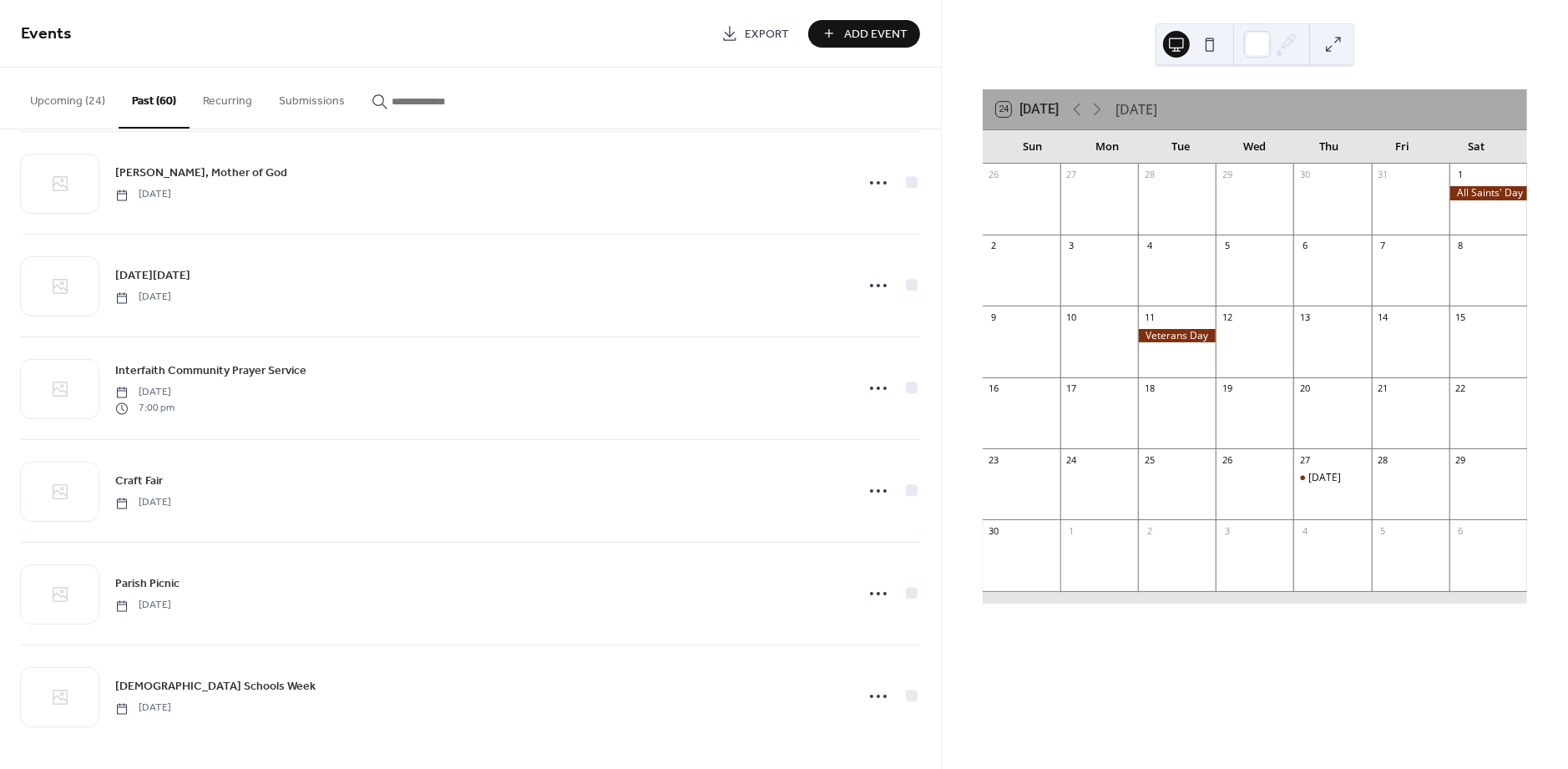 scroll, scrollTop: 5577, scrollLeft: 0, axis: vertical 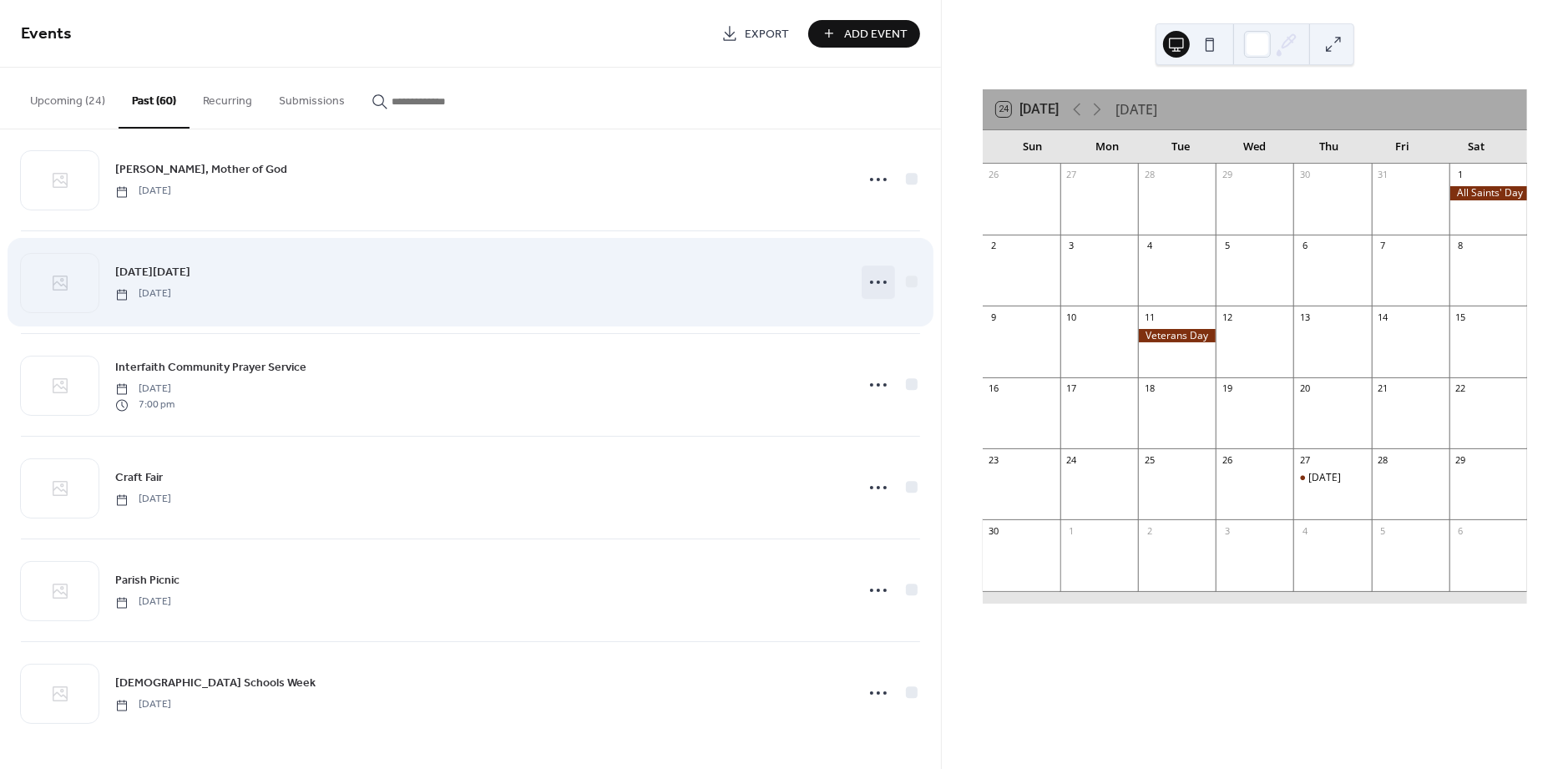 click 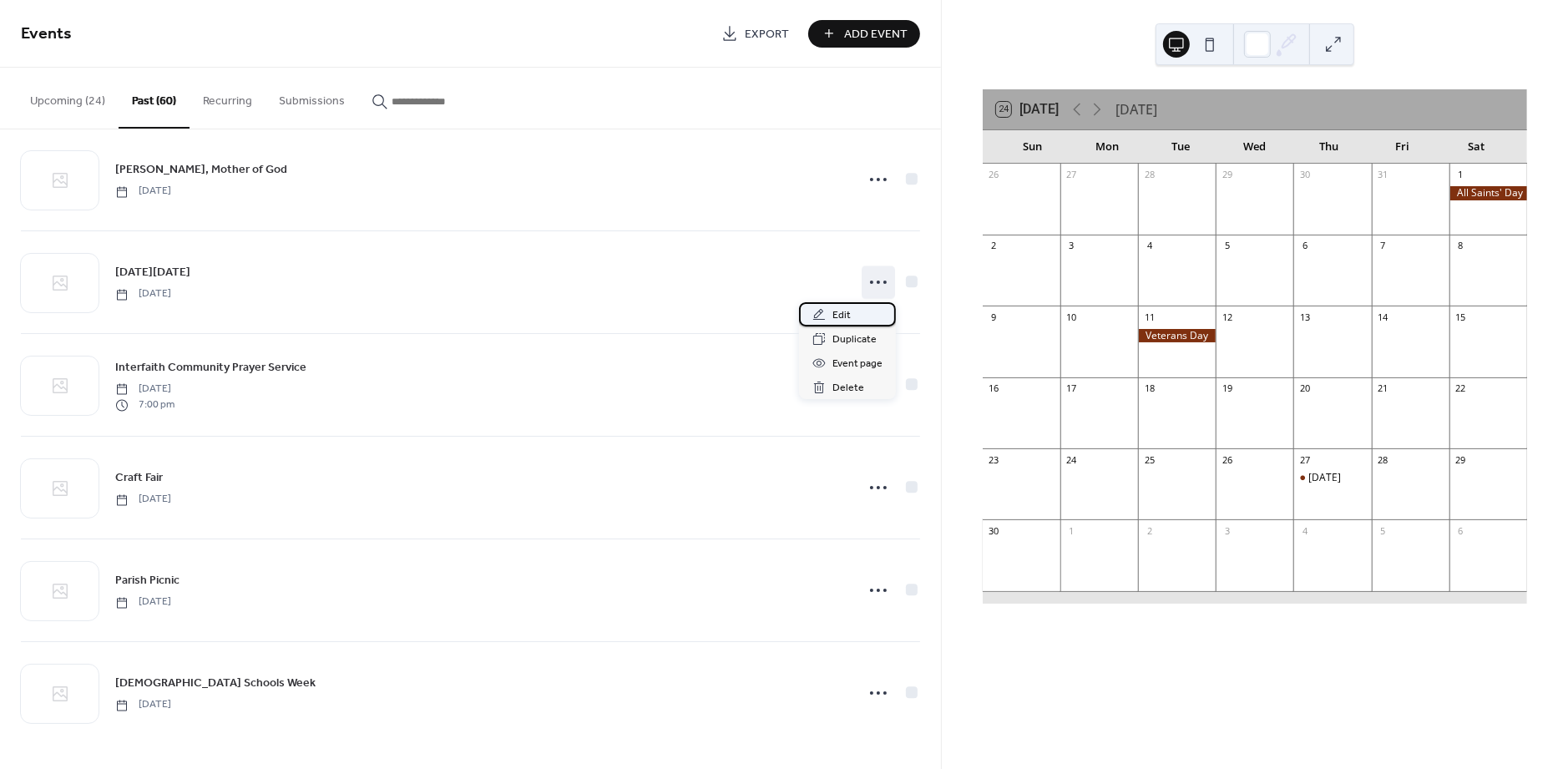 click on "Edit" at bounding box center [842, 316] 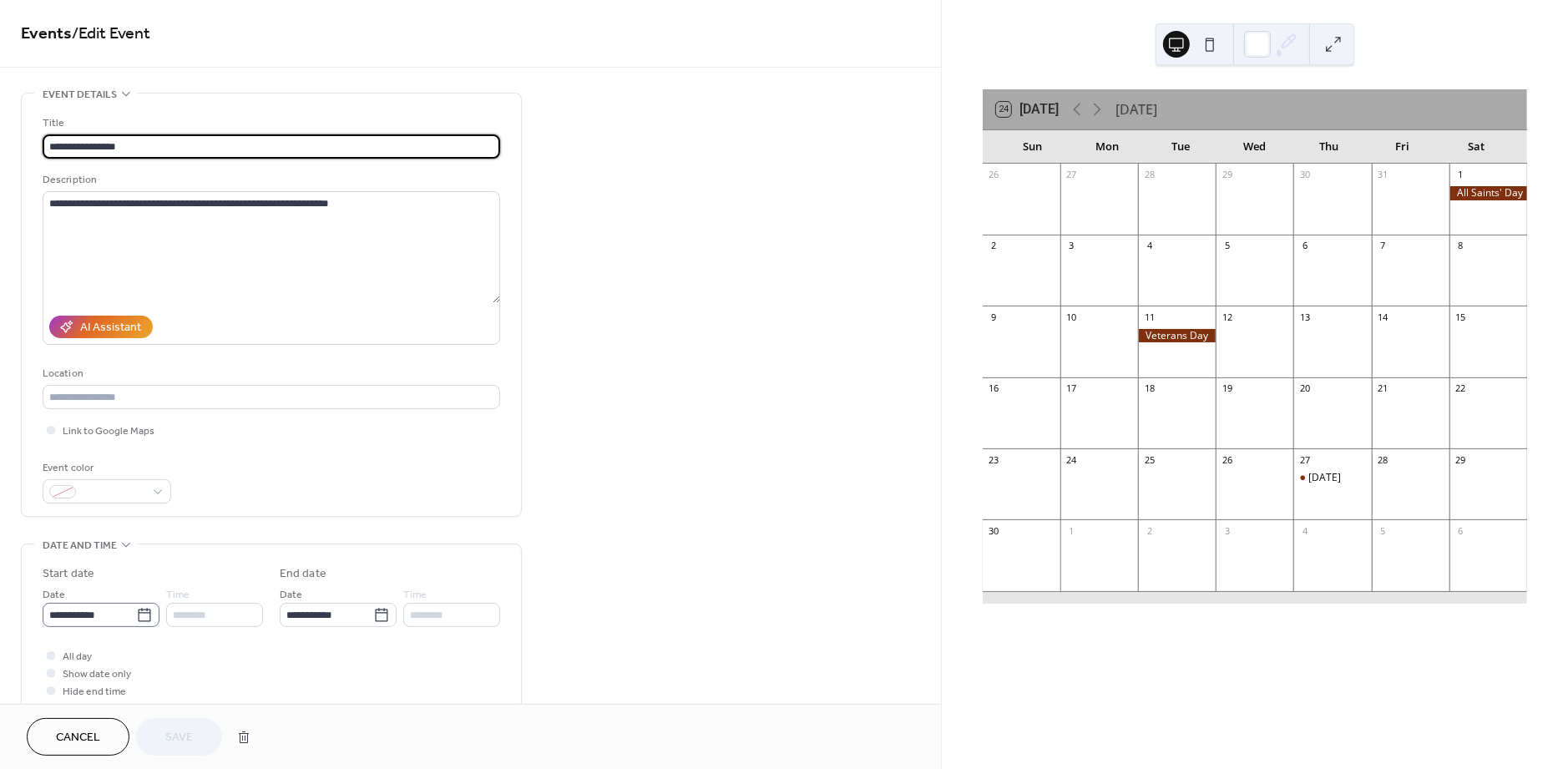 click 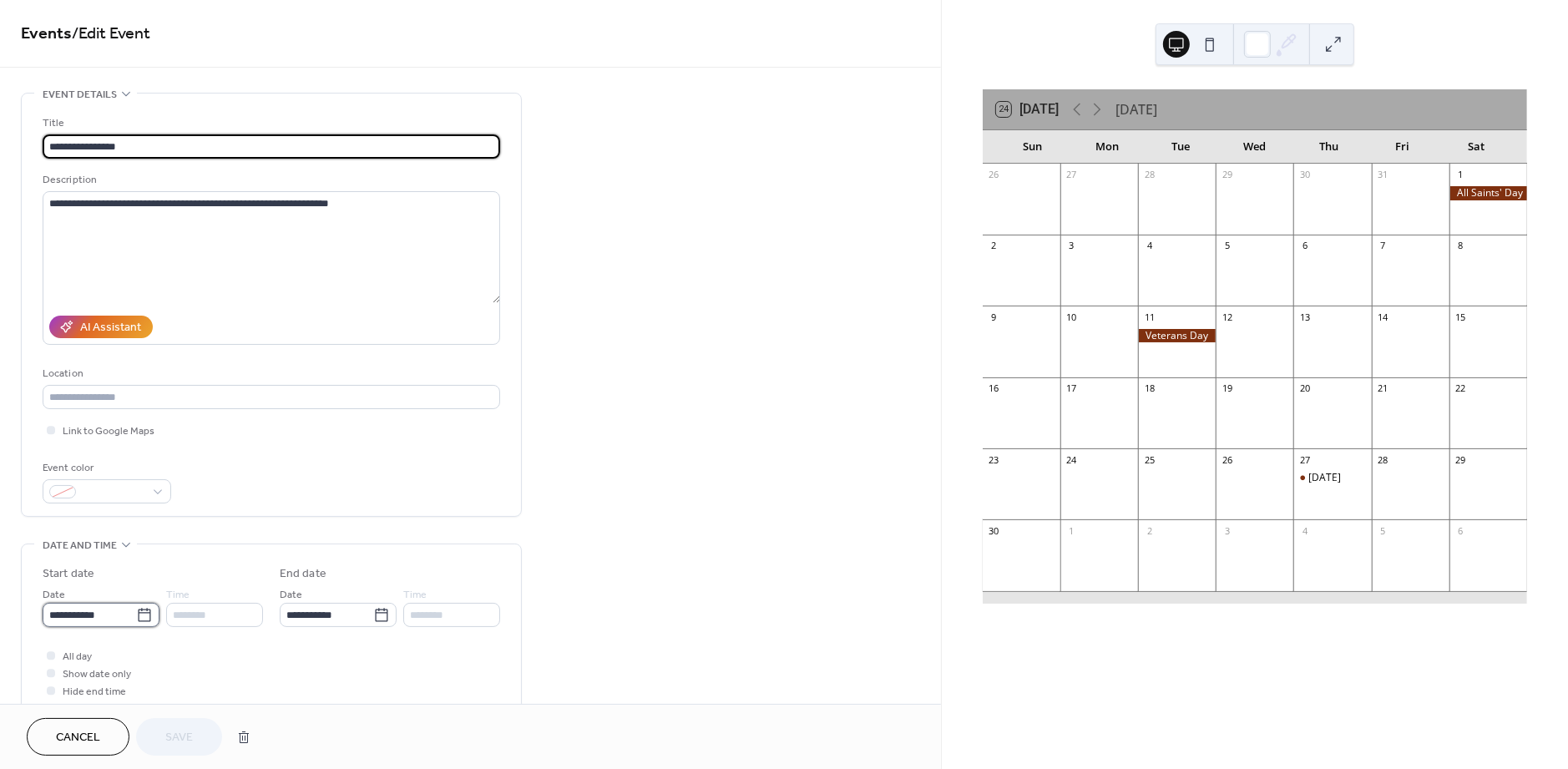 click on "**********" at bounding box center [89, 615] 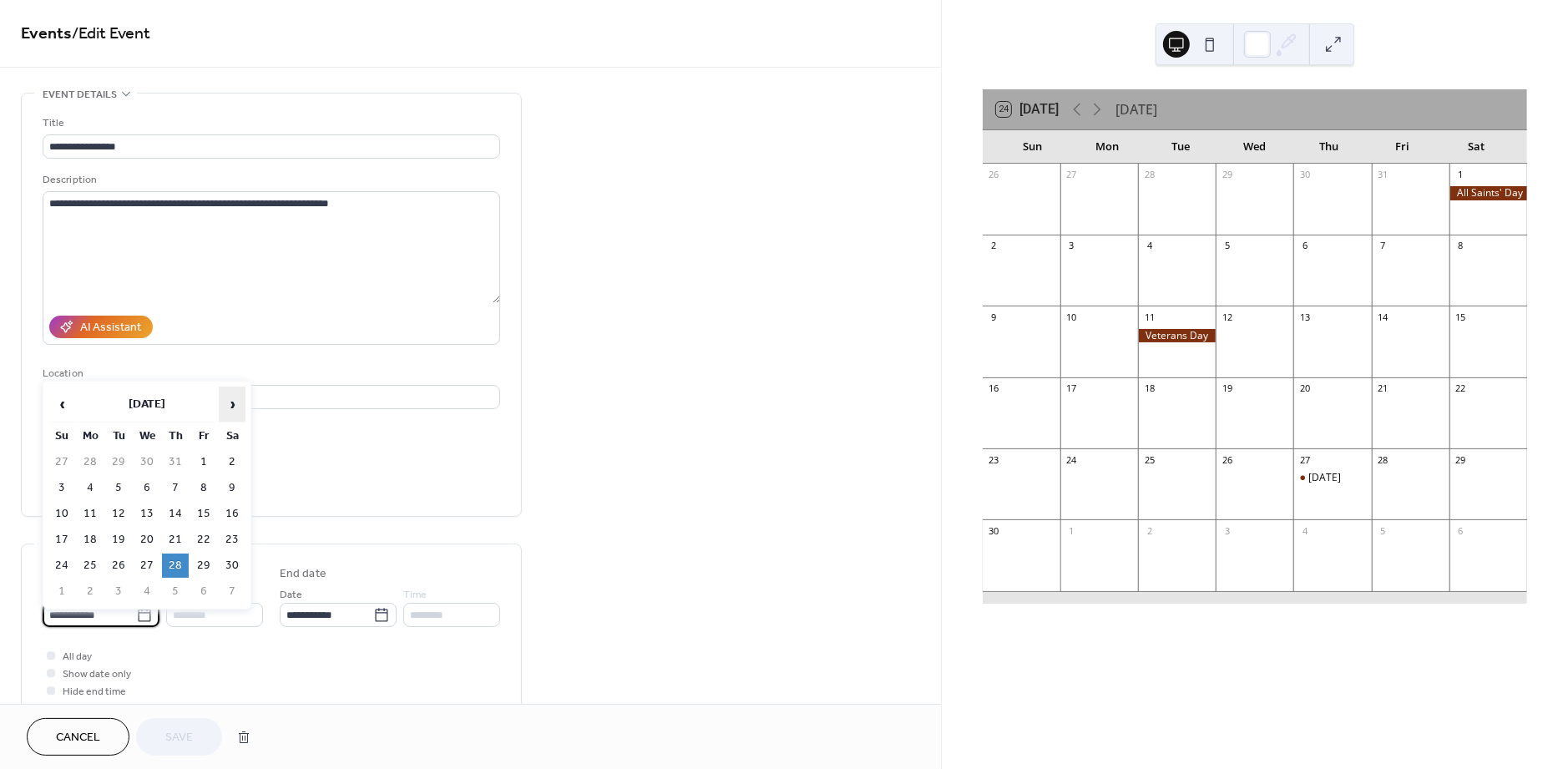 click on "›" at bounding box center [232, 404] 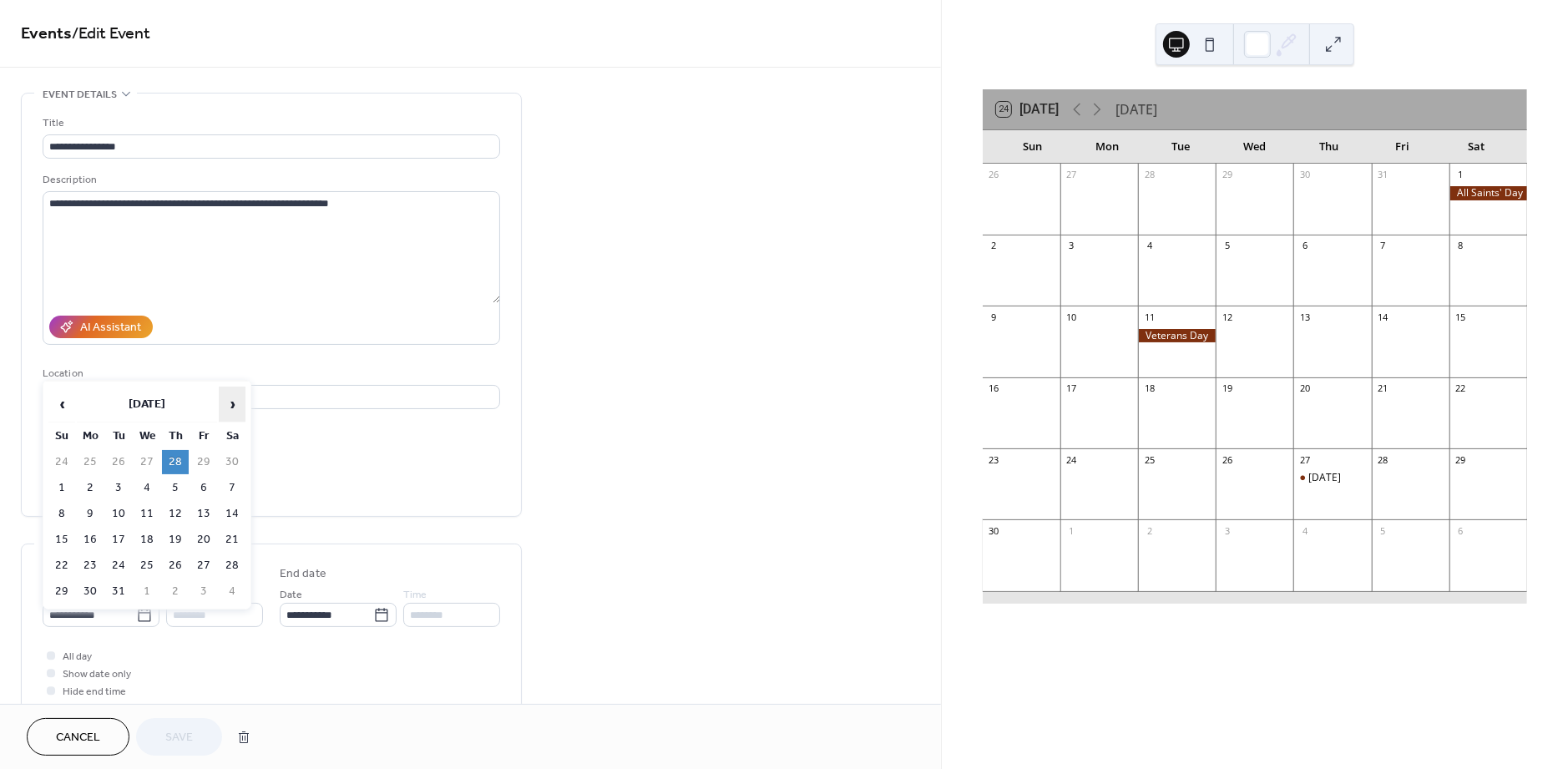 click on "›" at bounding box center [232, 404] 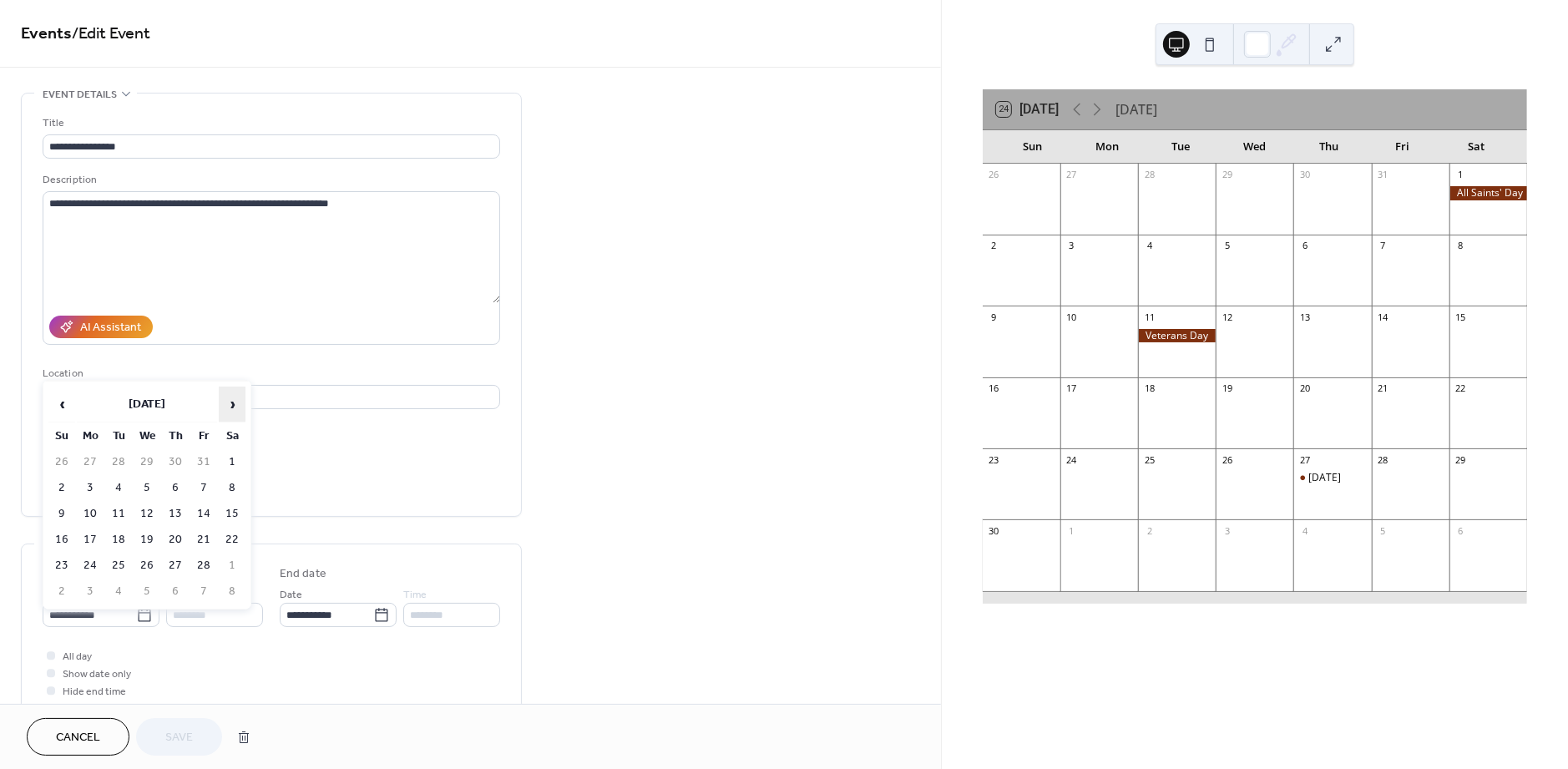click on "›" at bounding box center [232, 404] 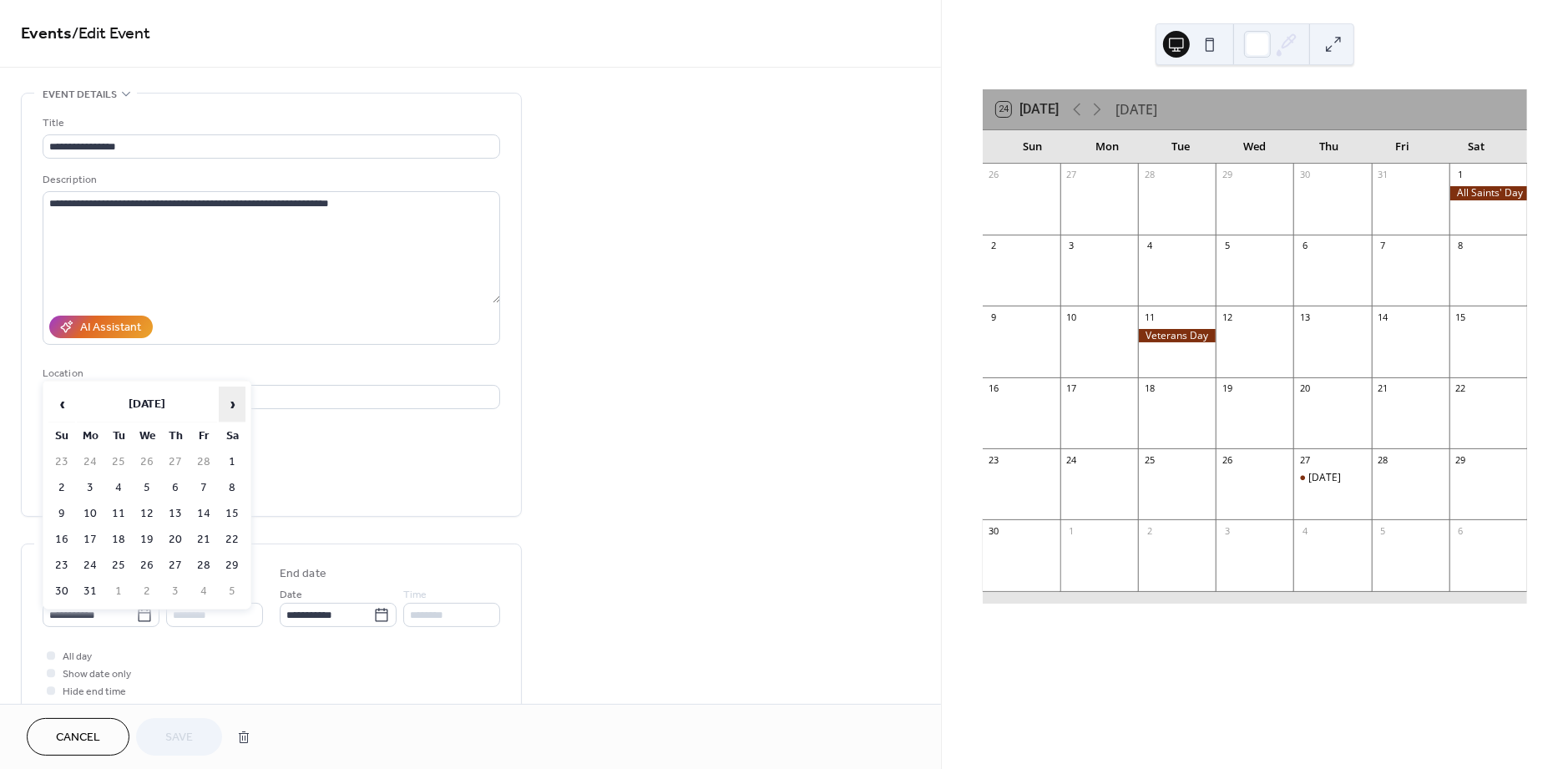 click on "›" at bounding box center (232, 404) 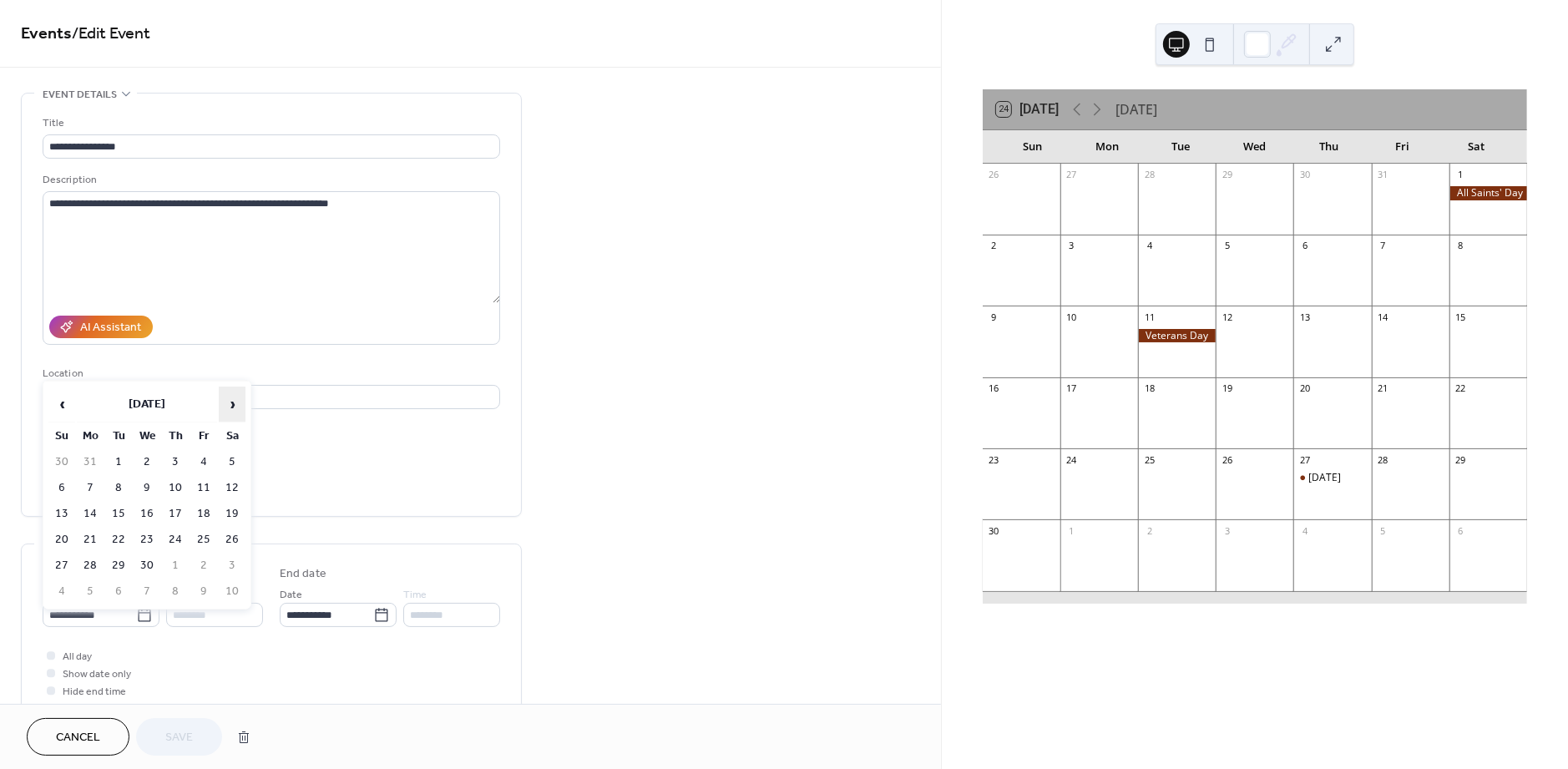 click on "›" at bounding box center (232, 404) 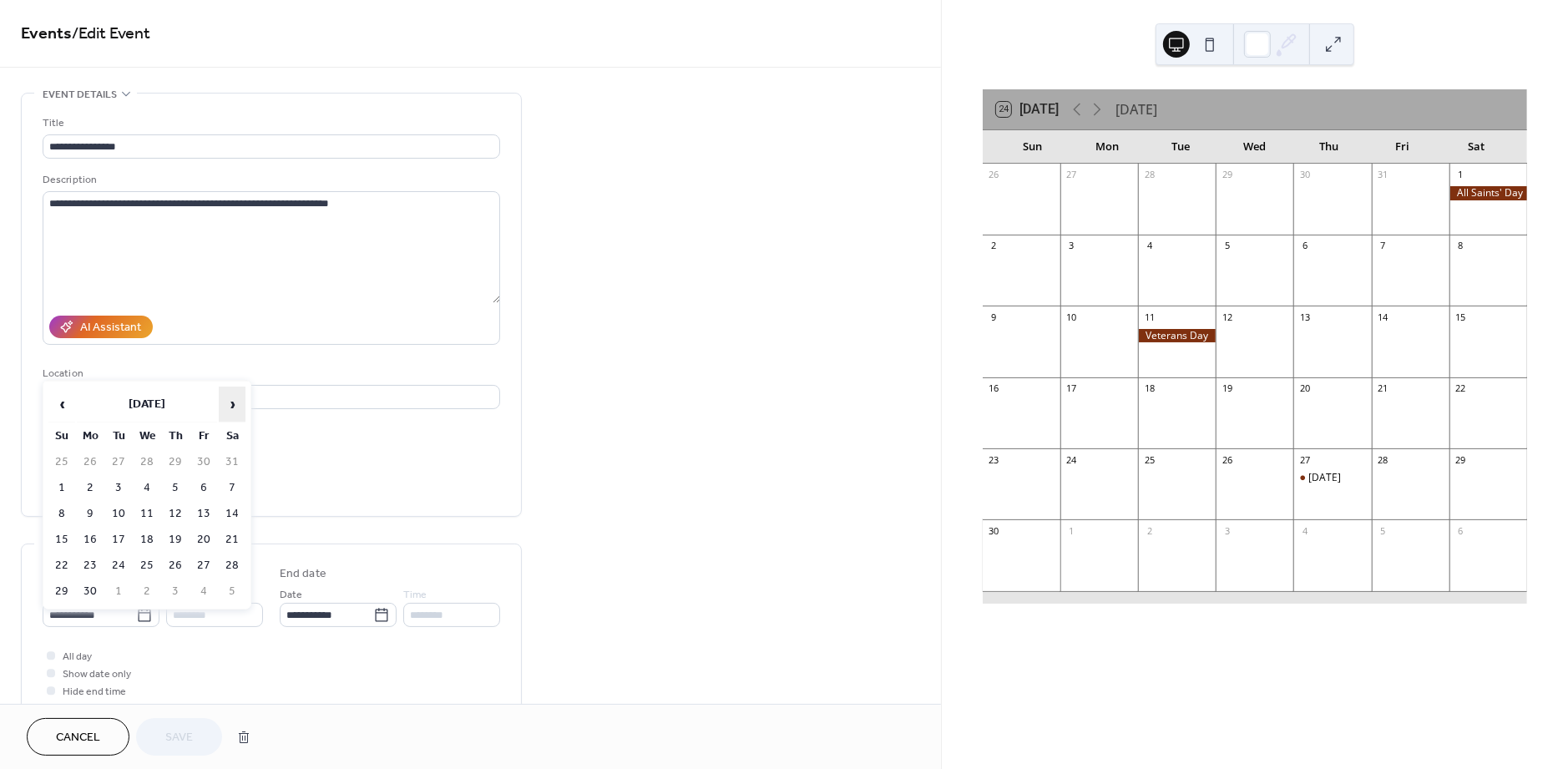 click on "›" at bounding box center [232, 404] 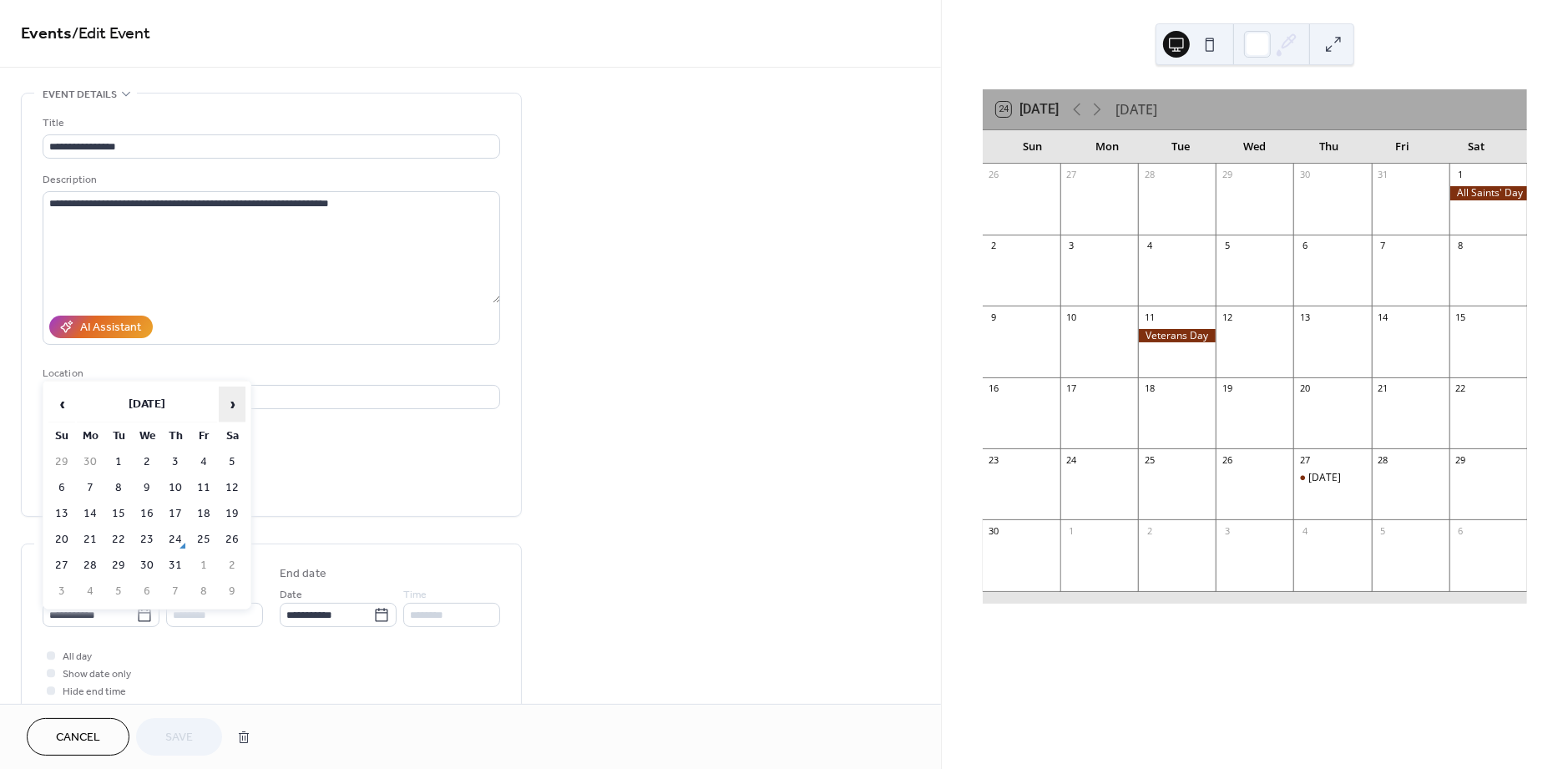 click on "›" at bounding box center [232, 404] 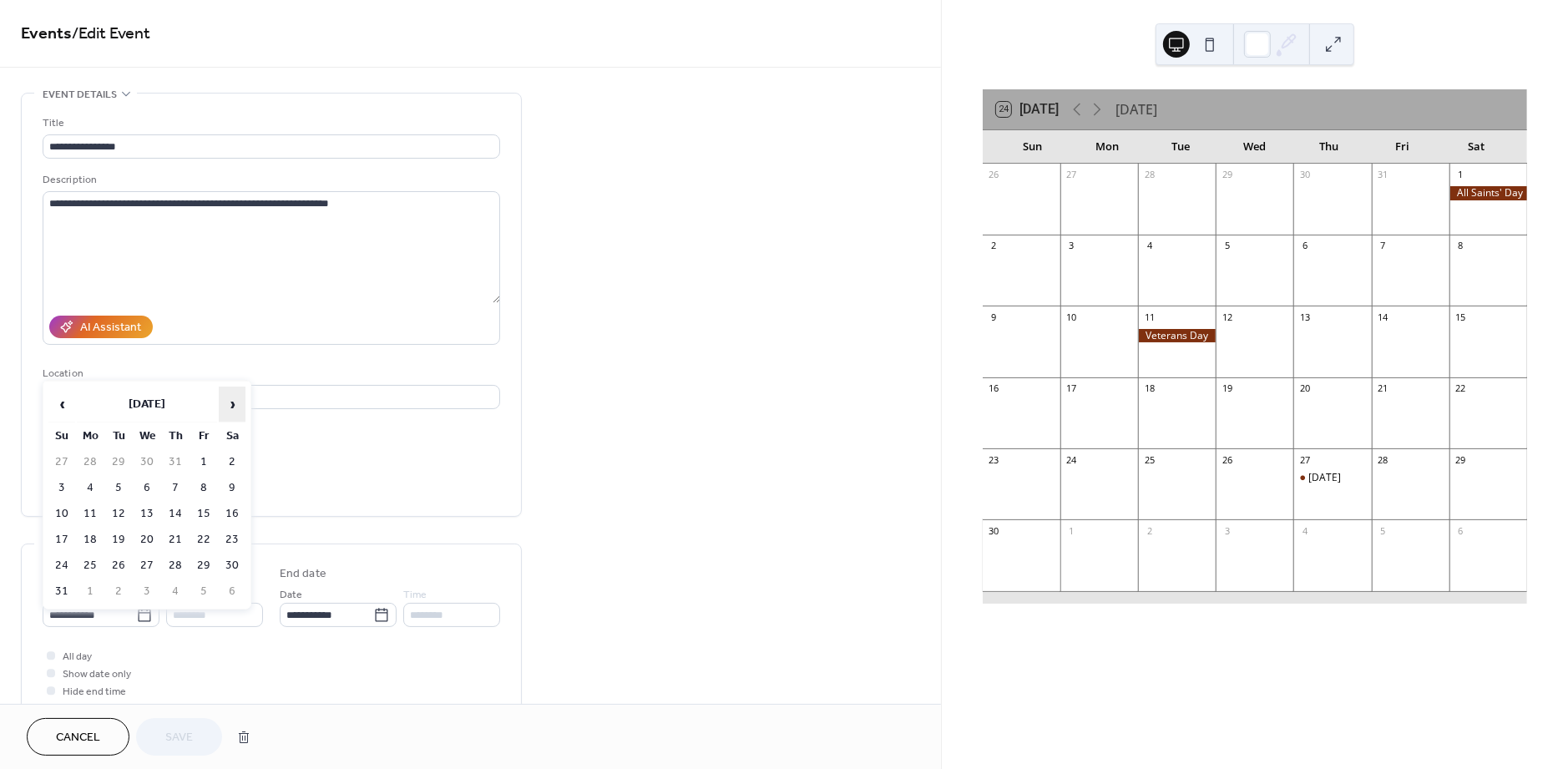 click on "›" at bounding box center [232, 404] 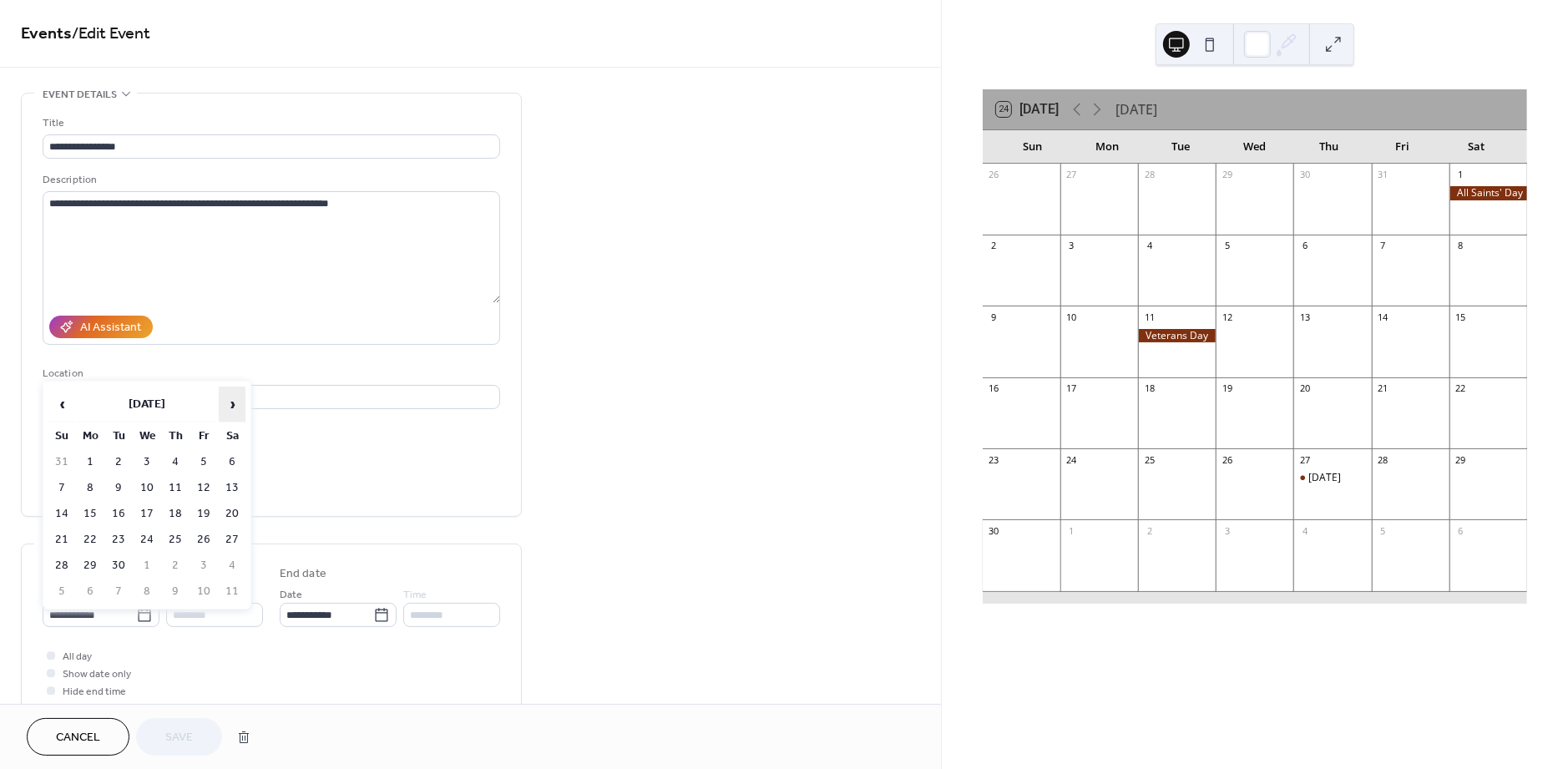 click on "›" at bounding box center [232, 404] 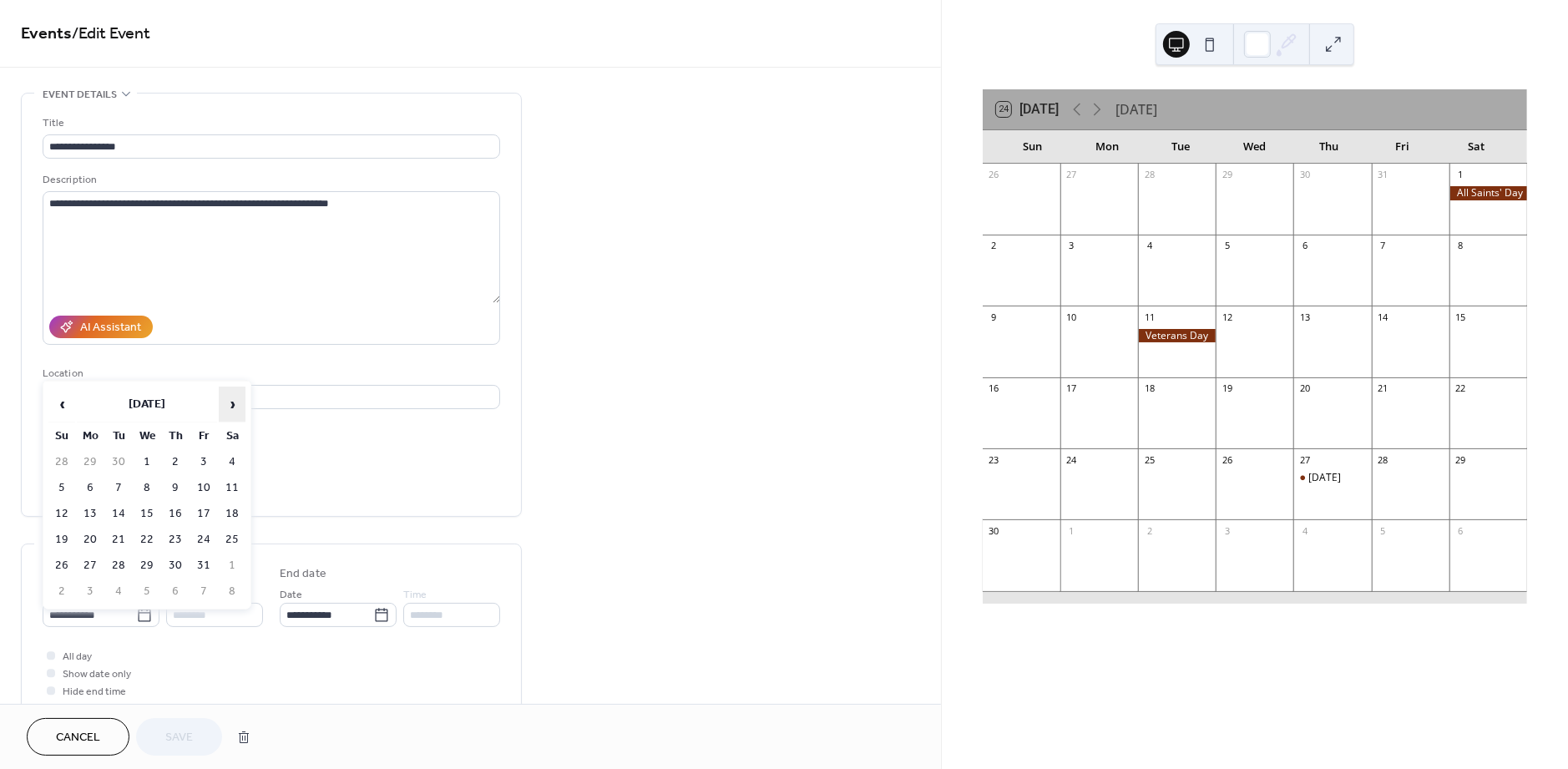 click on "›" at bounding box center [232, 404] 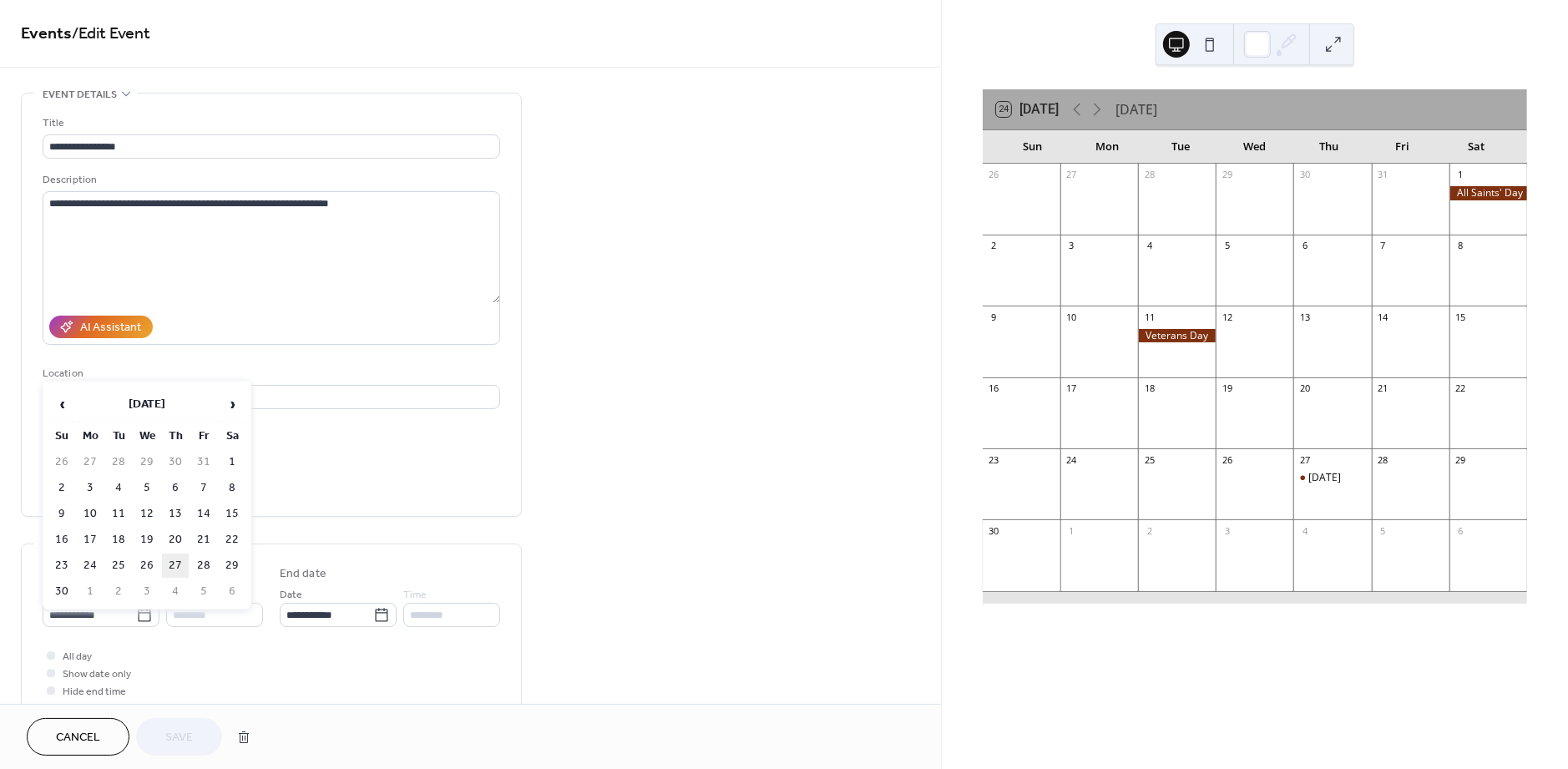 click on "27" at bounding box center (175, 565) 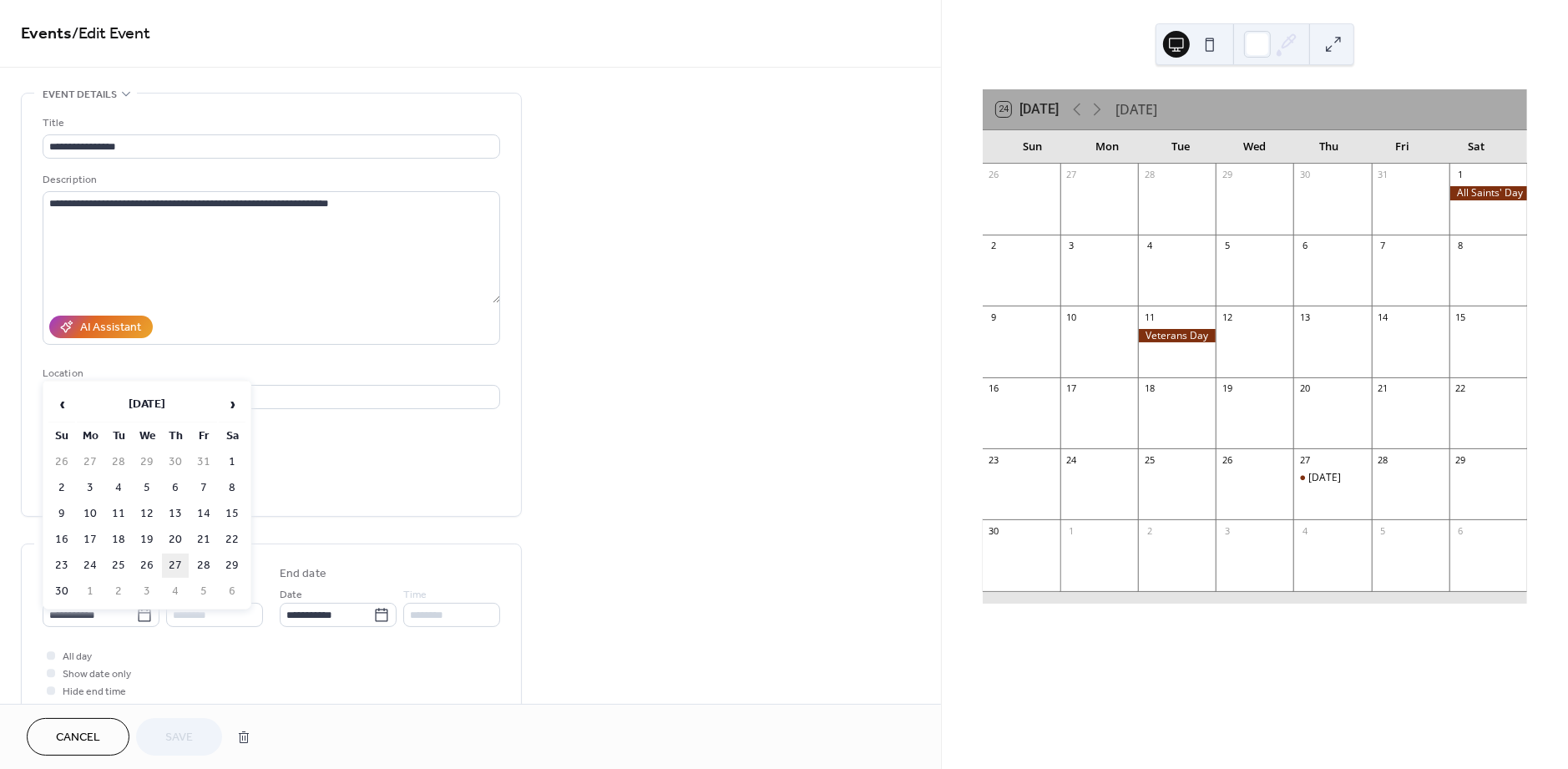 type on "**********" 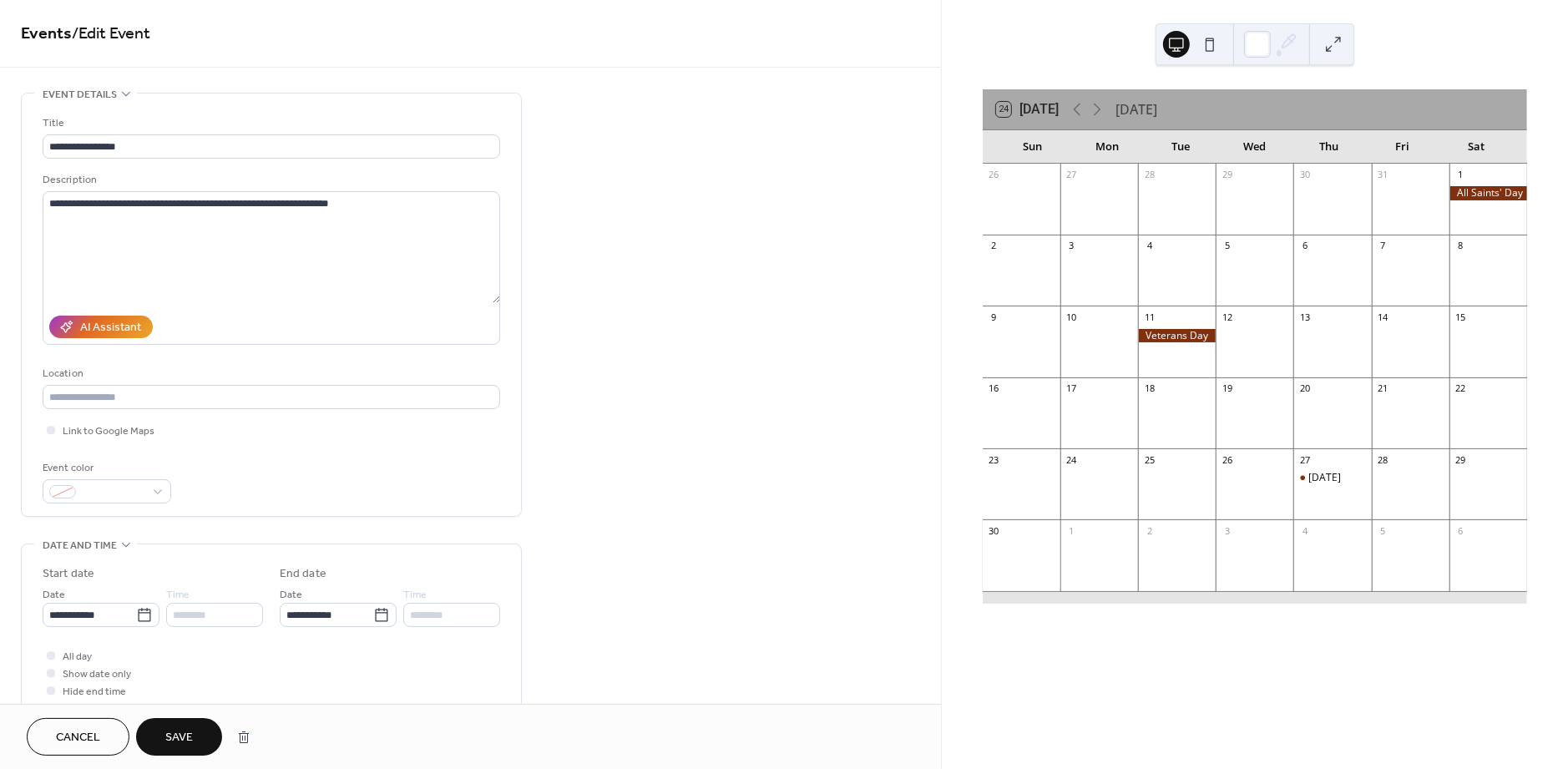 click on "Save" at bounding box center (179, 738) 